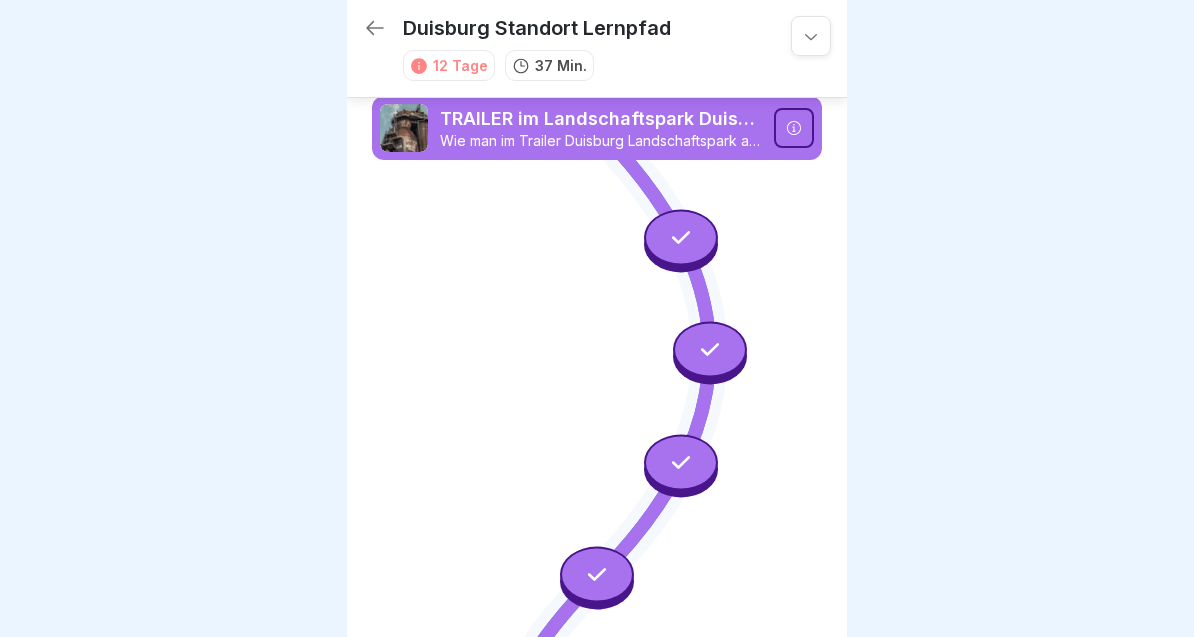 scroll, scrollTop: 0, scrollLeft: 0, axis: both 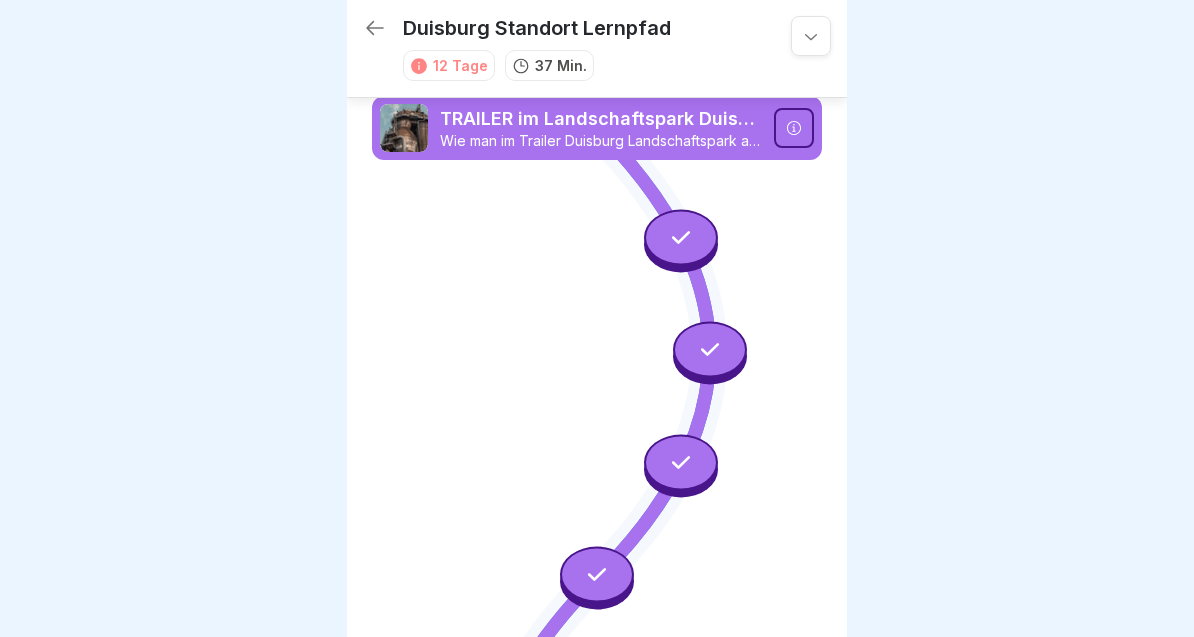 click 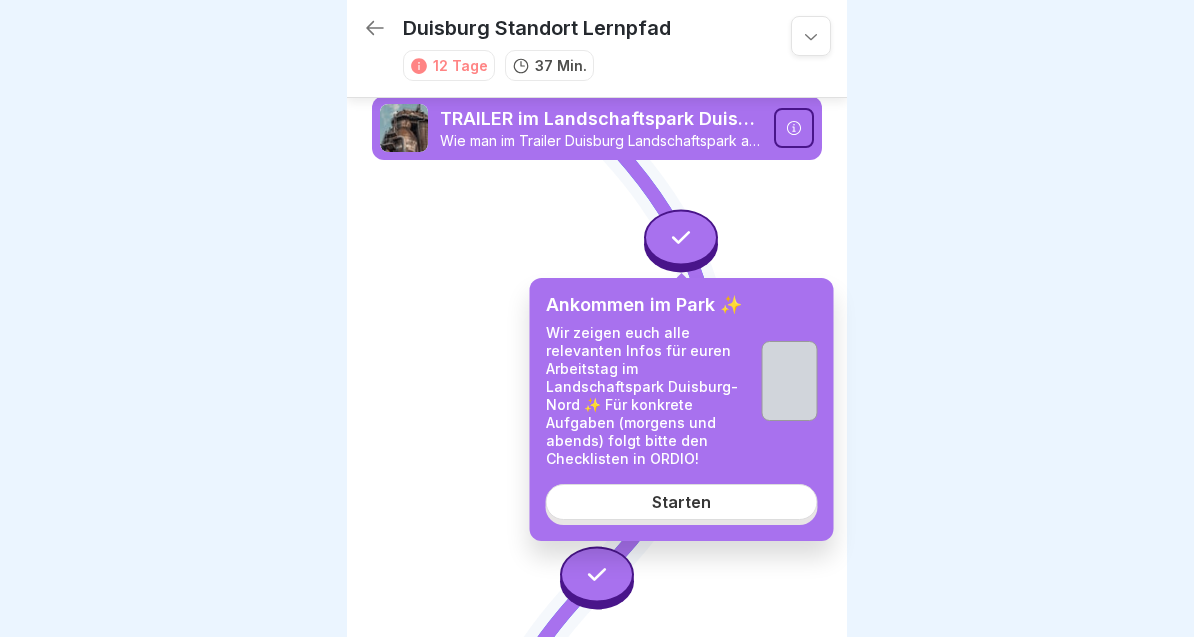 scroll, scrollTop: 0, scrollLeft: 0, axis: both 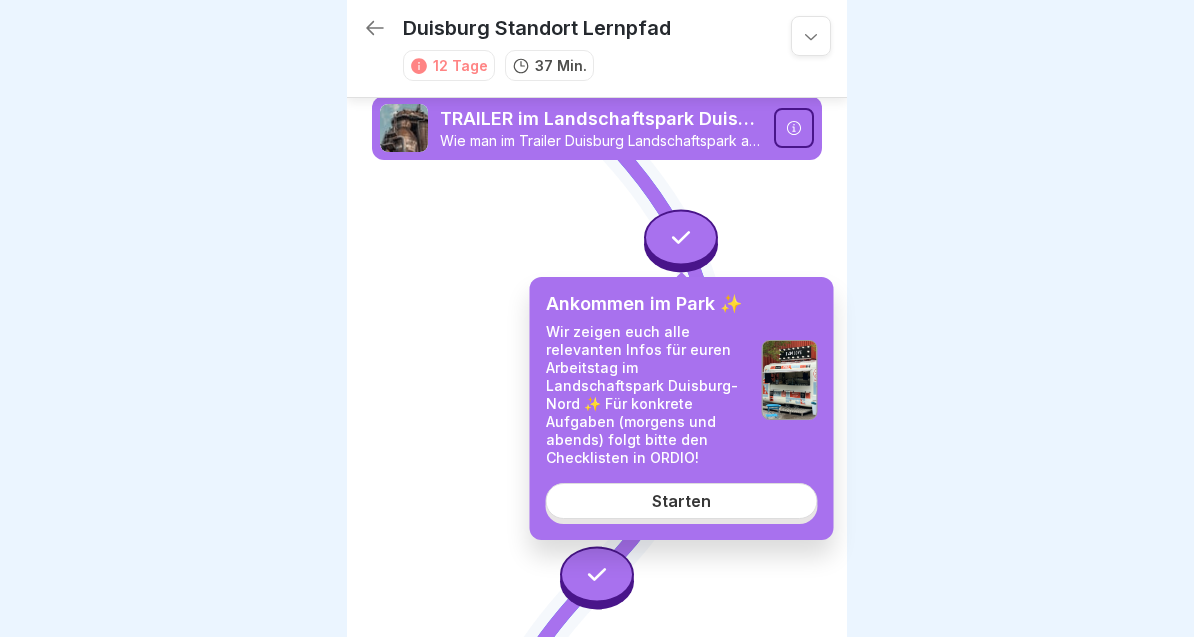 click on "Wie man im Trailer Duisburg Landschaftspark arbeitet" at bounding box center (601, 141) 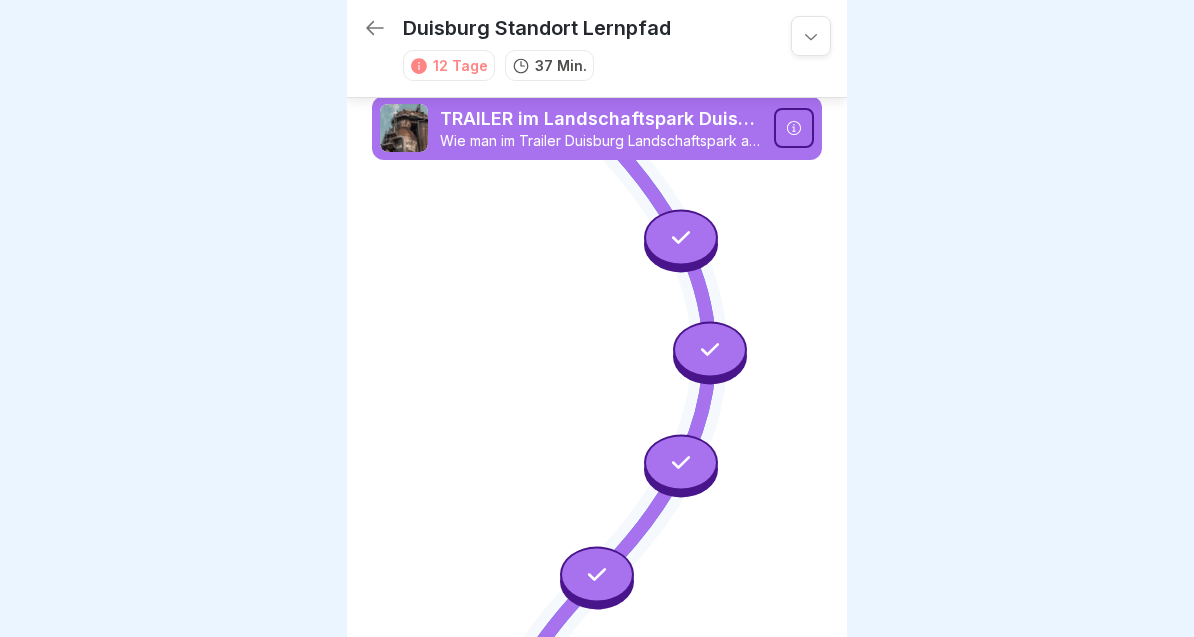 click 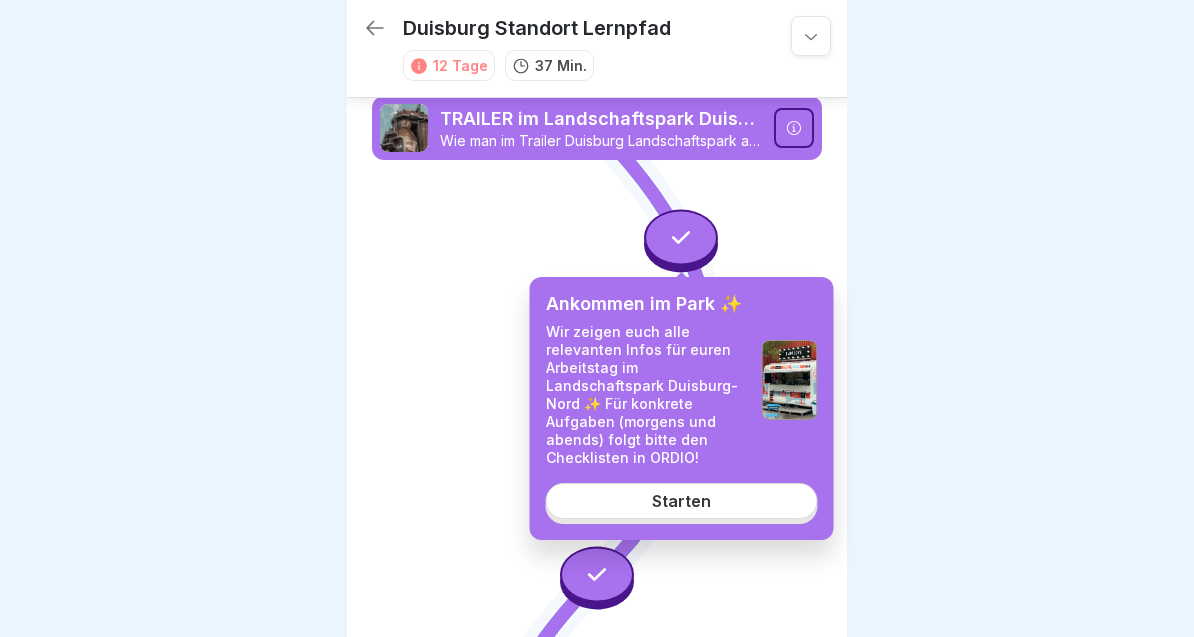 click on "Starten" at bounding box center [682, 501] 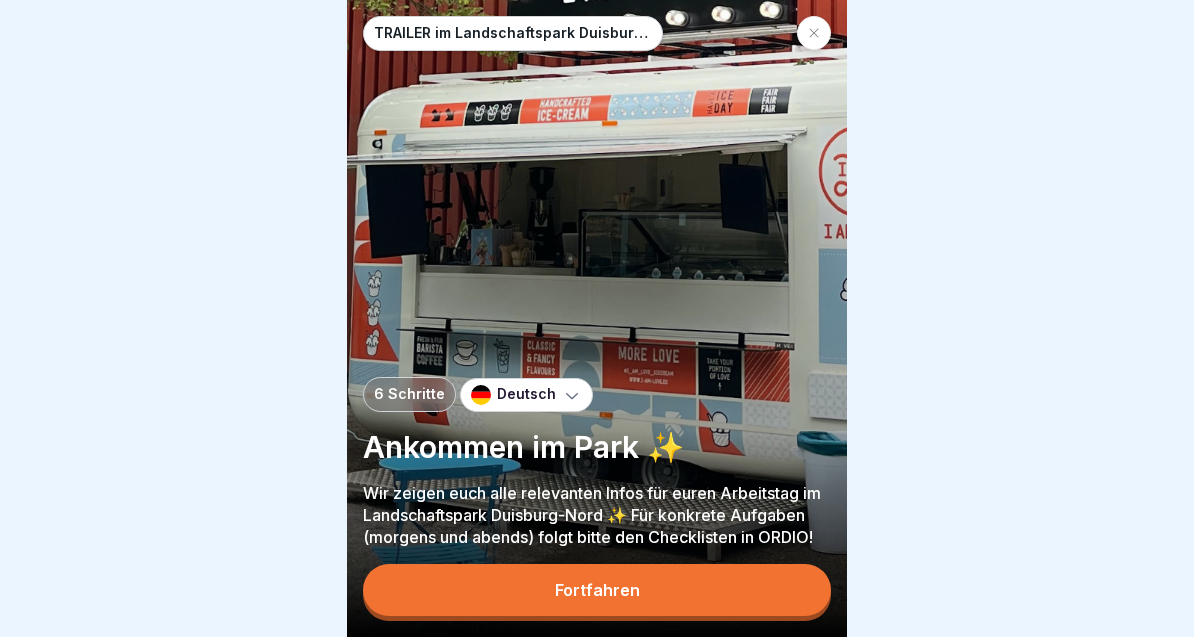 click on "Fortfahren" at bounding box center [597, 590] 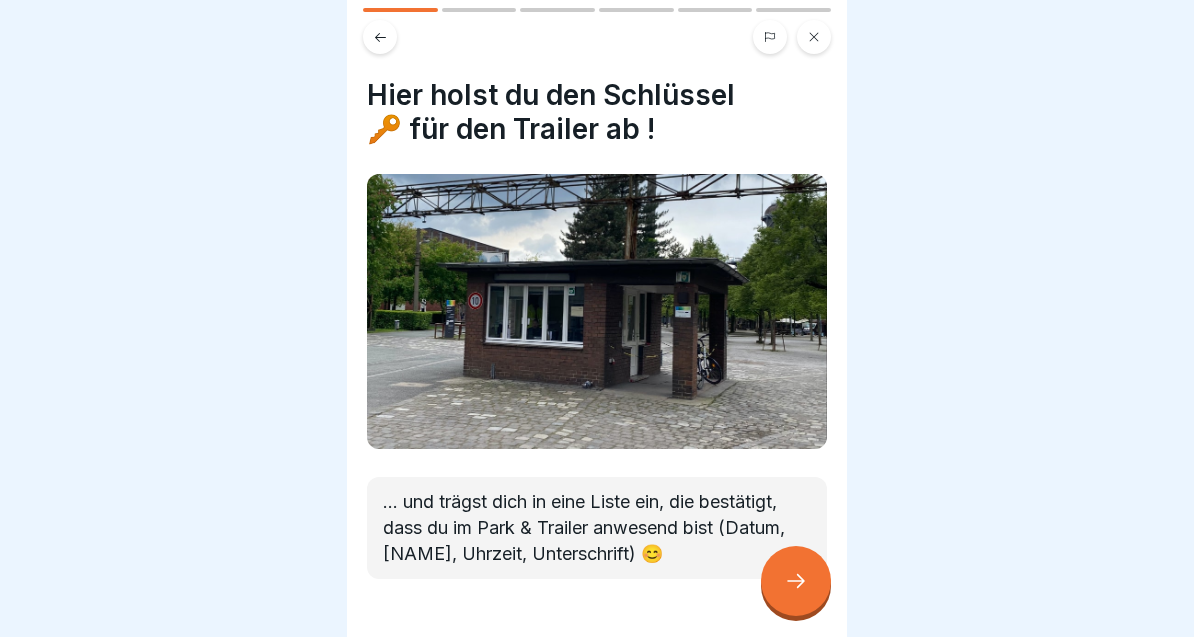 scroll, scrollTop: 0, scrollLeft: 0, axis: both 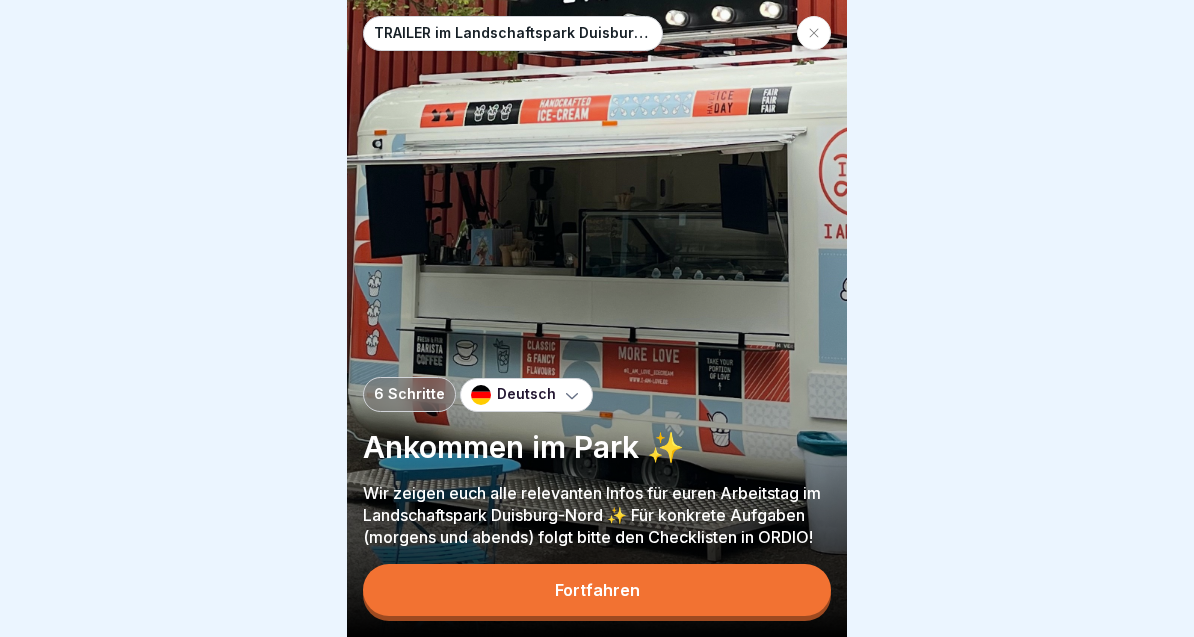 click on "Fortfahren" at bounding box center [597, 590] 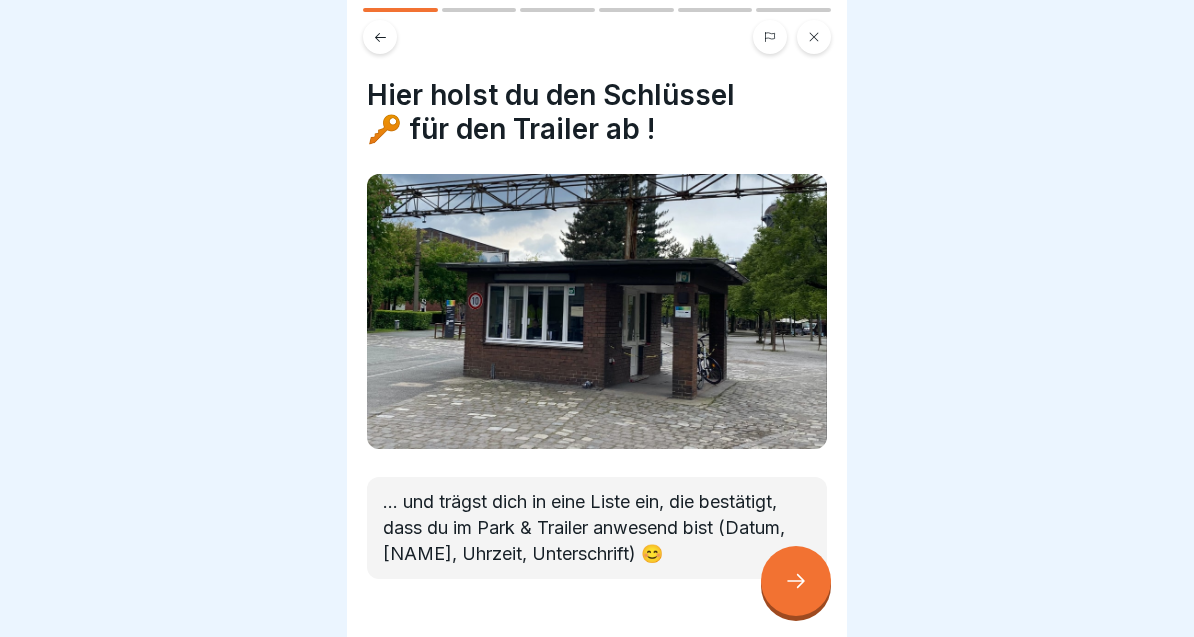 click 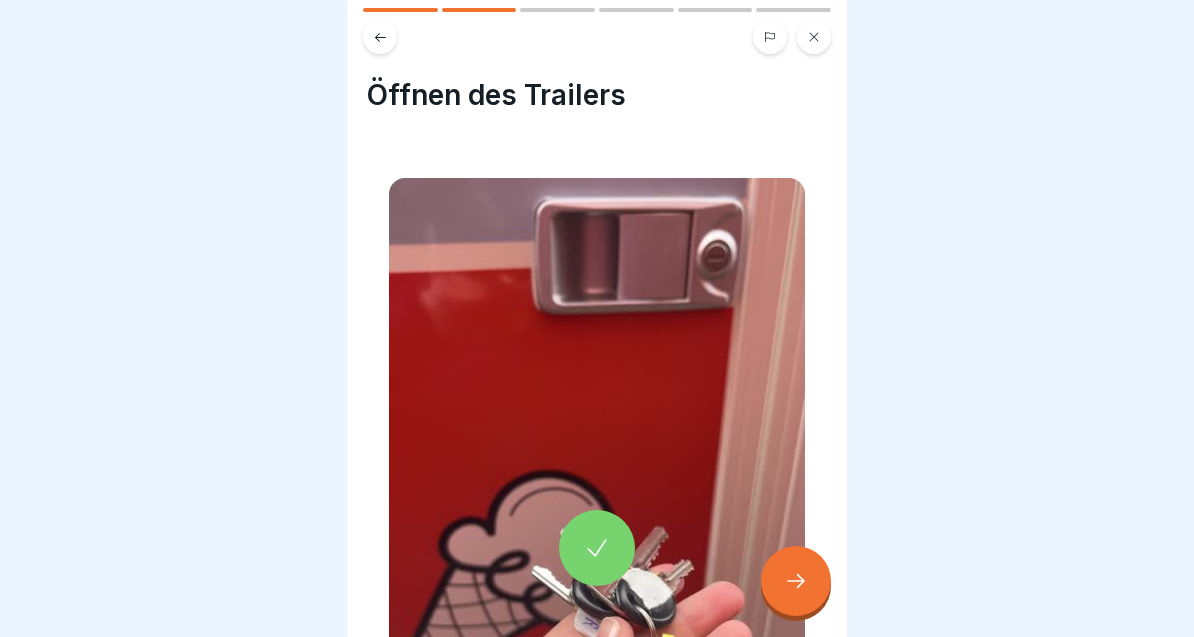 click 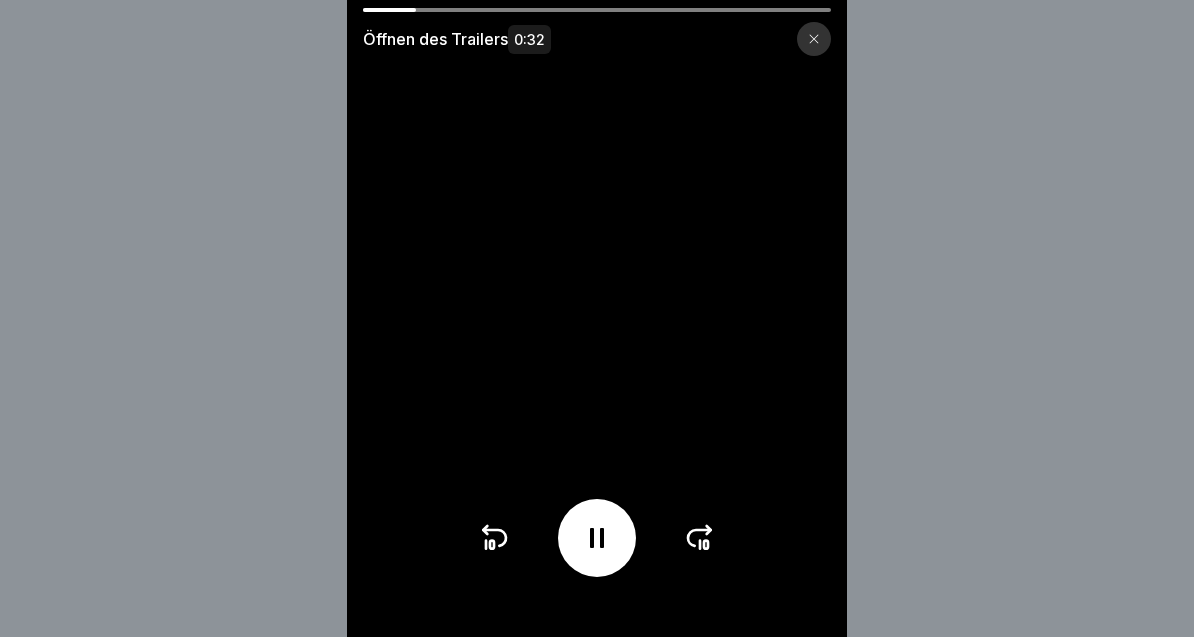 click 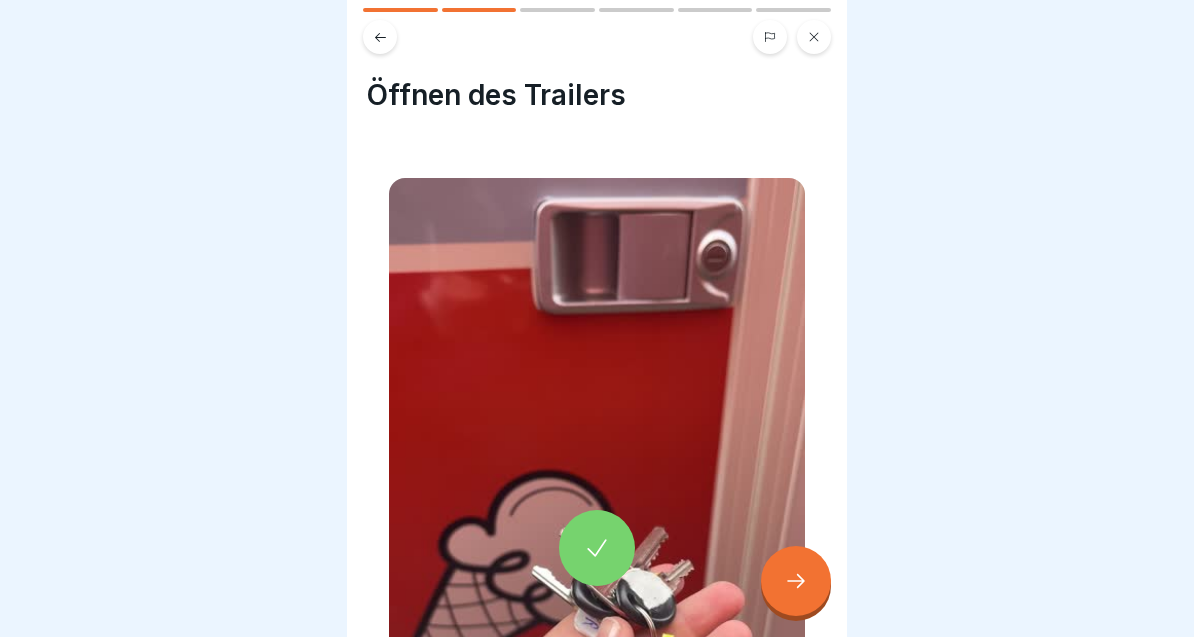 click at bounding box center (597, 548) 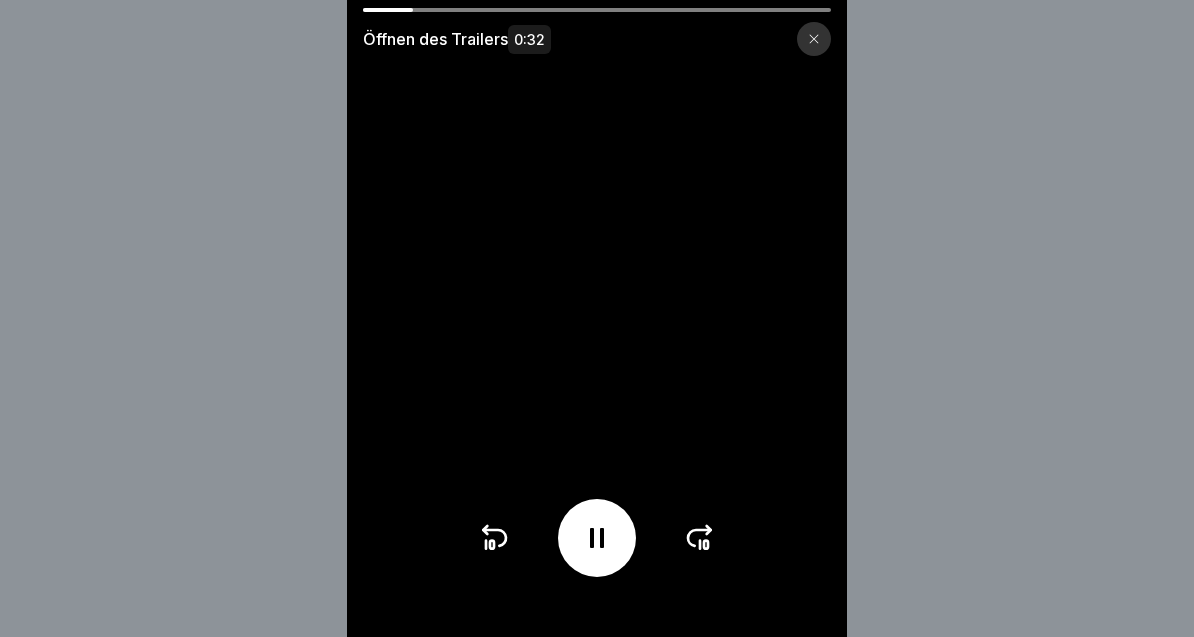 click 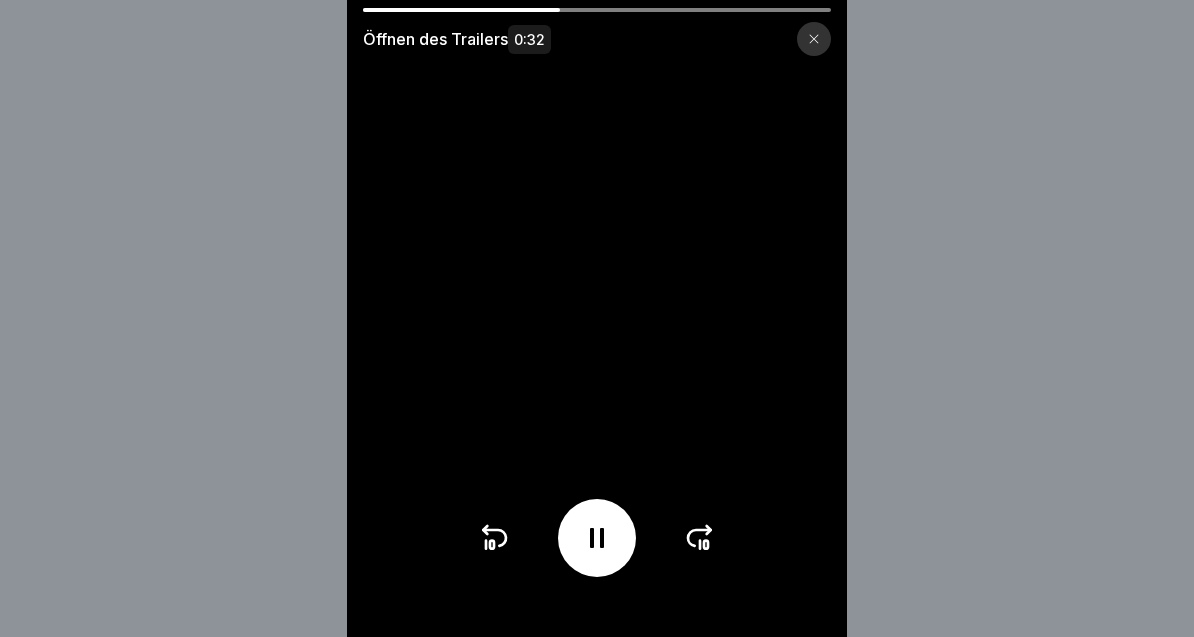 click at bounding box center [597, 538] 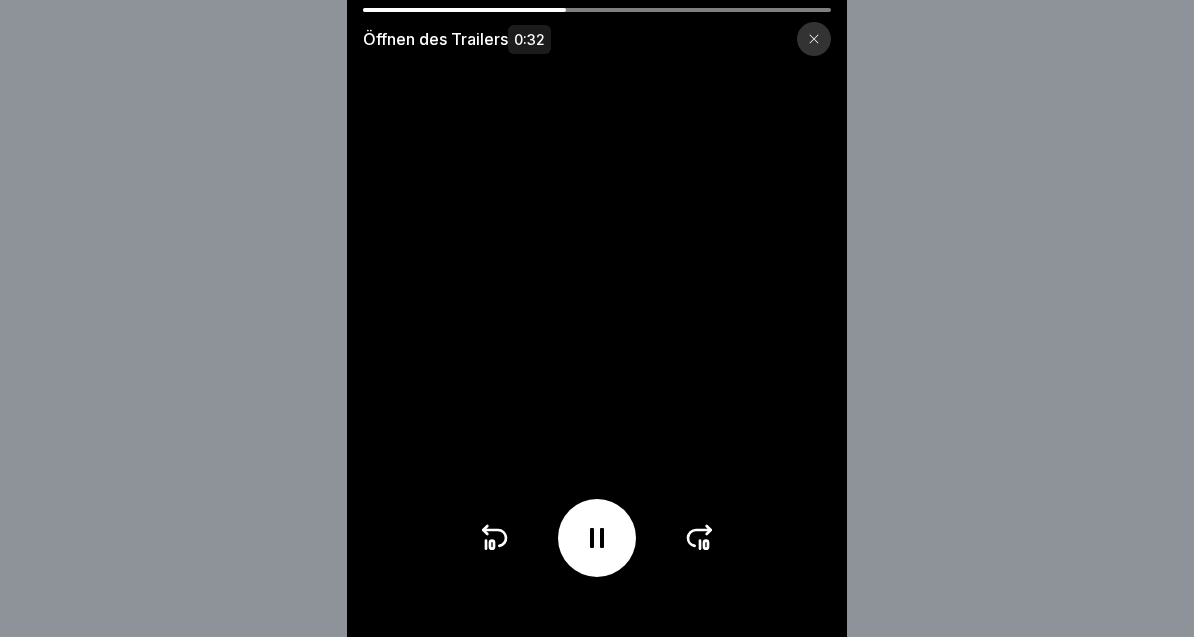 click 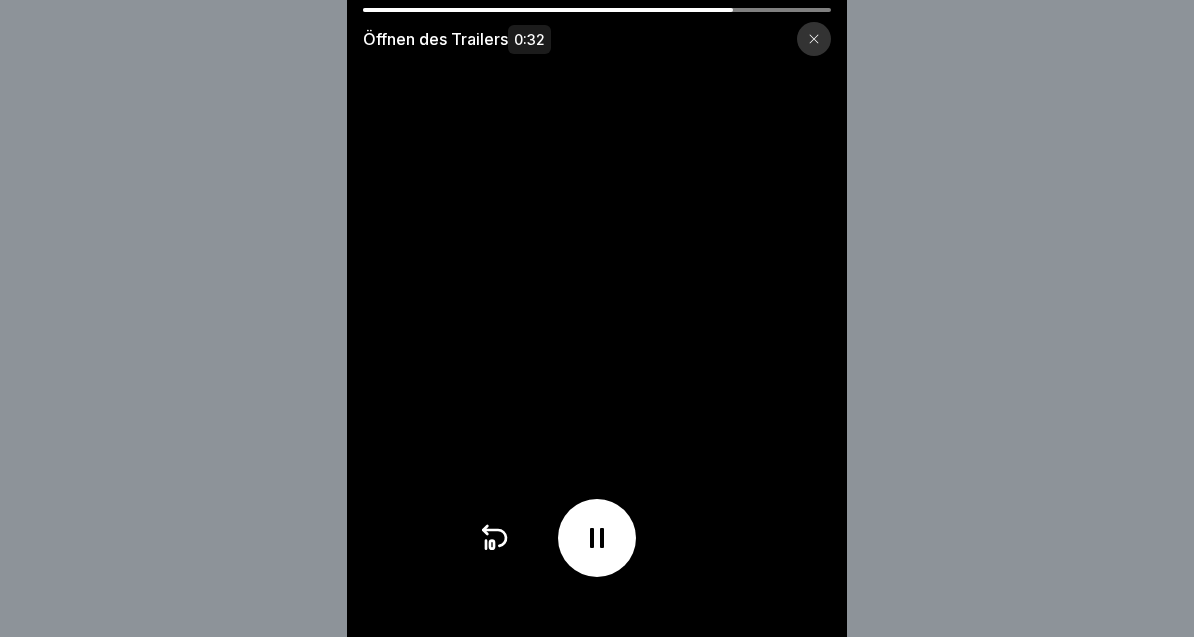 click at bounding box center [597, 318] 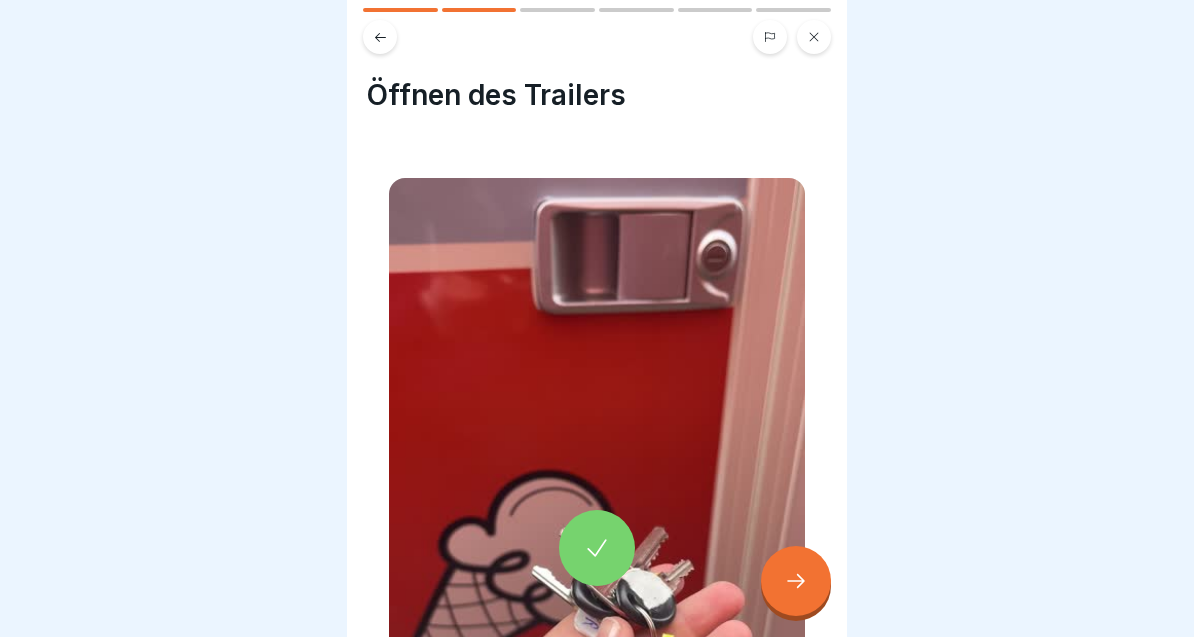click at bounding box center [796, 581] 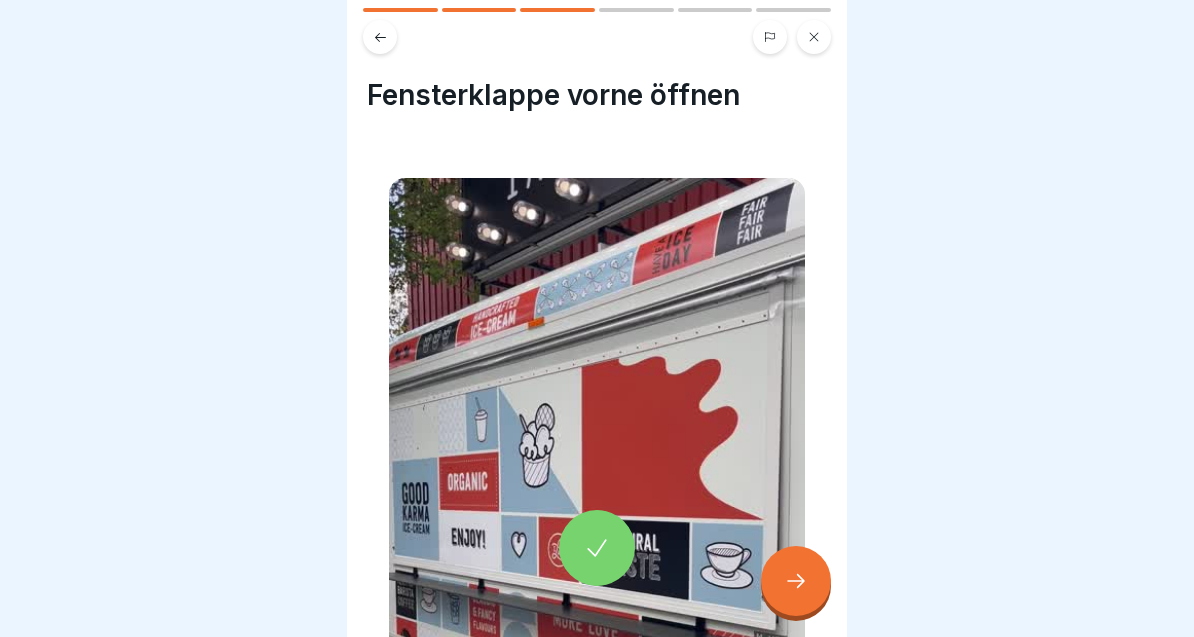click at bounding box center (597, 548) 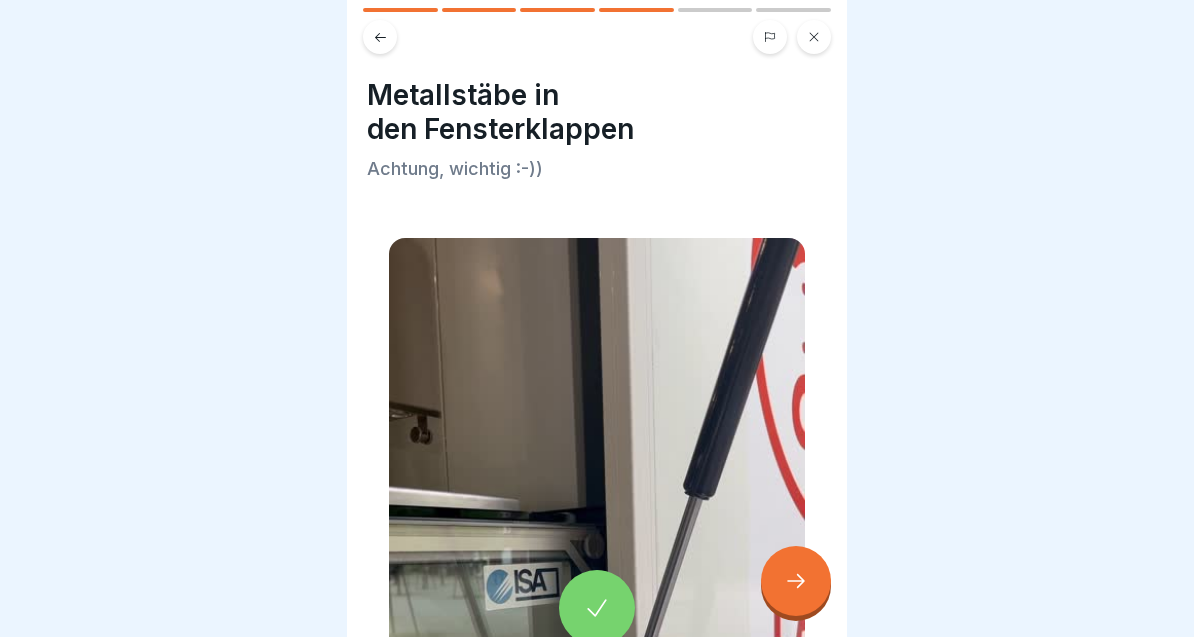 click 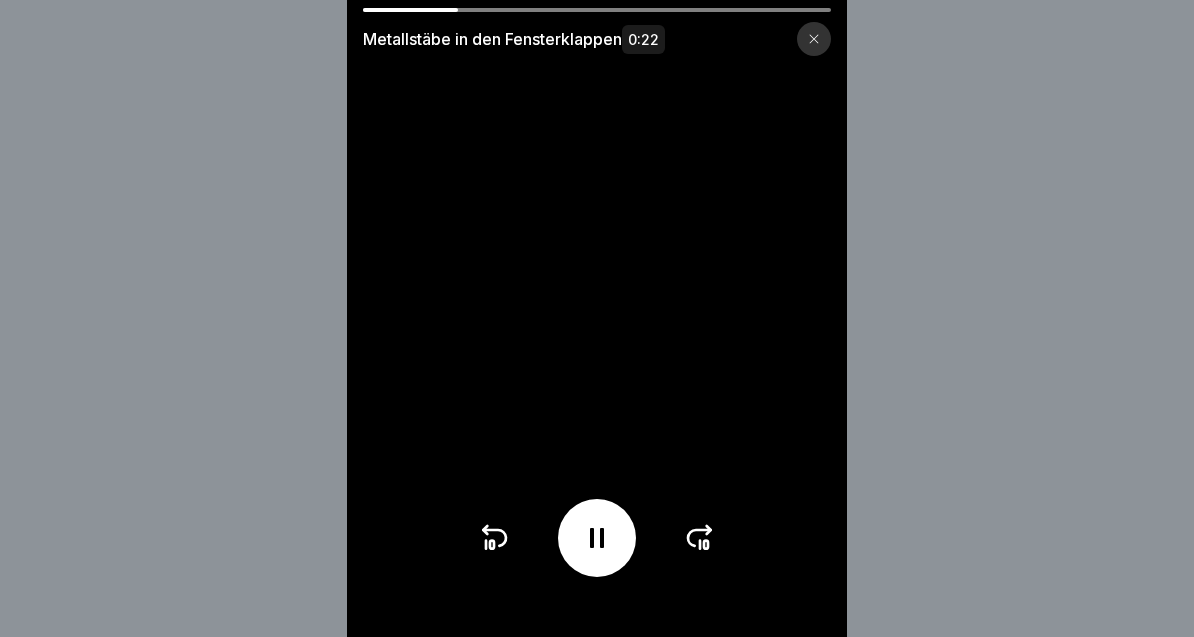 click 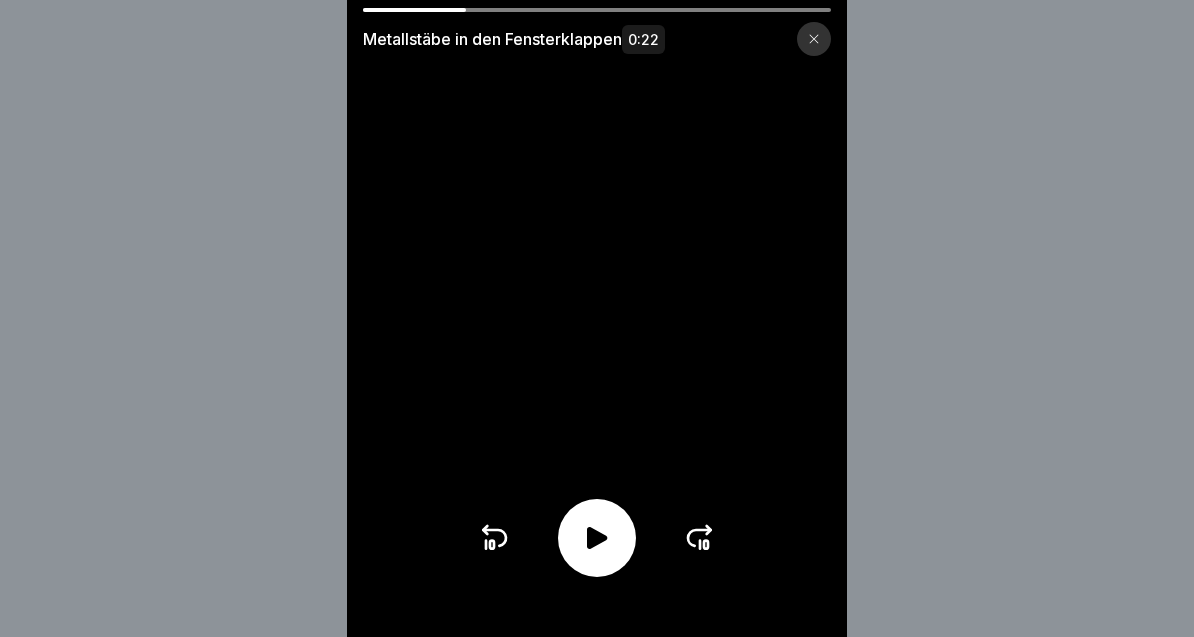 click at bounding box center [597, 538] 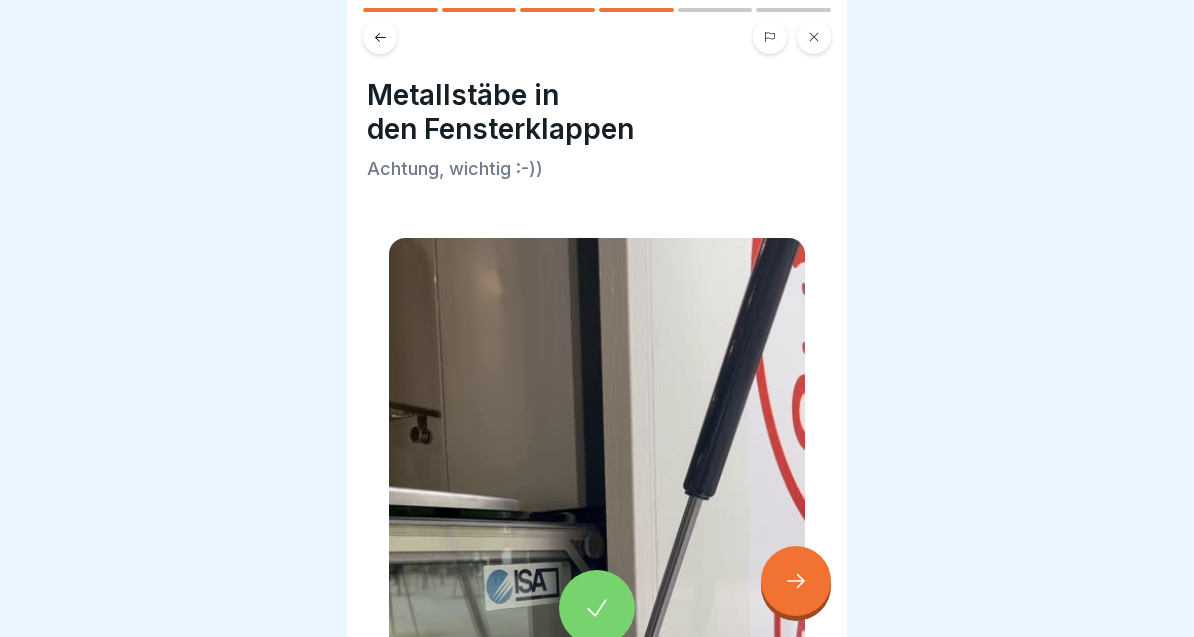 click at bounding box center (796, 581) 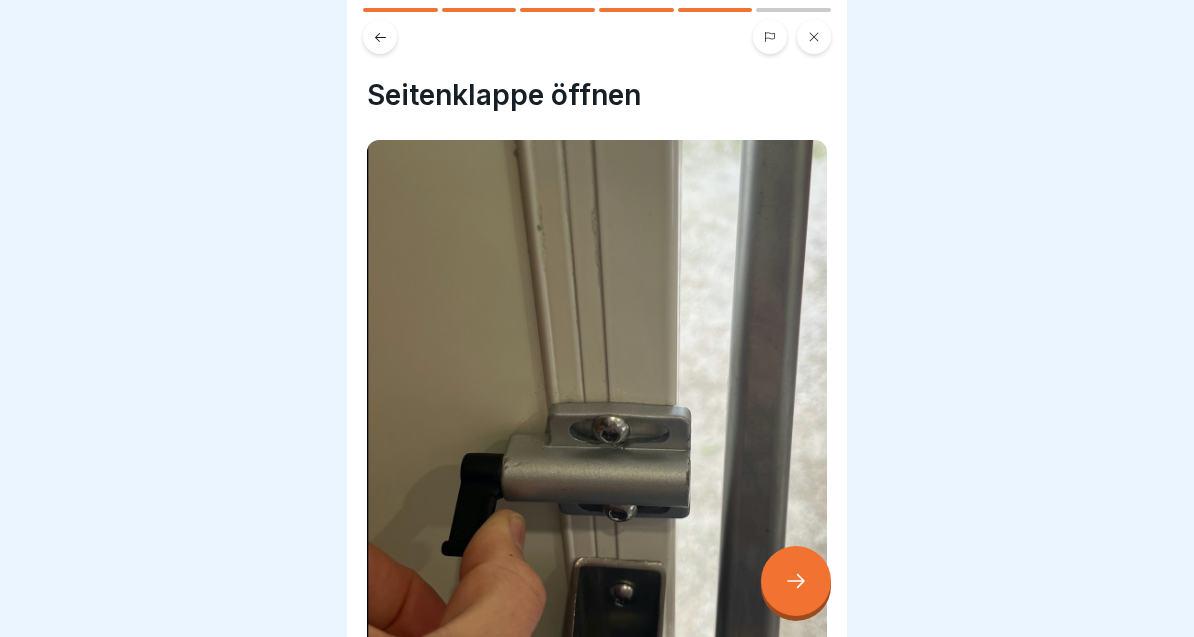 click at bounding box center (597, 503) 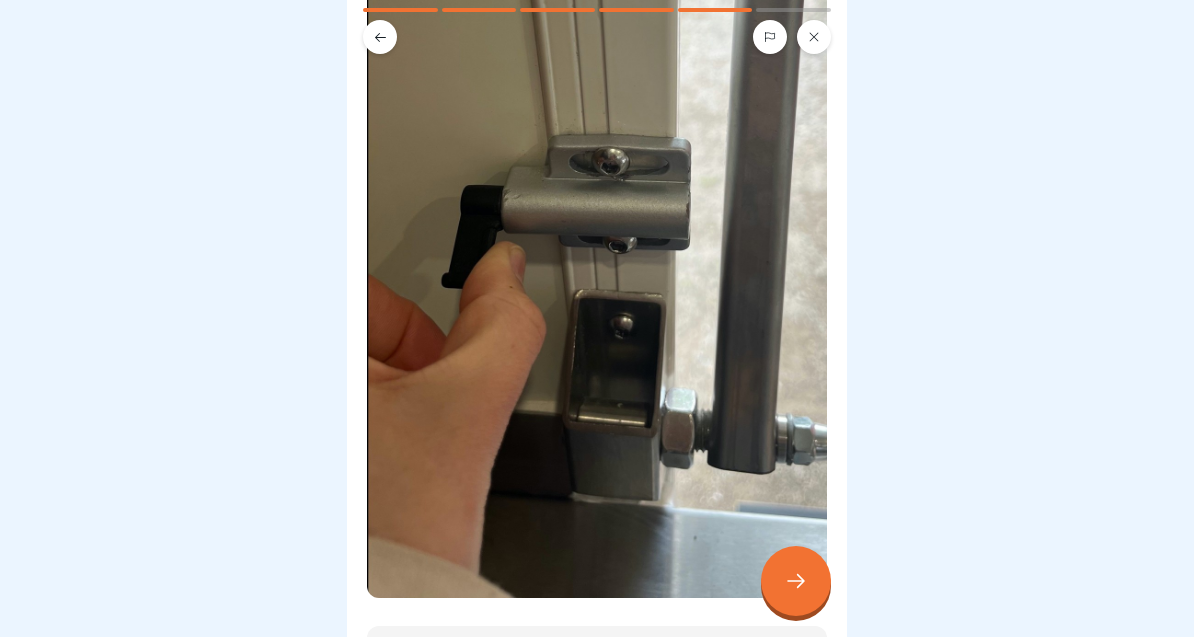 scroll, scrollTop: 271, scrollLeft: 0, axis: vertical 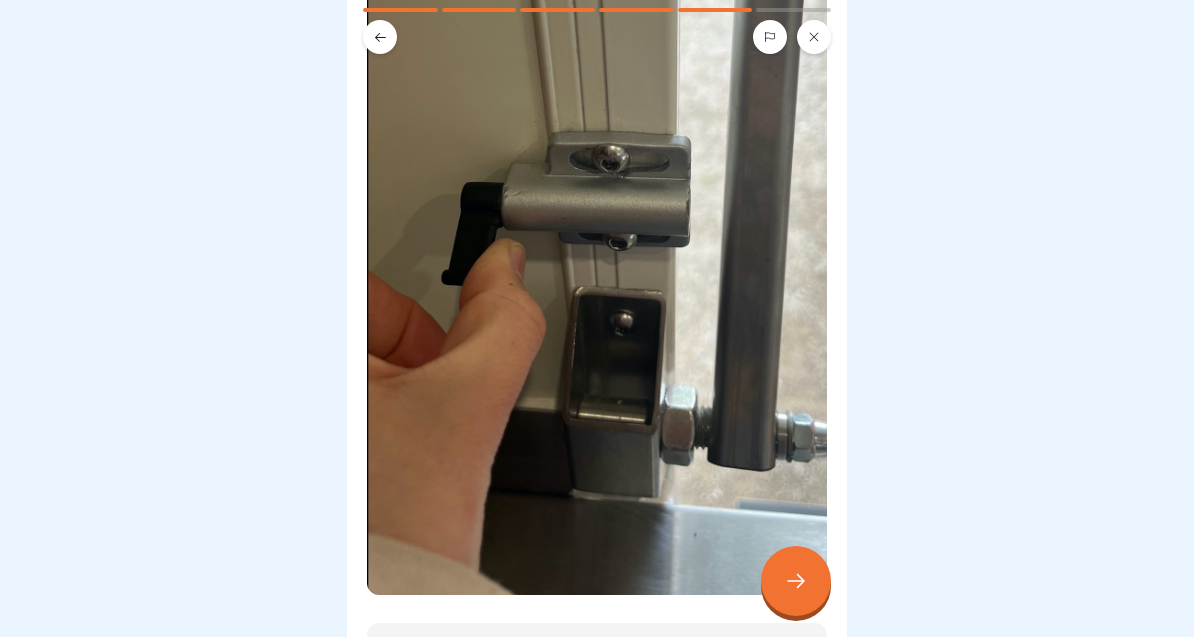 click at bounding box center [796, 581] 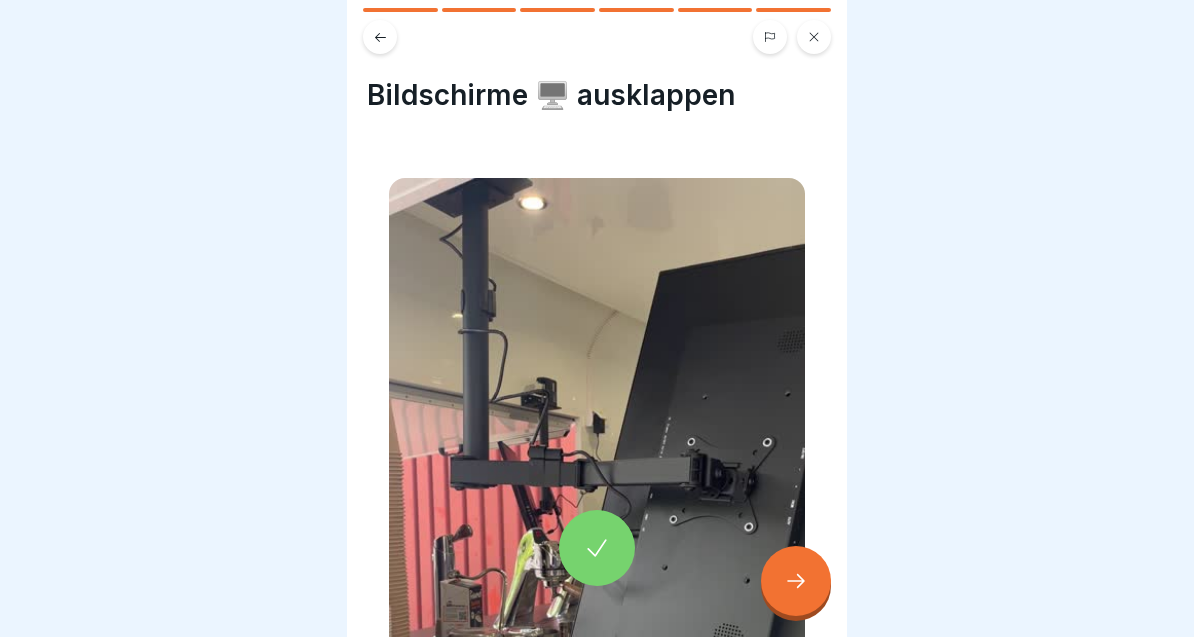 click 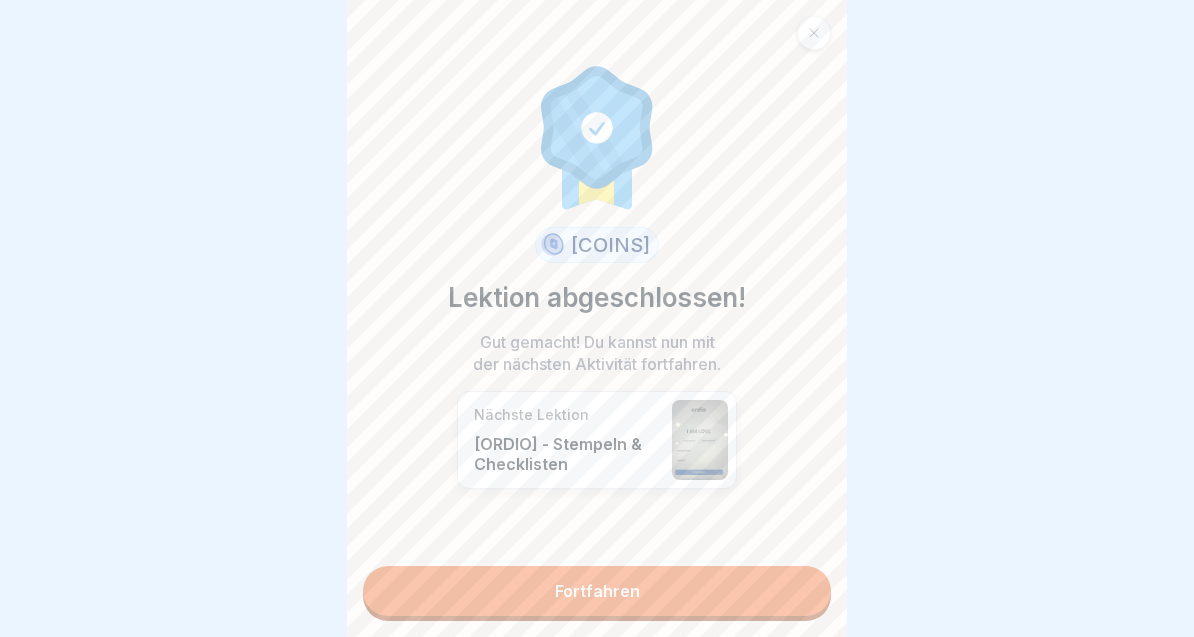 click on "Fortfahren" at bounding box center (597, 591) 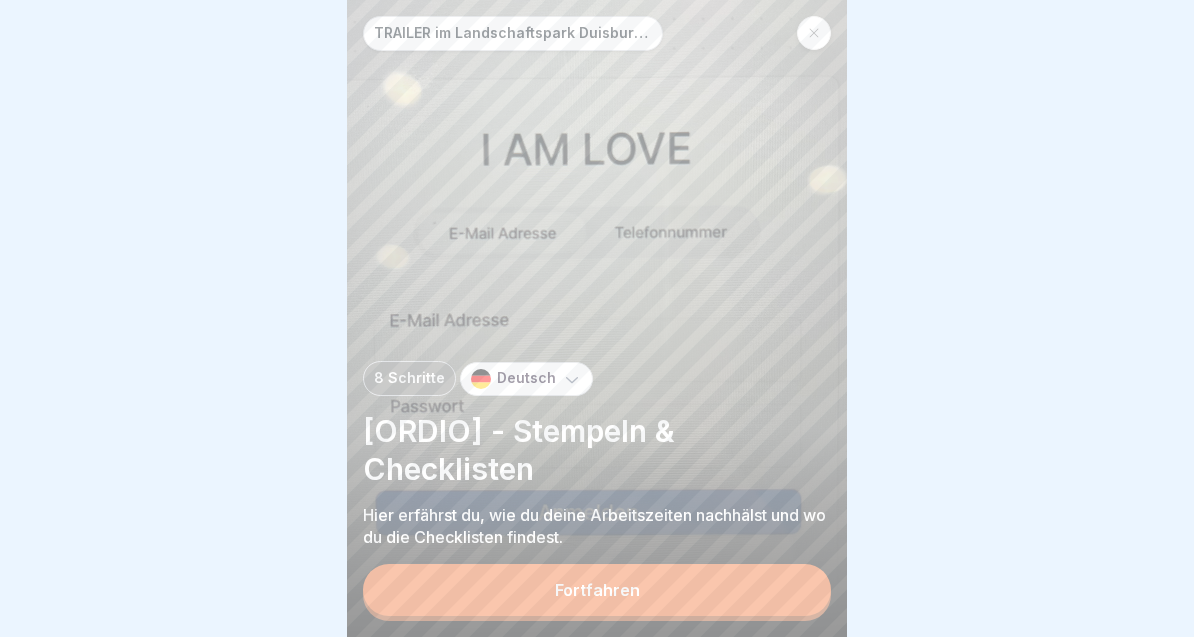 click on "Fortfahren" at bounding box center (597, 590) 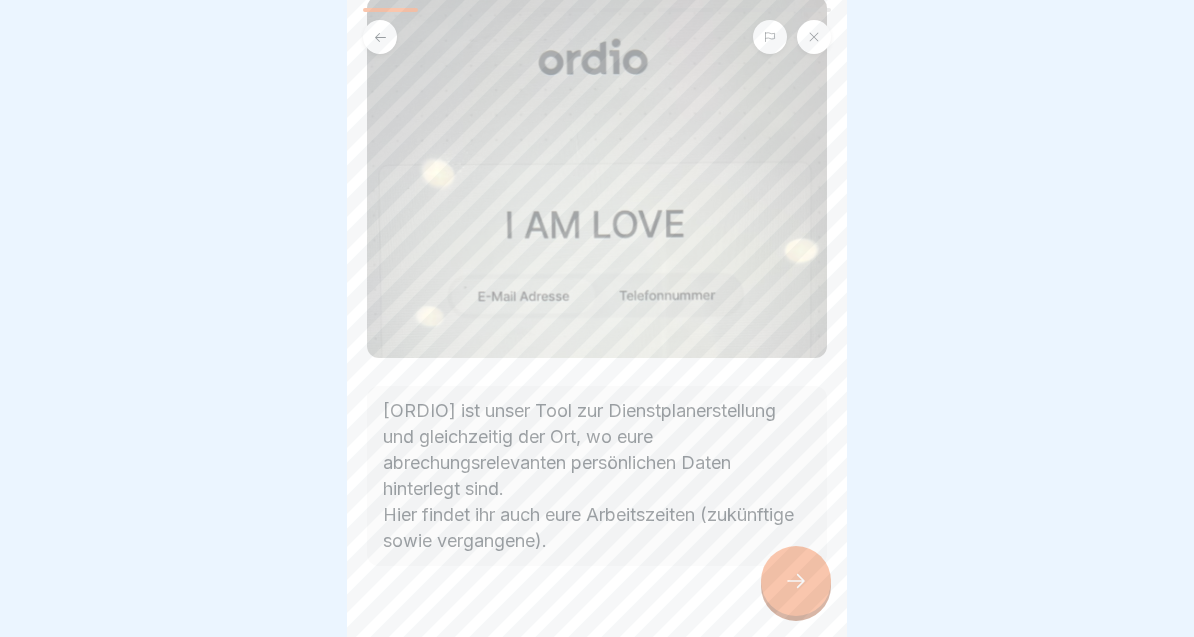 scroll, scrollTop: 147, scrollLeft: 0, axis: vertical 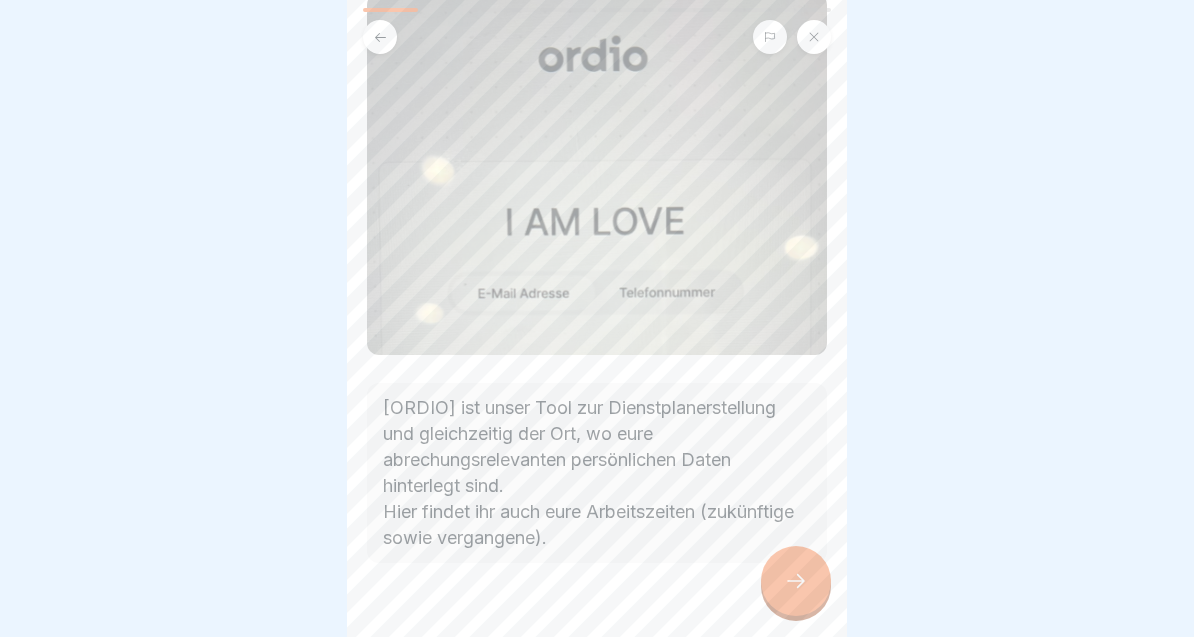 click 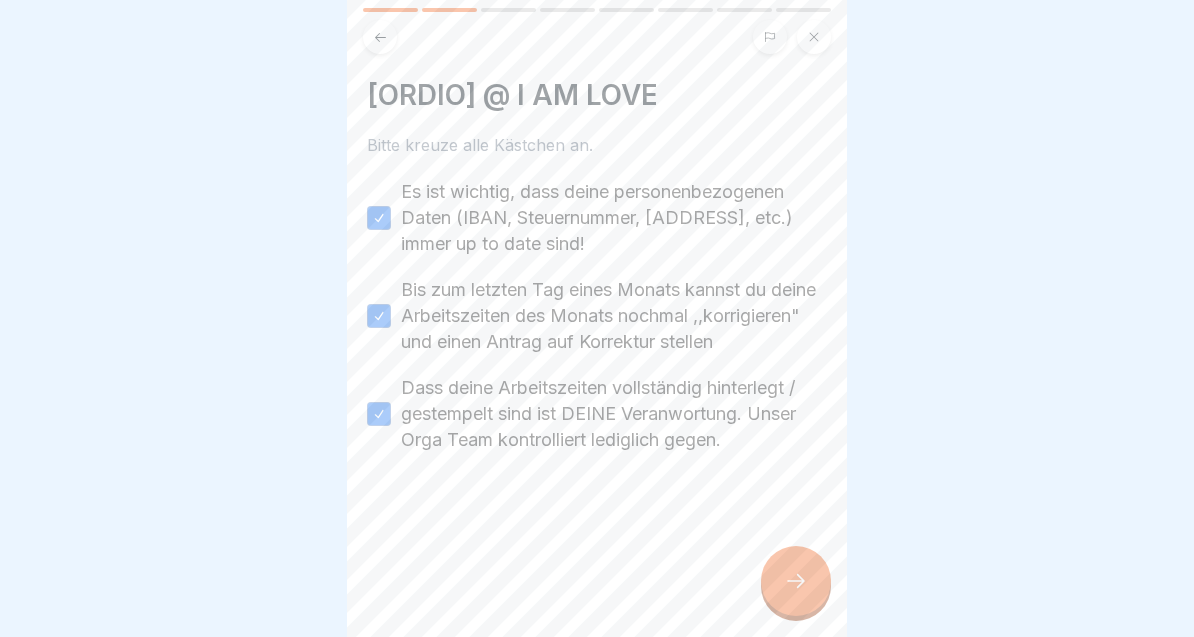 click at bounding box center (796, 581) 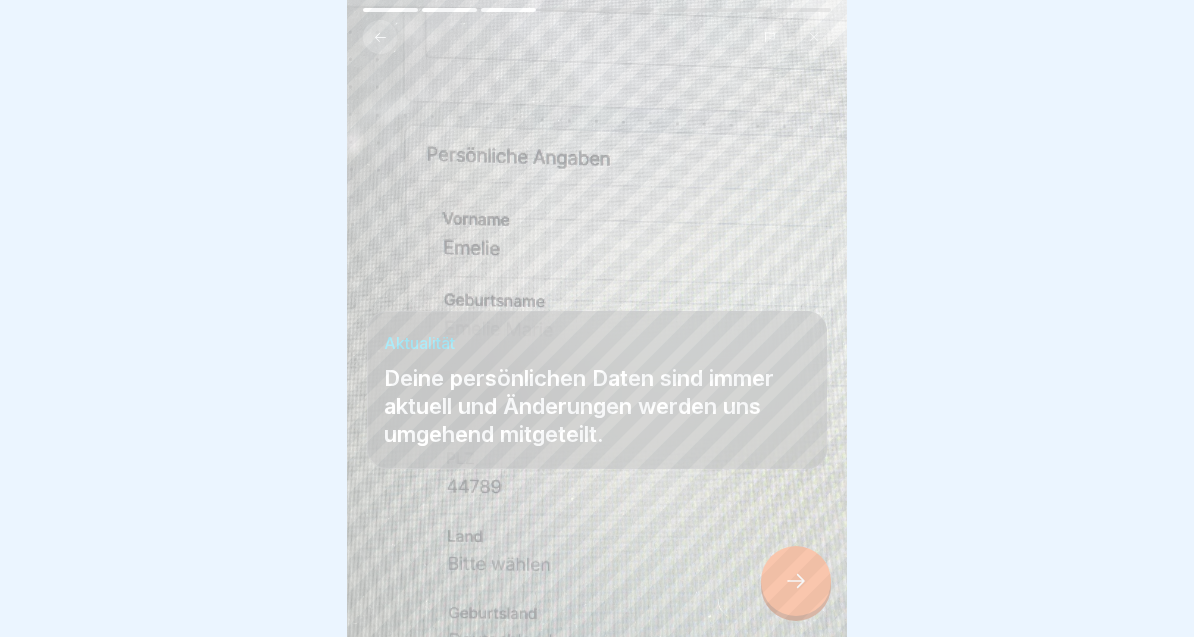 click at bounding box center (796, 581) 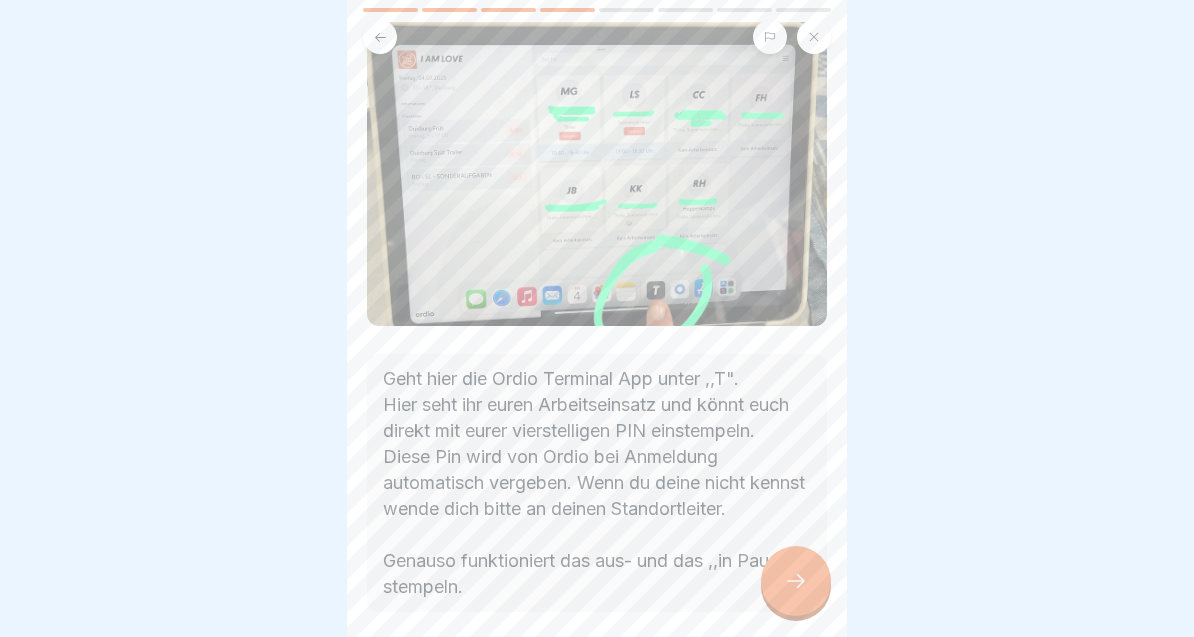 scroll, scrollTop: 146, scrollLeft: 0, axis: vertical 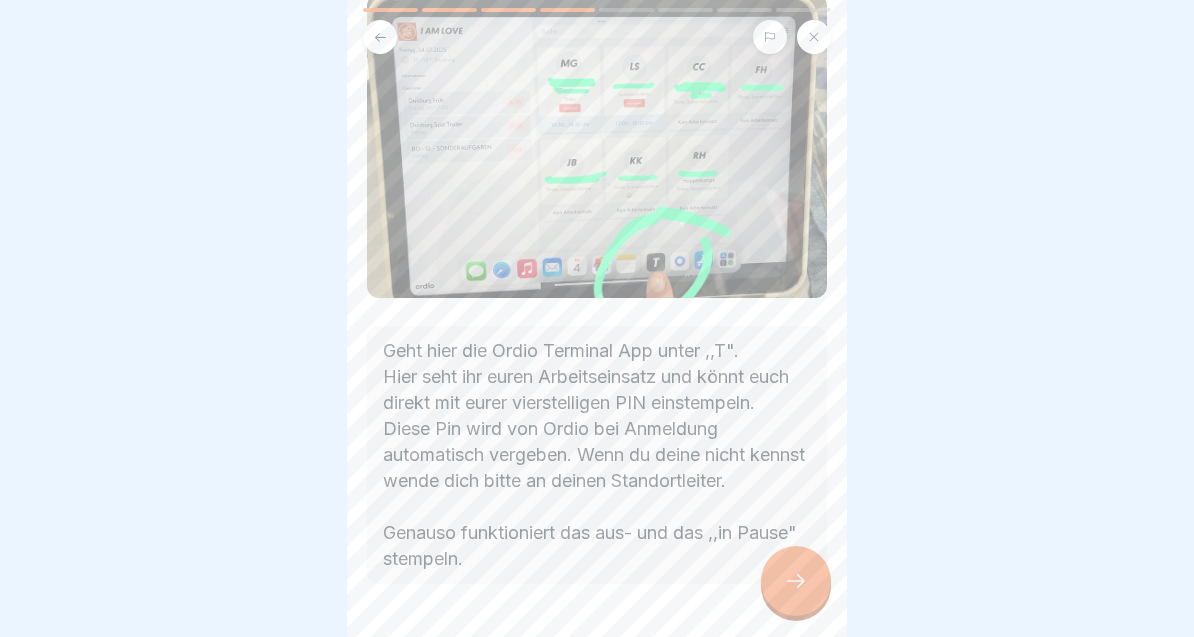 click 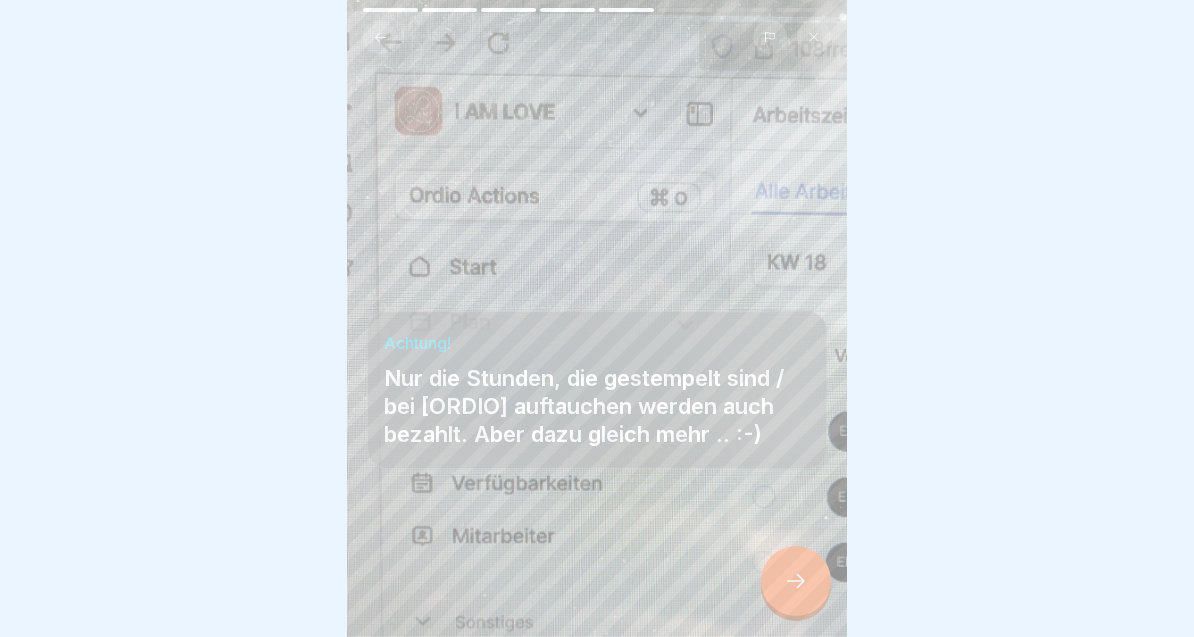 click at bounding box center [796, 581] 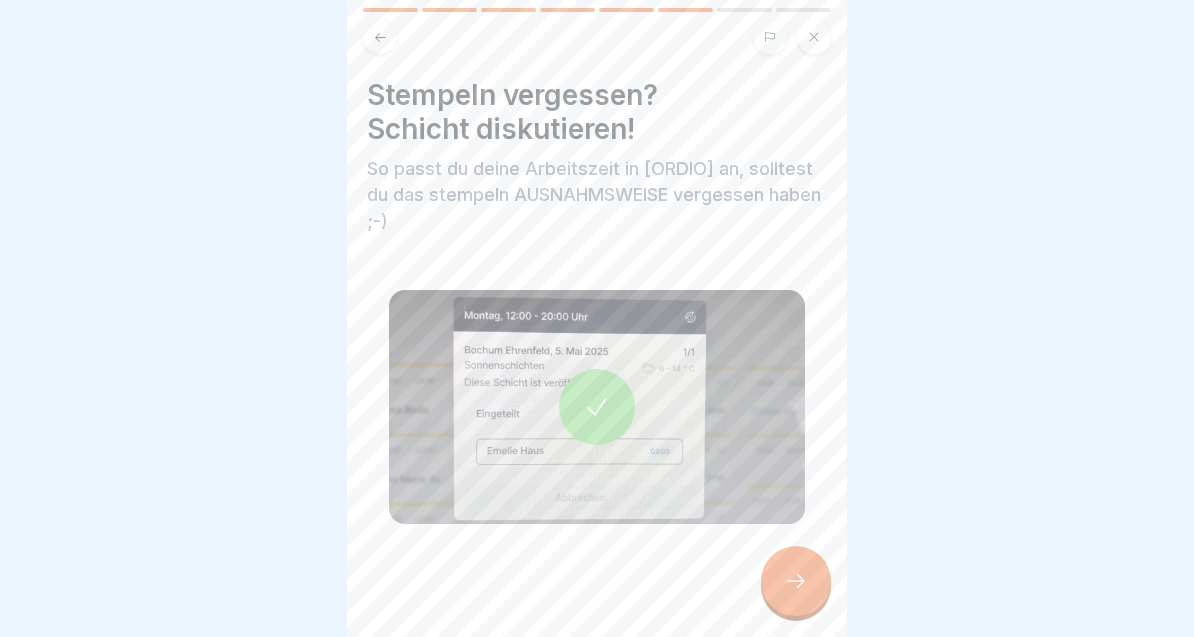 click 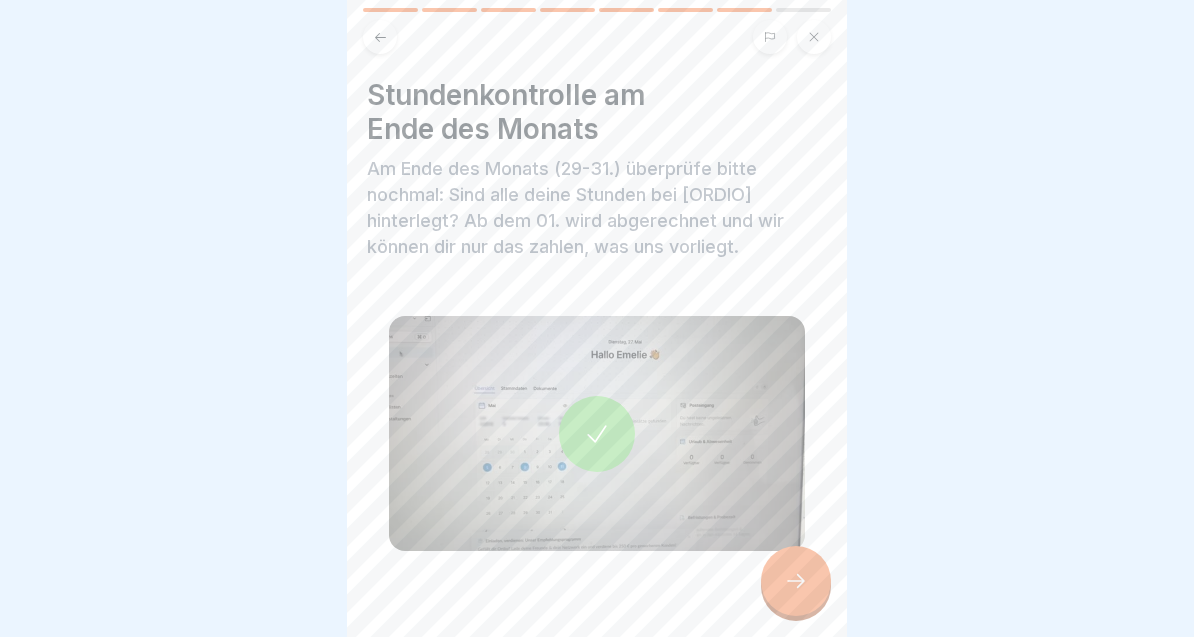 click at bounding box center [597, 37] 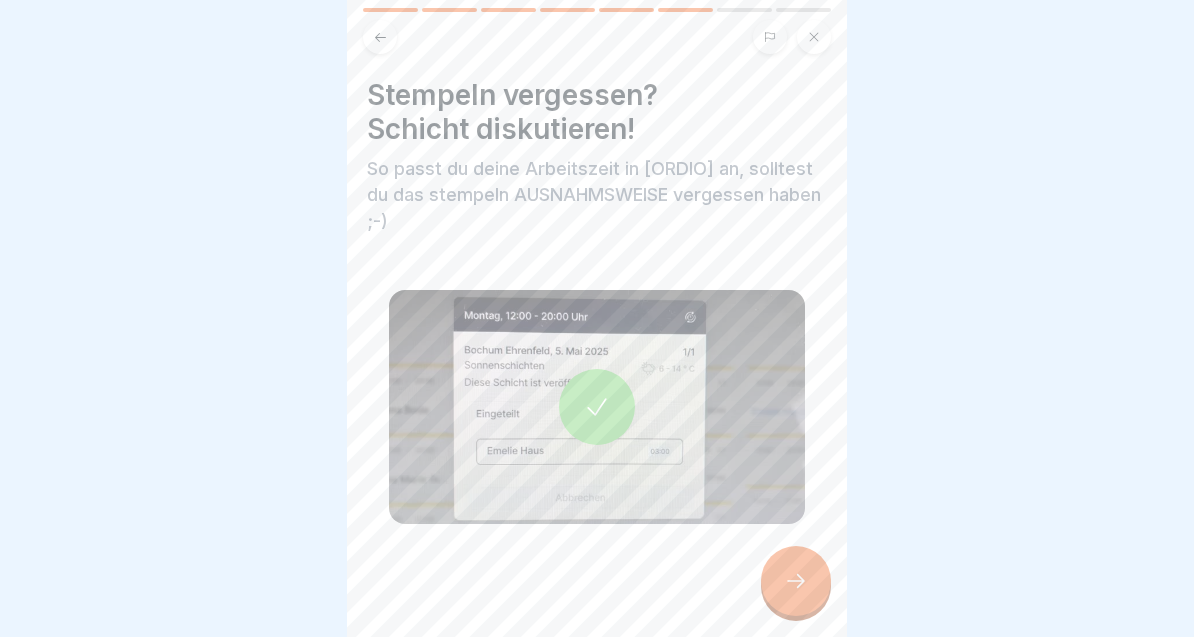 click 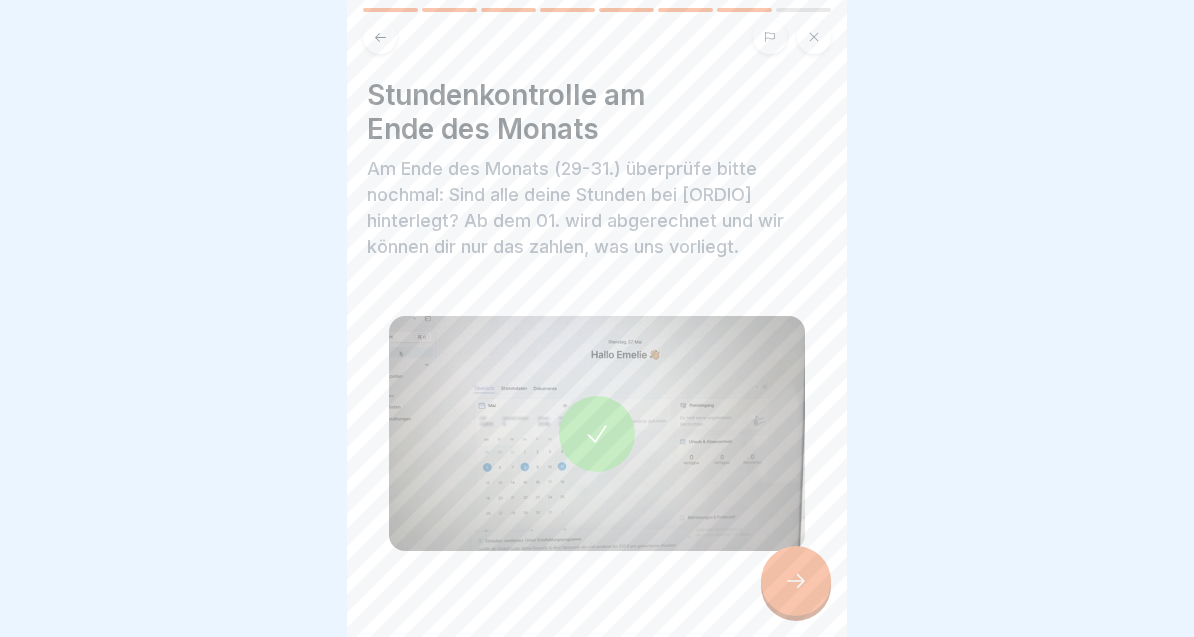 click 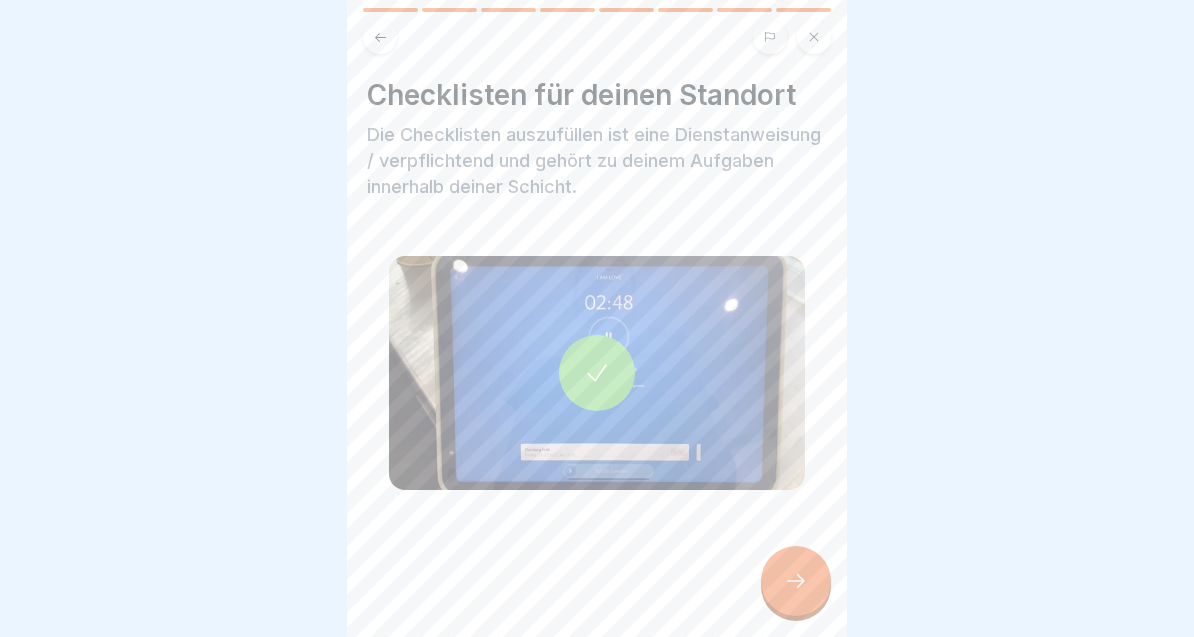 click at bounding box center (597, 373) 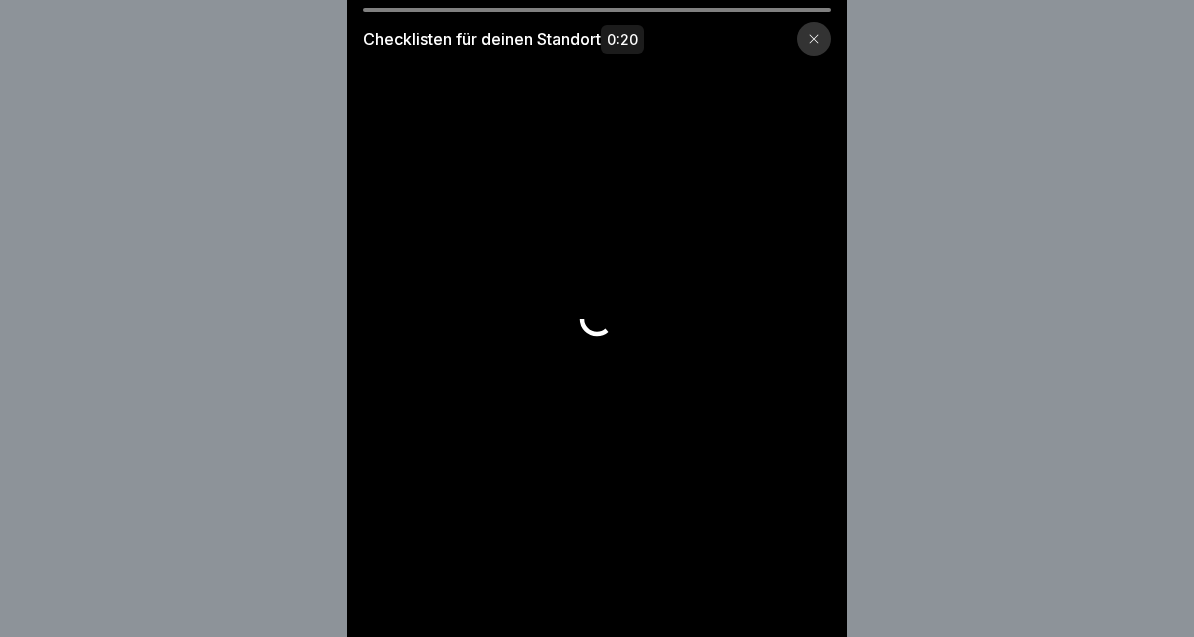 click at bounding box center [814, 39] 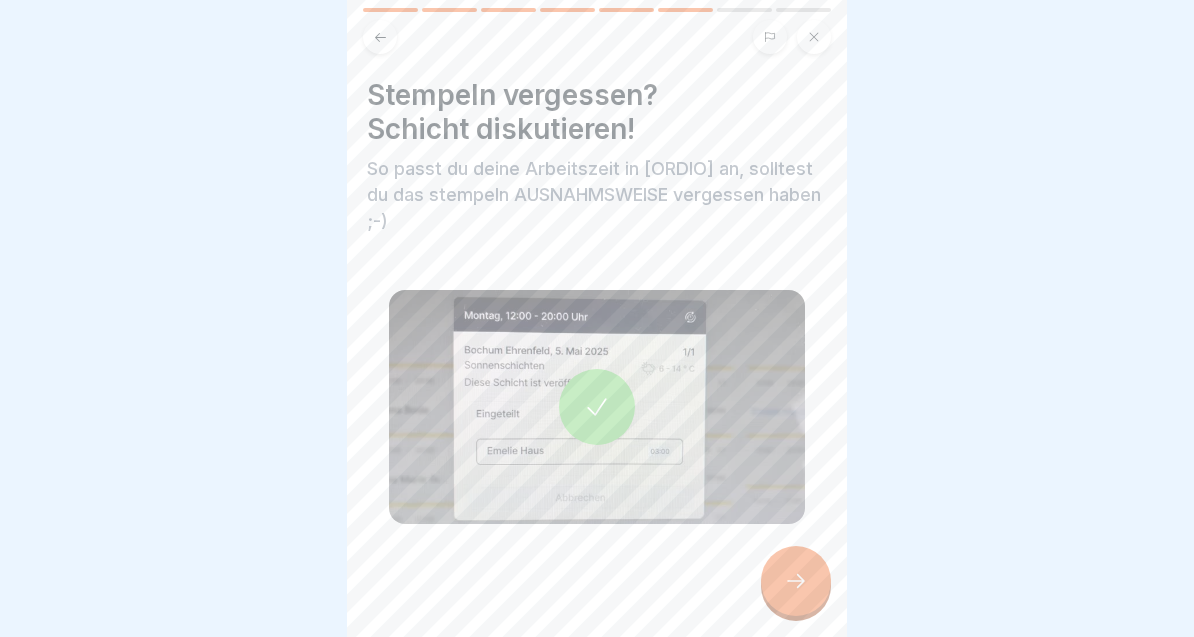 click 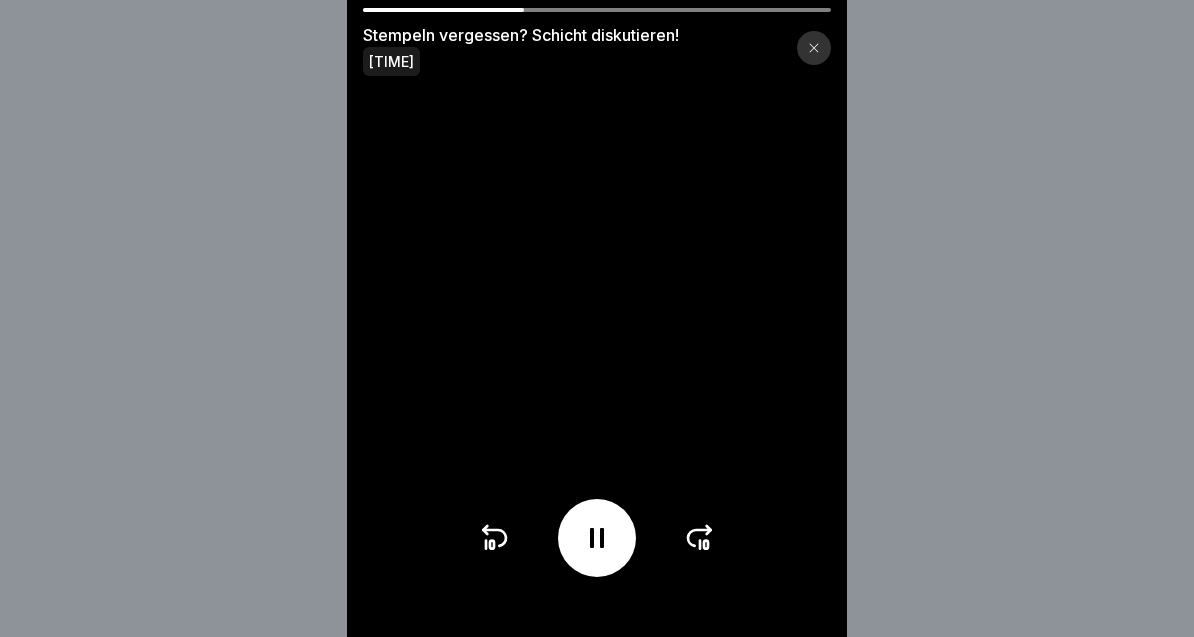 click at bounding box center (597, 538) 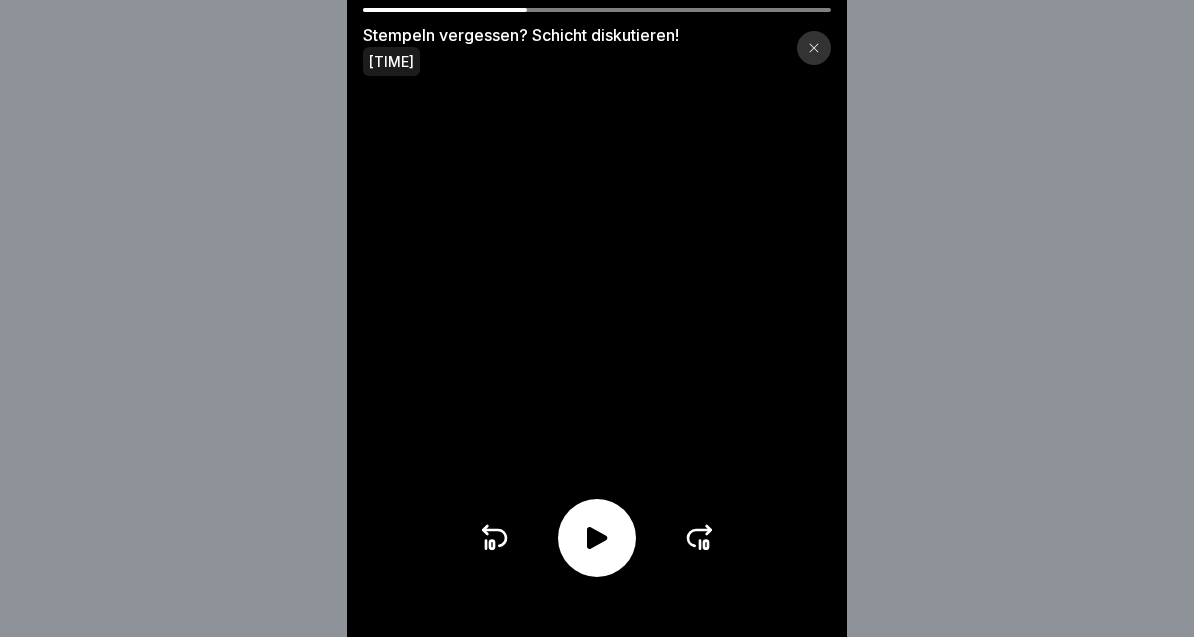 click at bounding box center (597, 538) 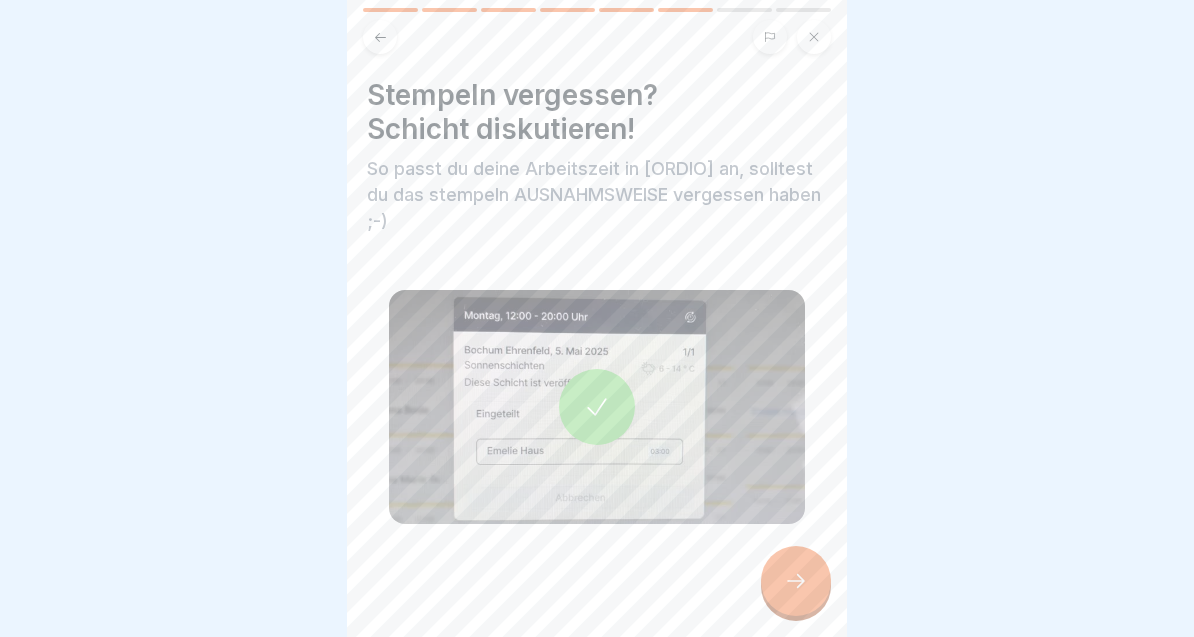 click at bounding box center (796, 581) 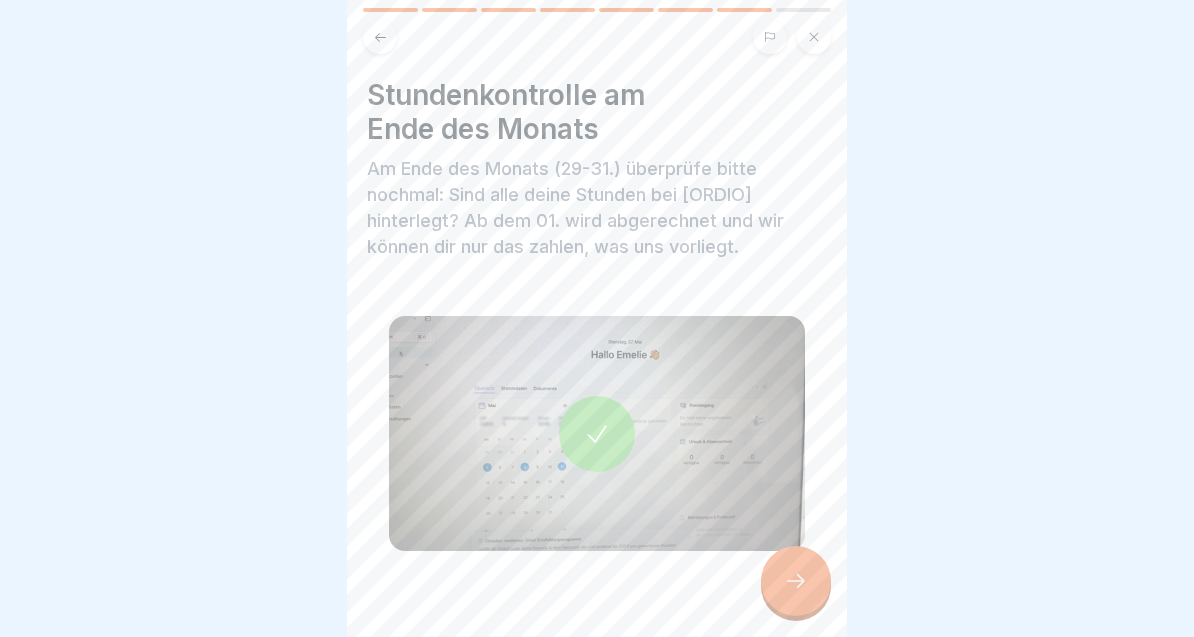 click at bounding box center (597, 434) 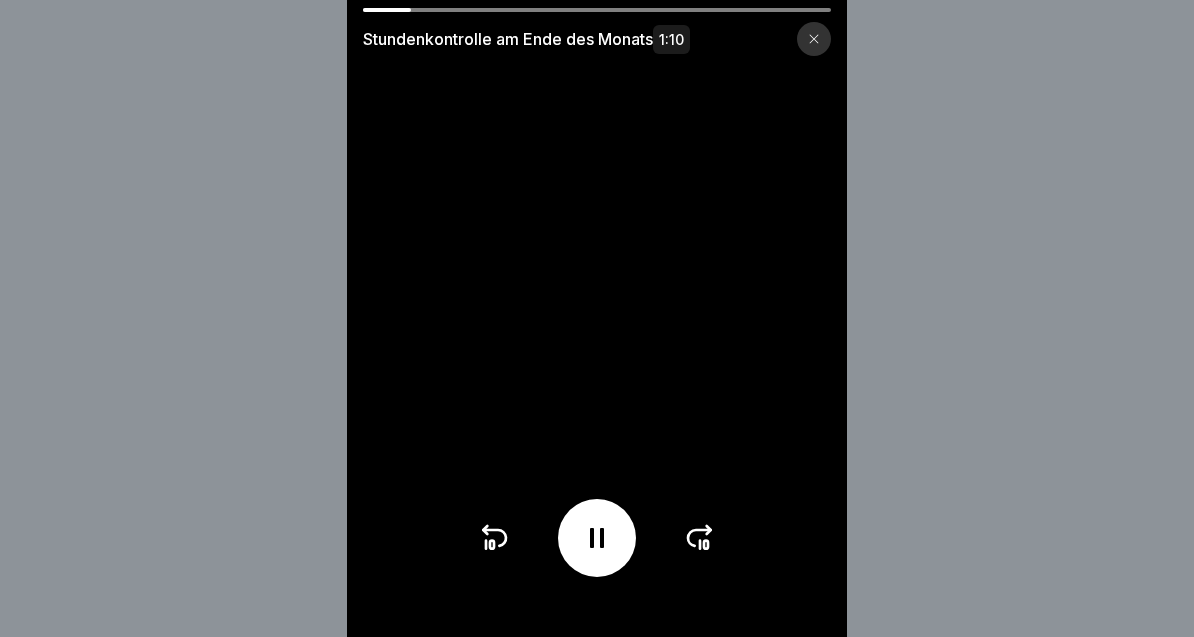 click 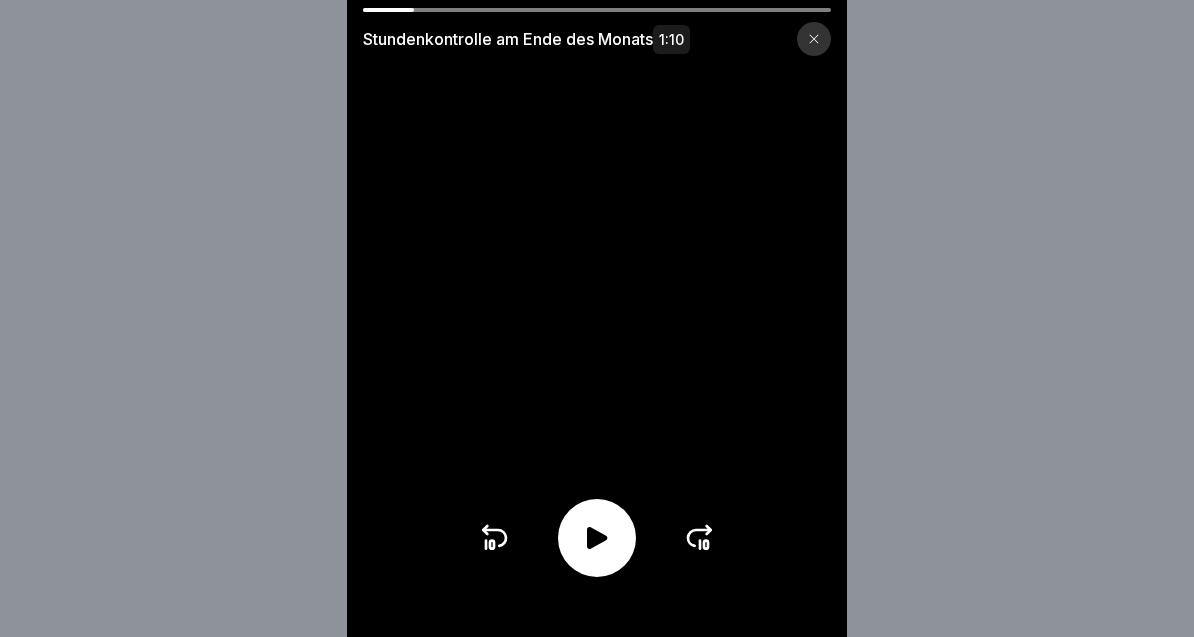 click at bounding box center (597, 538) 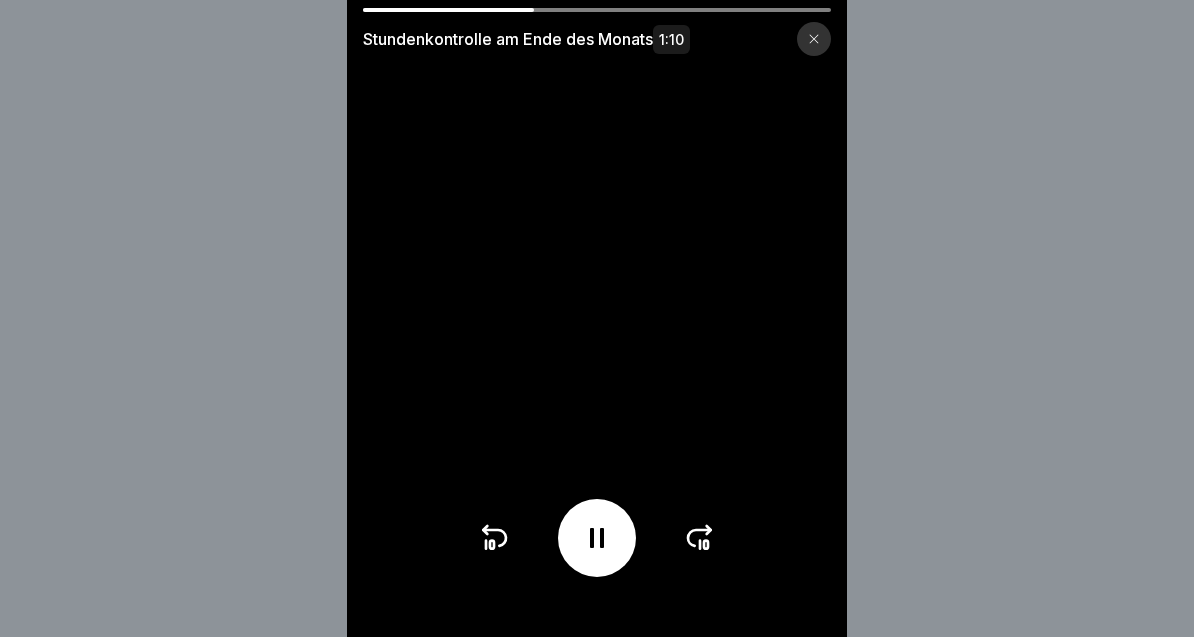 click at bounding box center [597, 538] 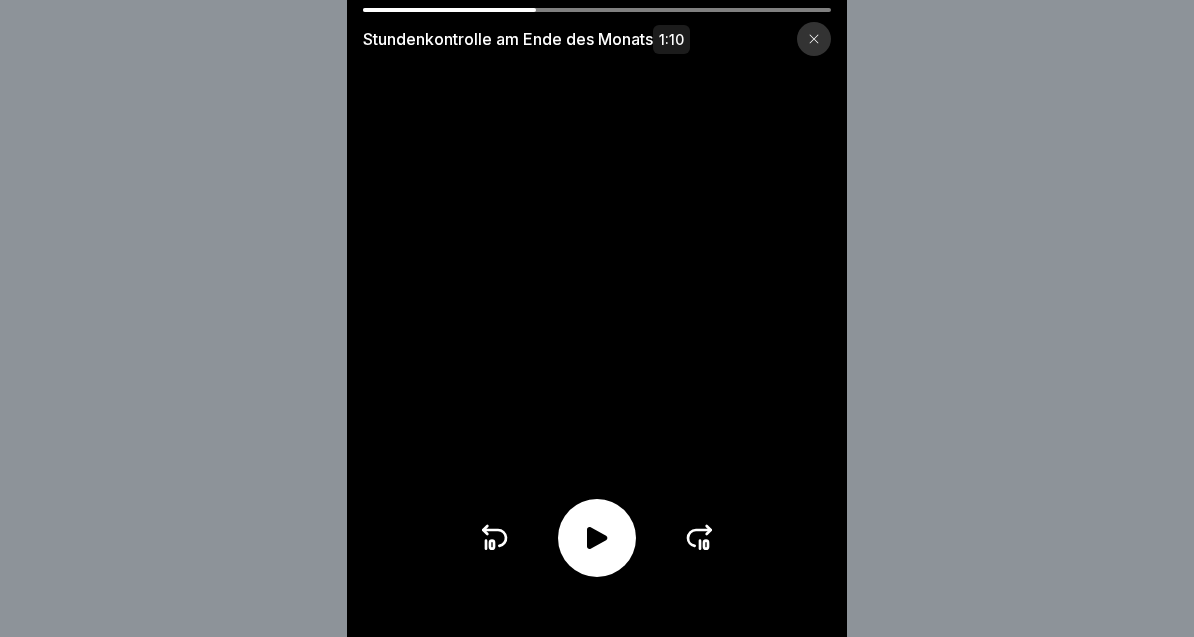 click 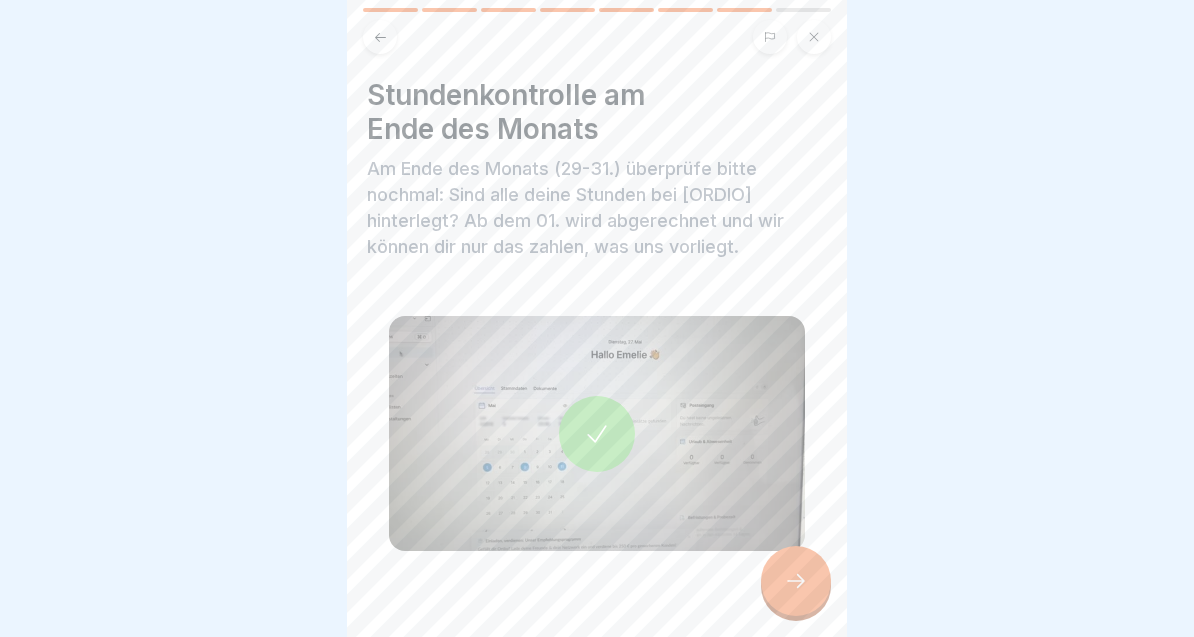 click 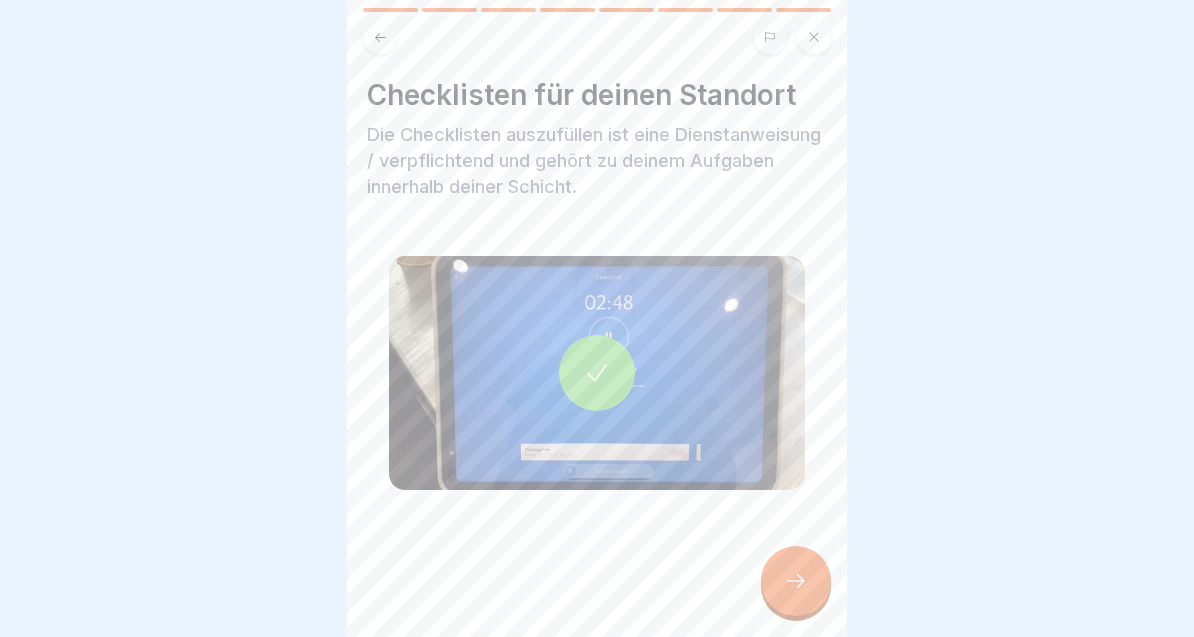 click at bounding box center [597, 373] 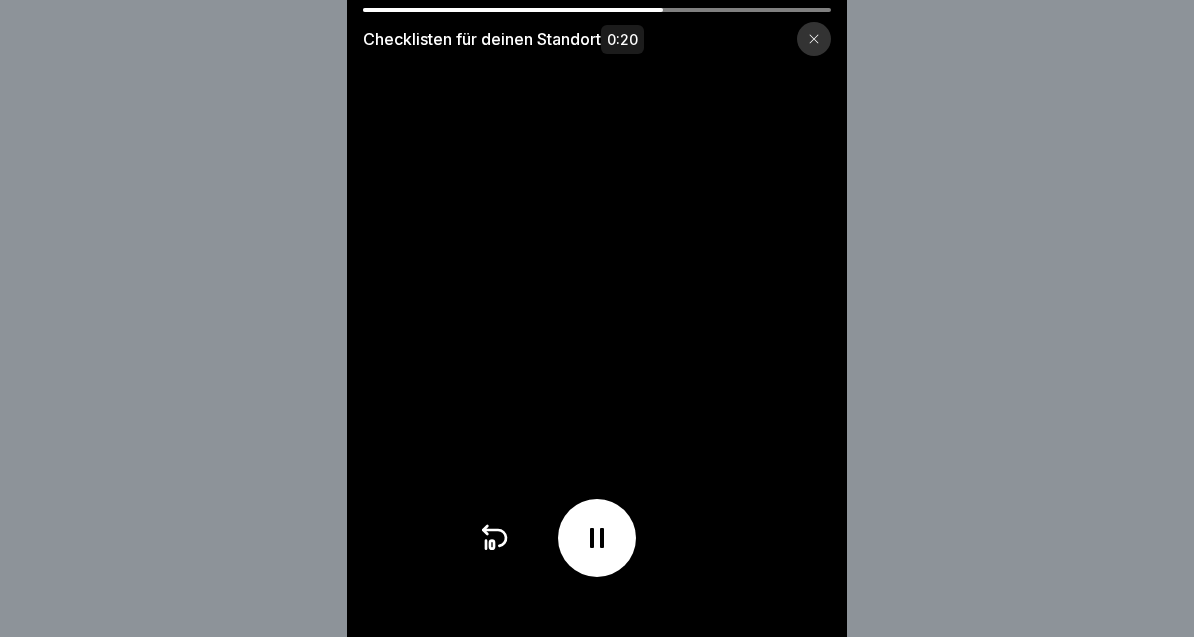 click 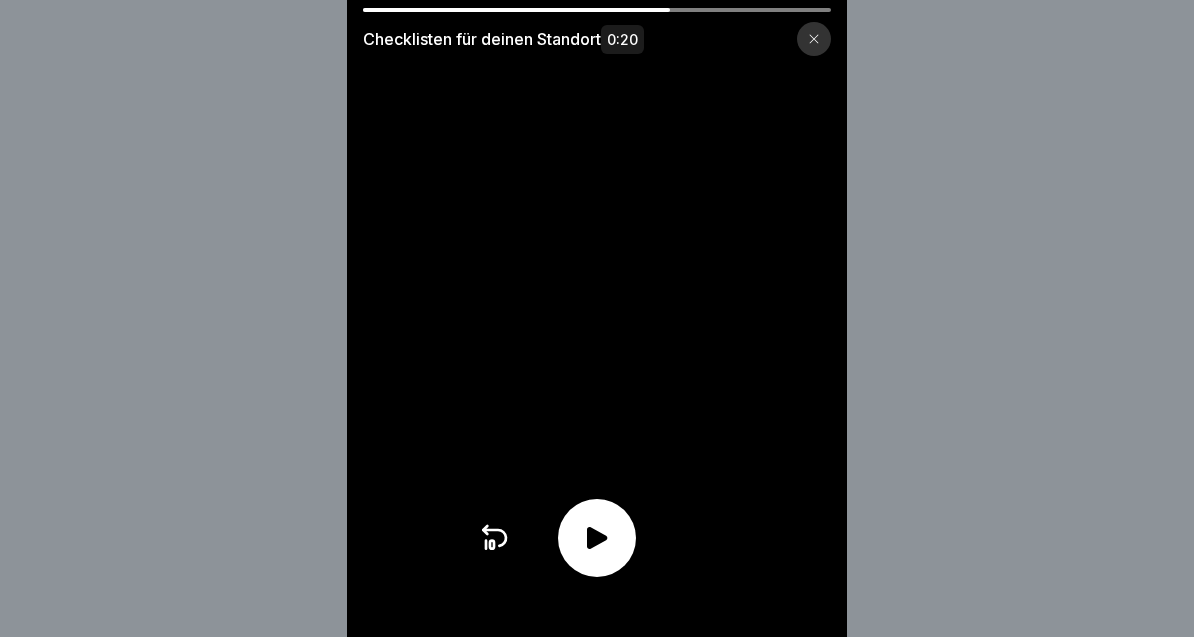 click at bounding box center [597, 538] 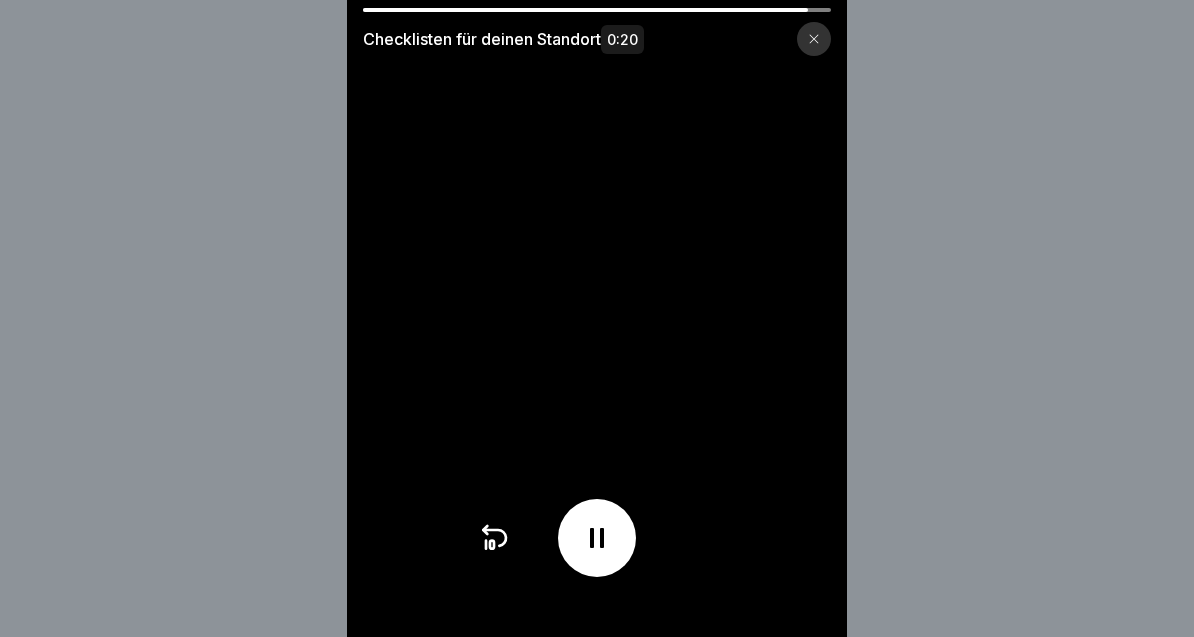 click 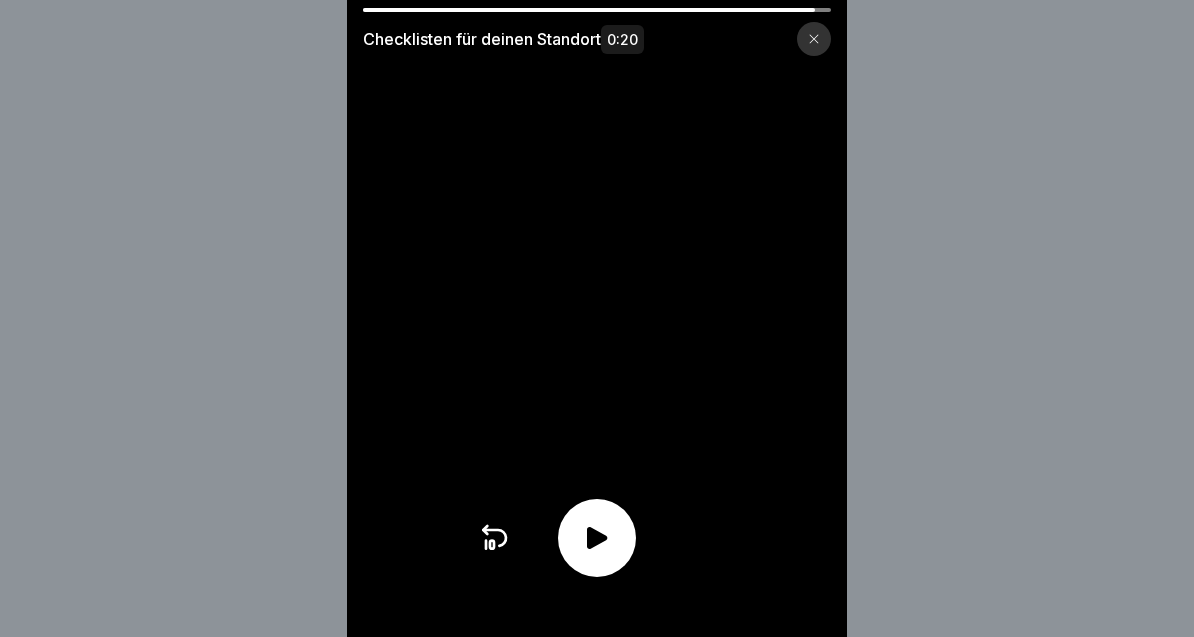 click 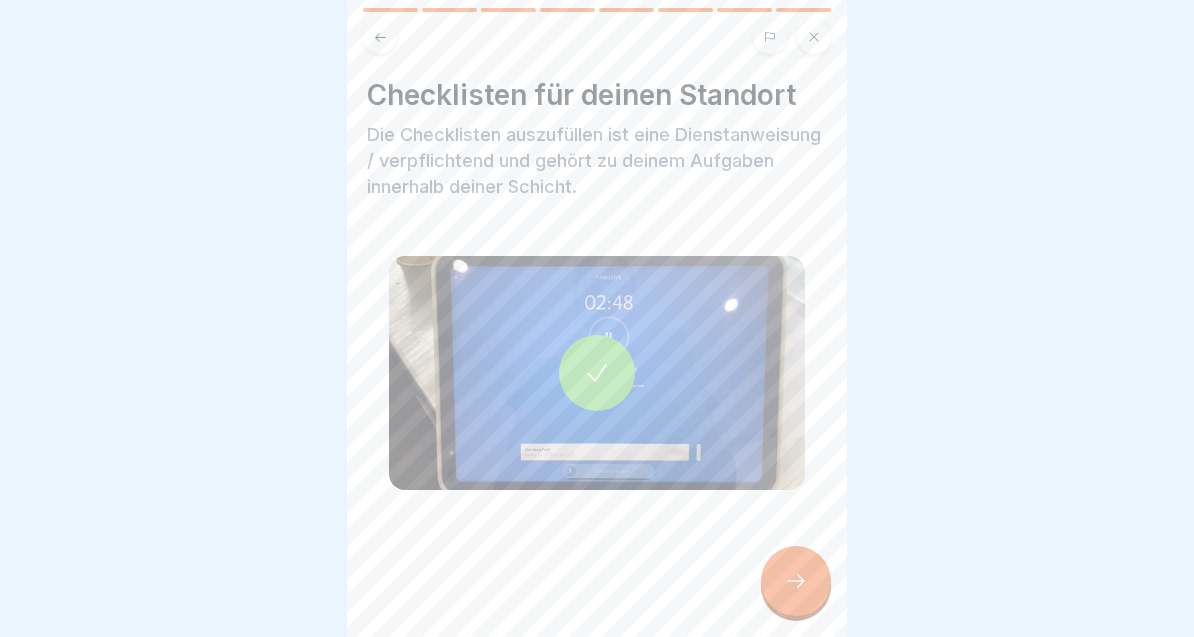click at bounding box center [796, 581] 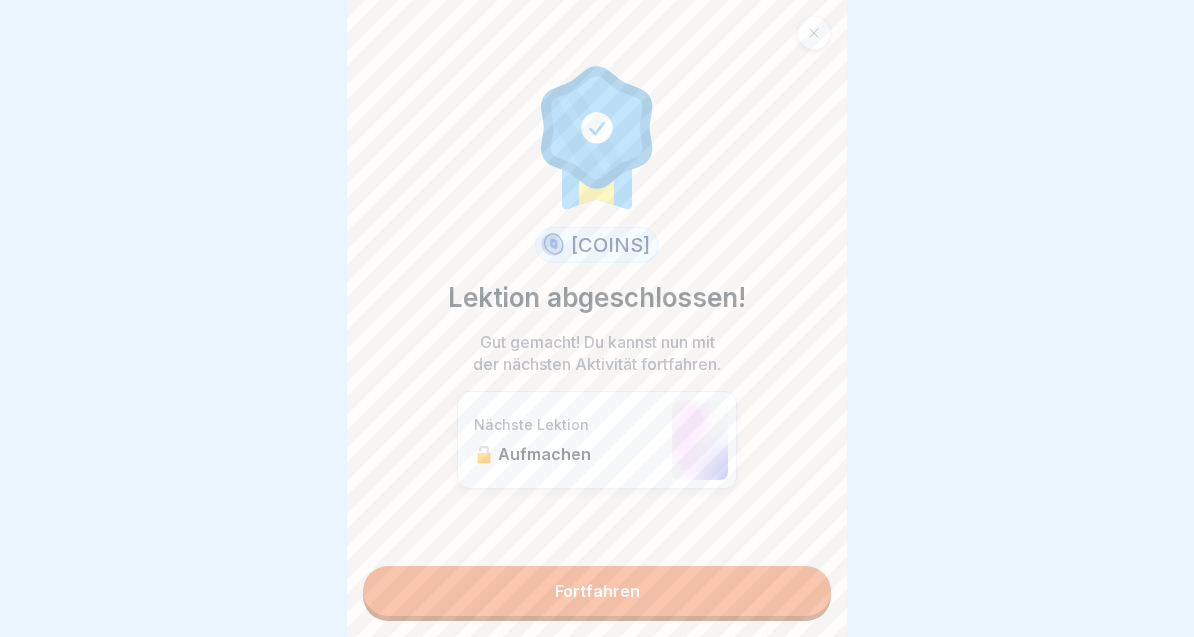 click on "Fortfahren" at bounding box center (597, 591) 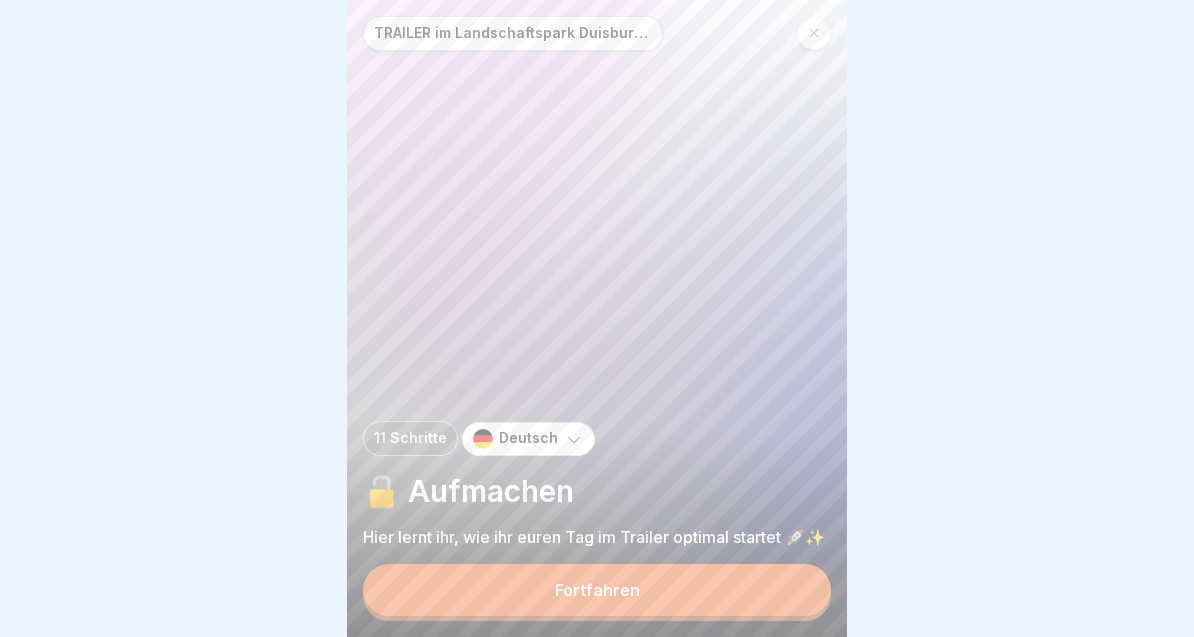 click on "Fortfahren" at bounding box center [597, 590] 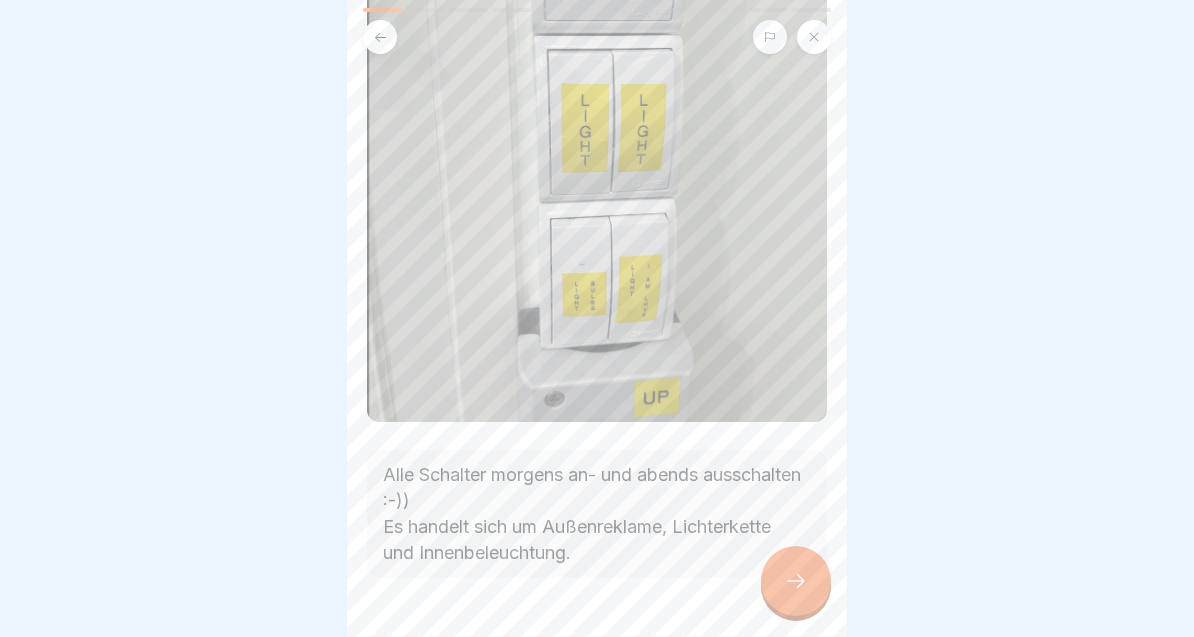 scroll, scrollTop: 367, scrollLeft: 0, axis: vertical 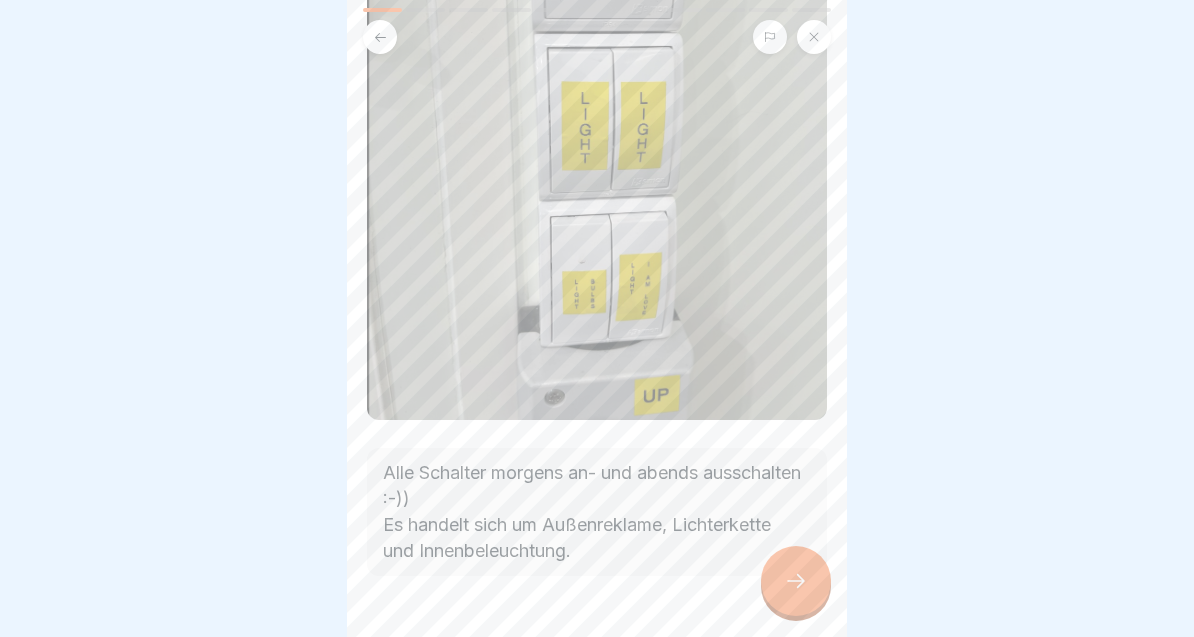 click 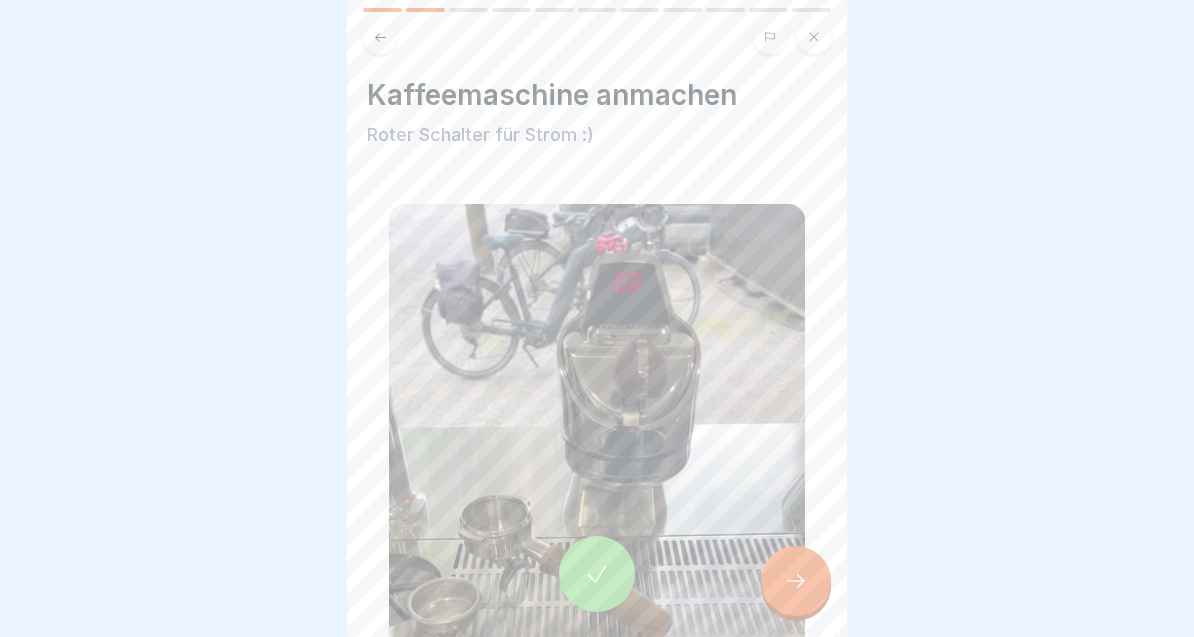 click at bounding box center [597, 318] 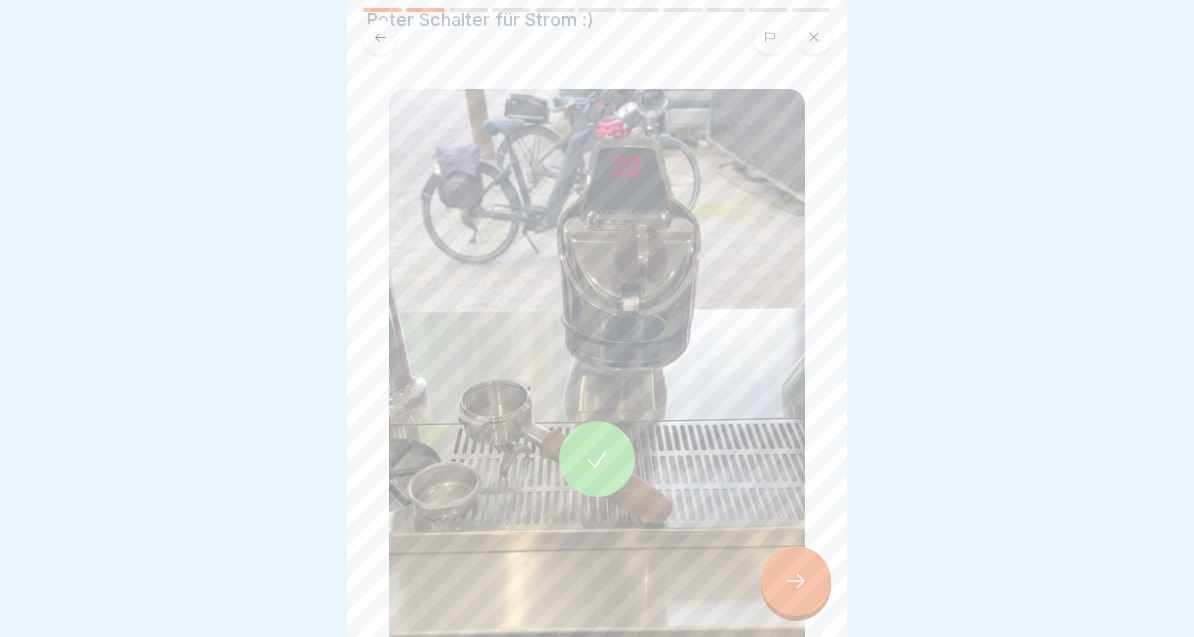 scroll, scrollTop: 117, scrollLeft: 0, axis: vertical 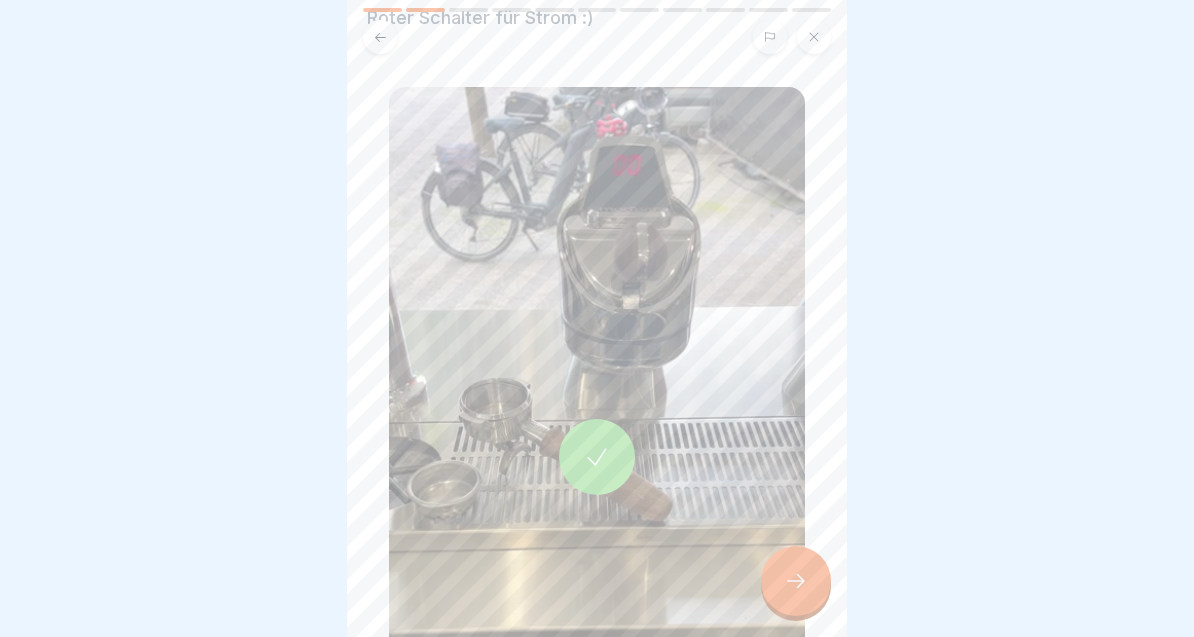 click 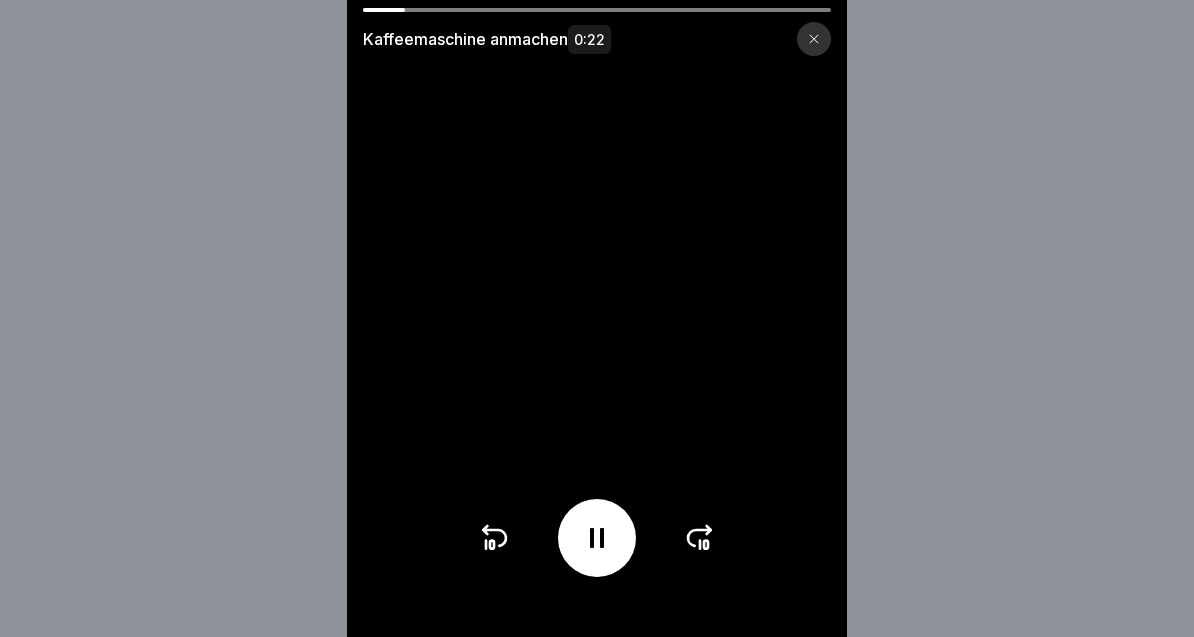 click at bounding box center [597, 538] 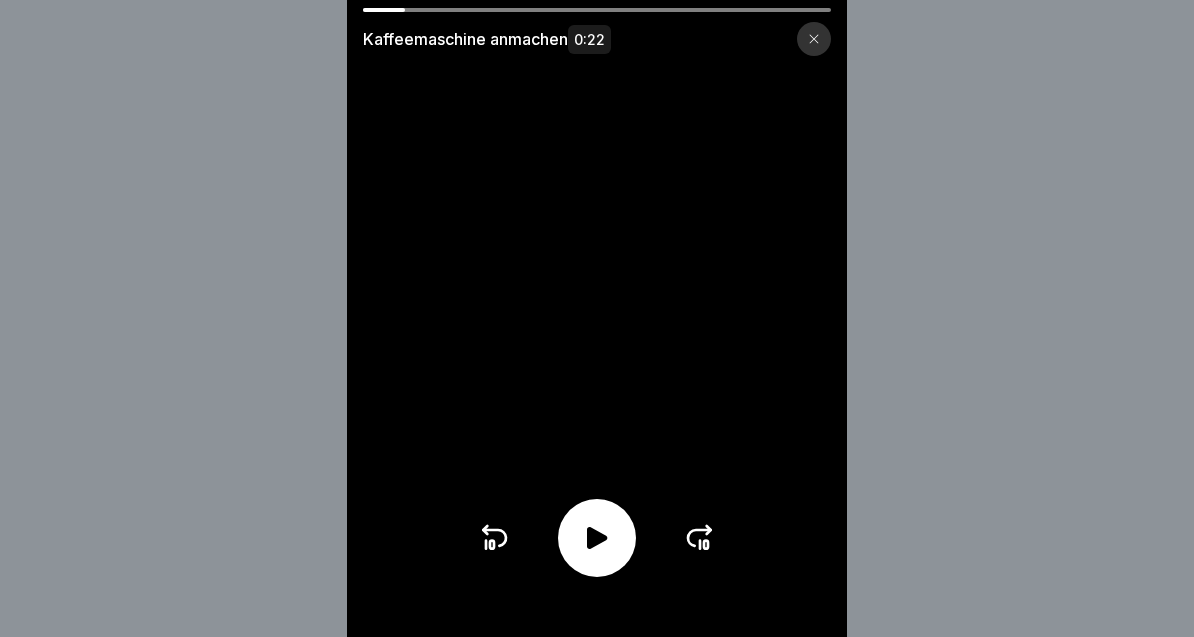click 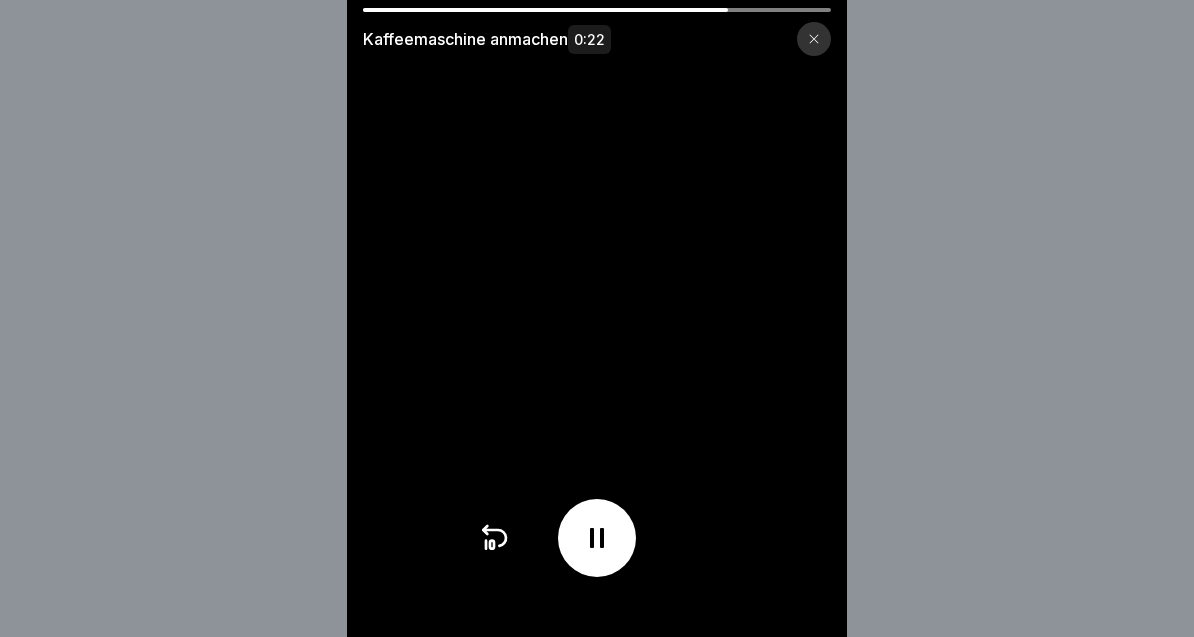 click 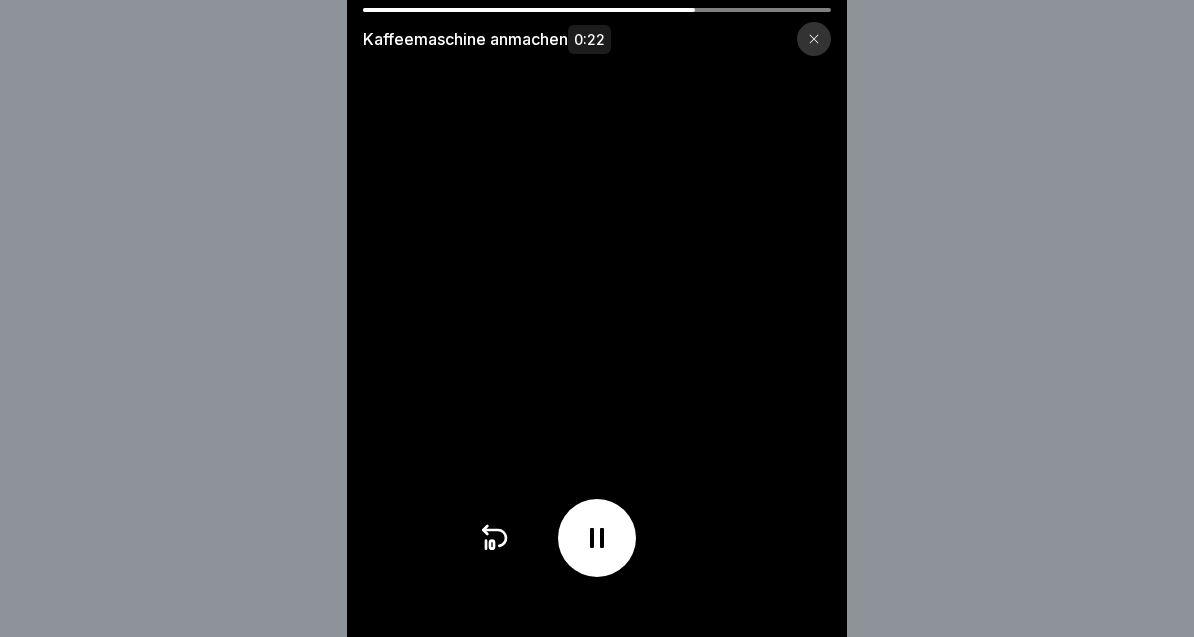 click 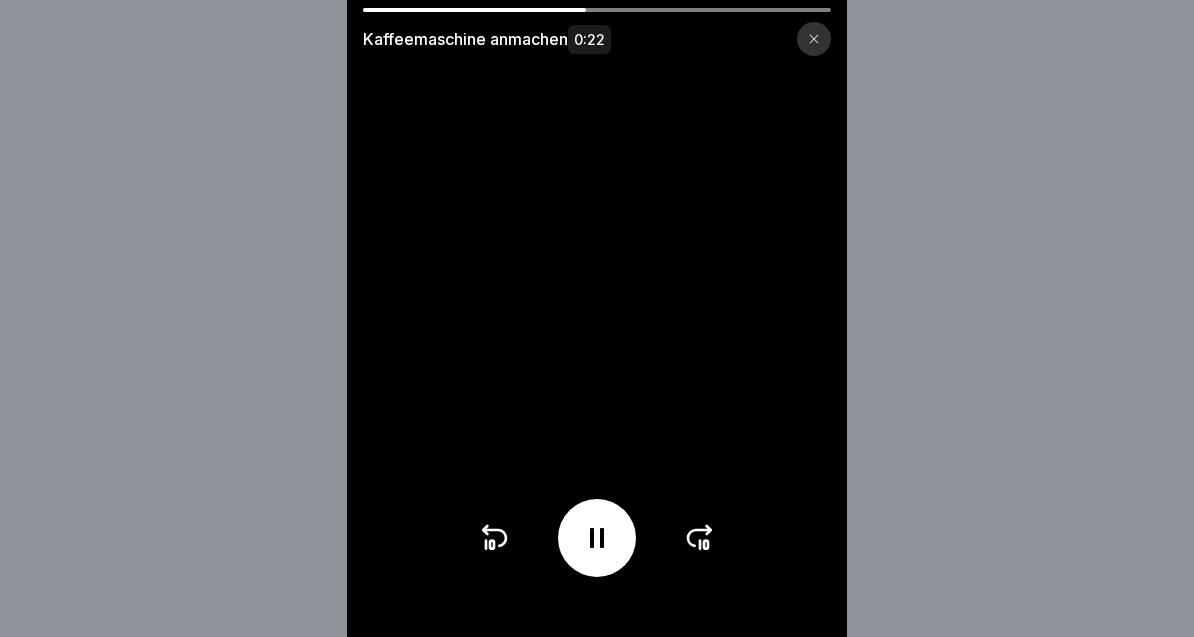click at bounding box center (597, 538) 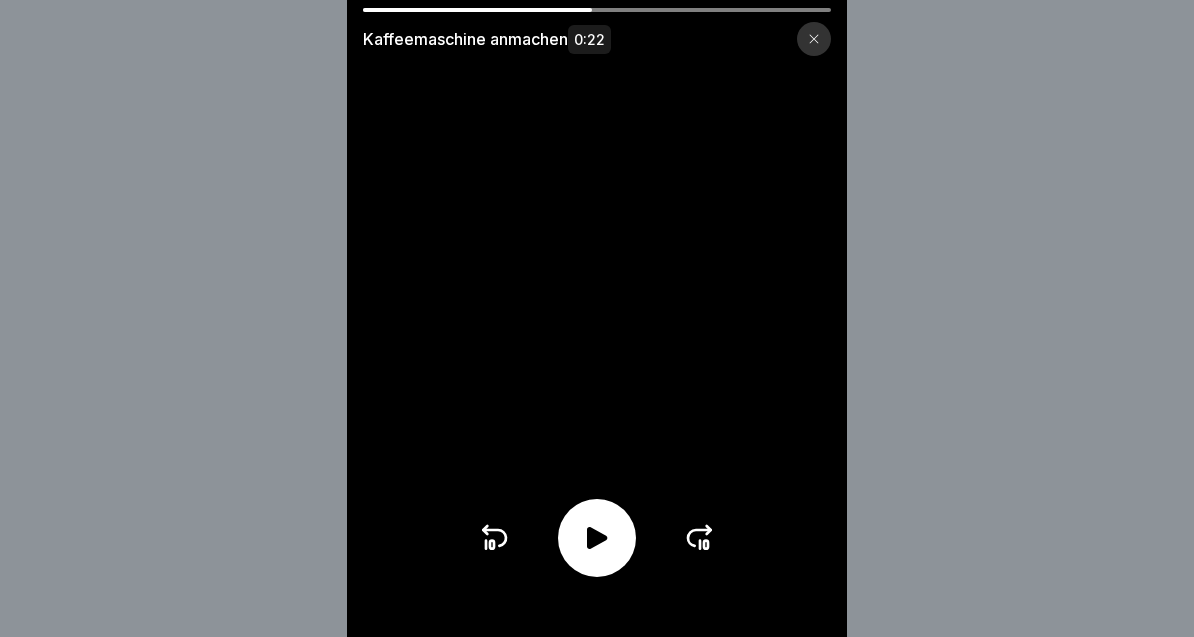 click at bounding box center (597, 538) 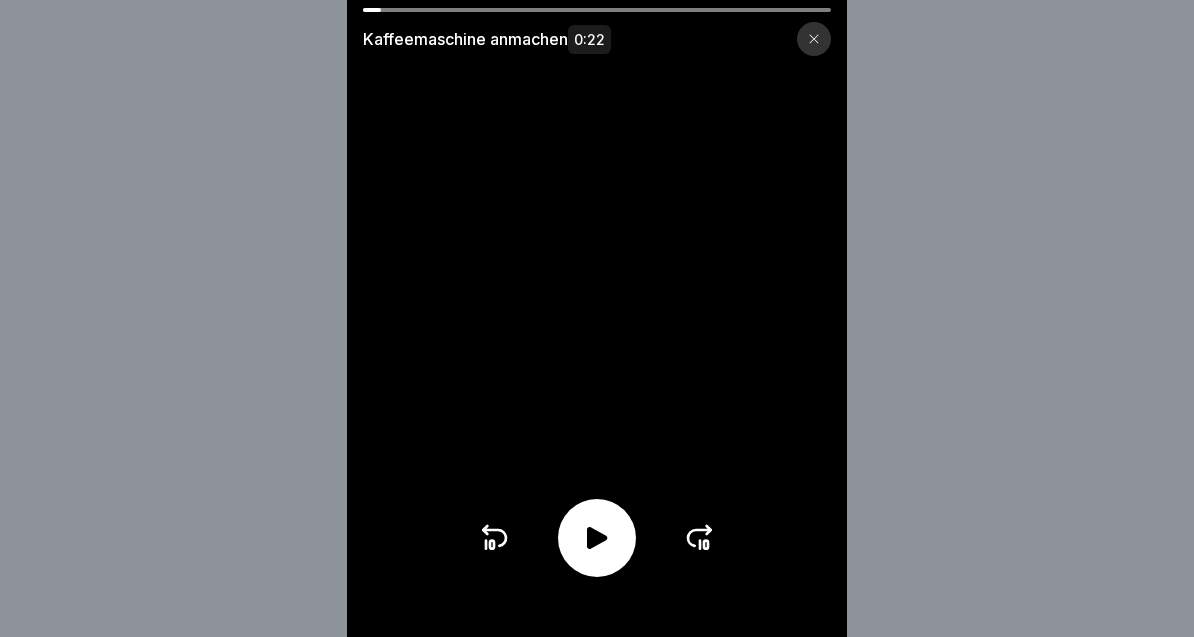 click 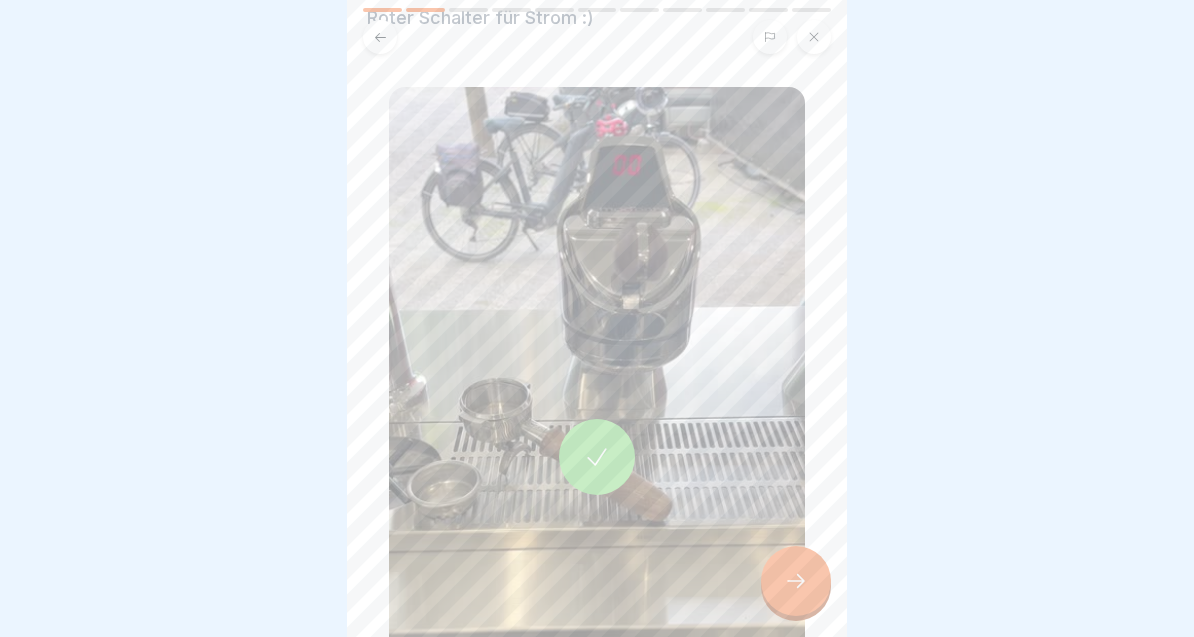 click at bounding box center (597, 457) 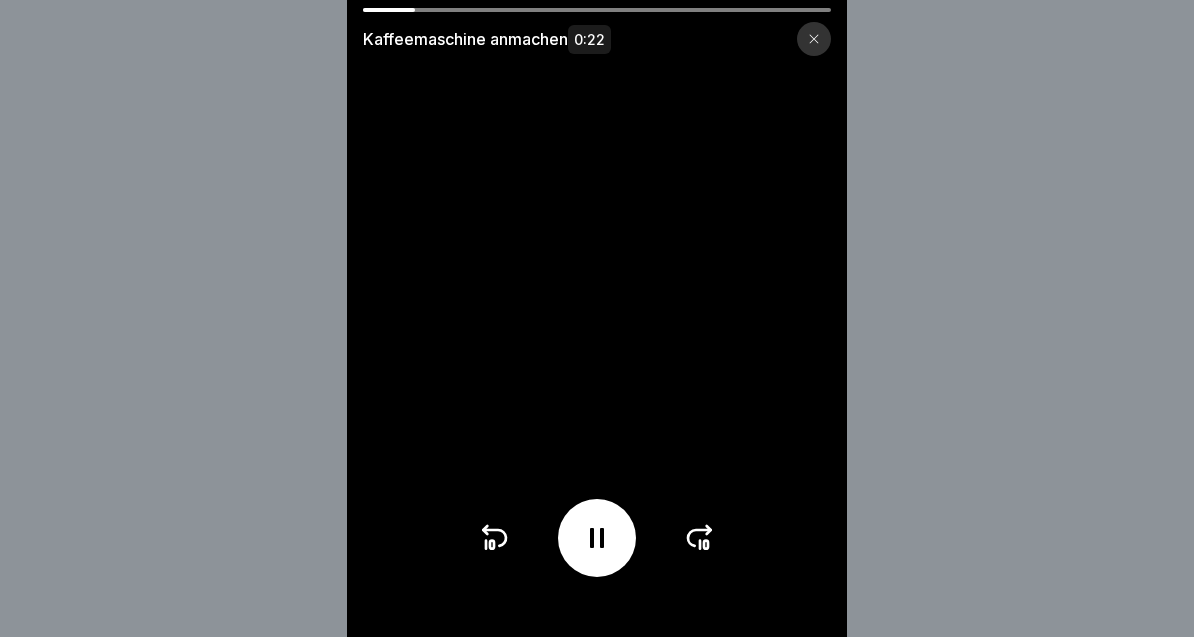 click at bounding box center [814, 39] 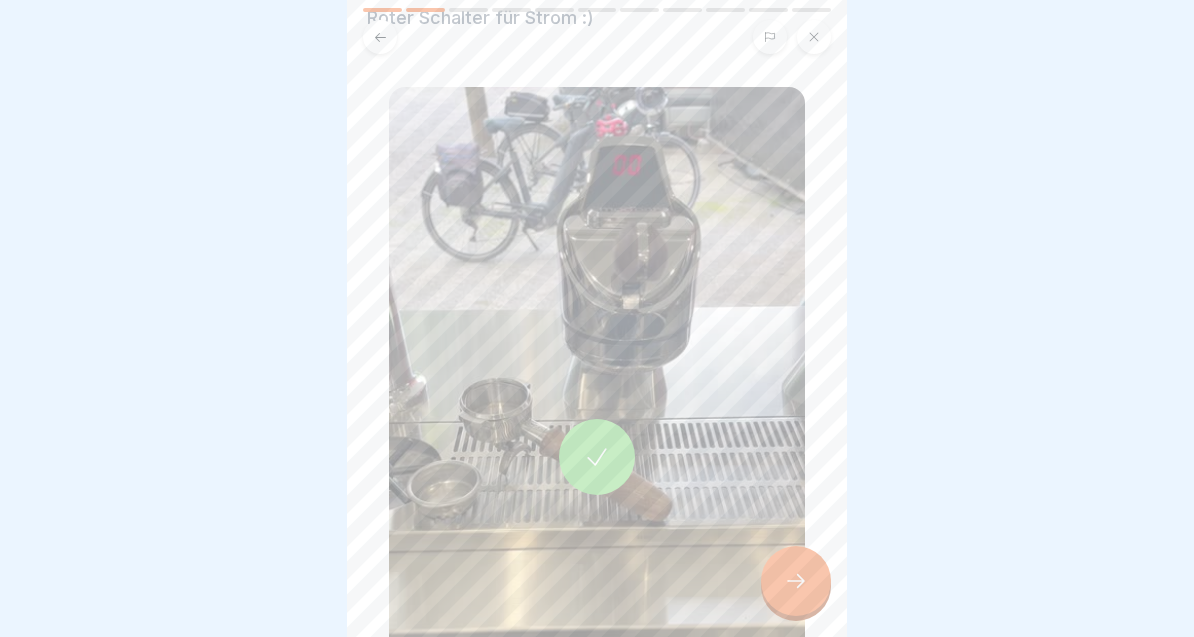 click at bounding box center (796, 581) 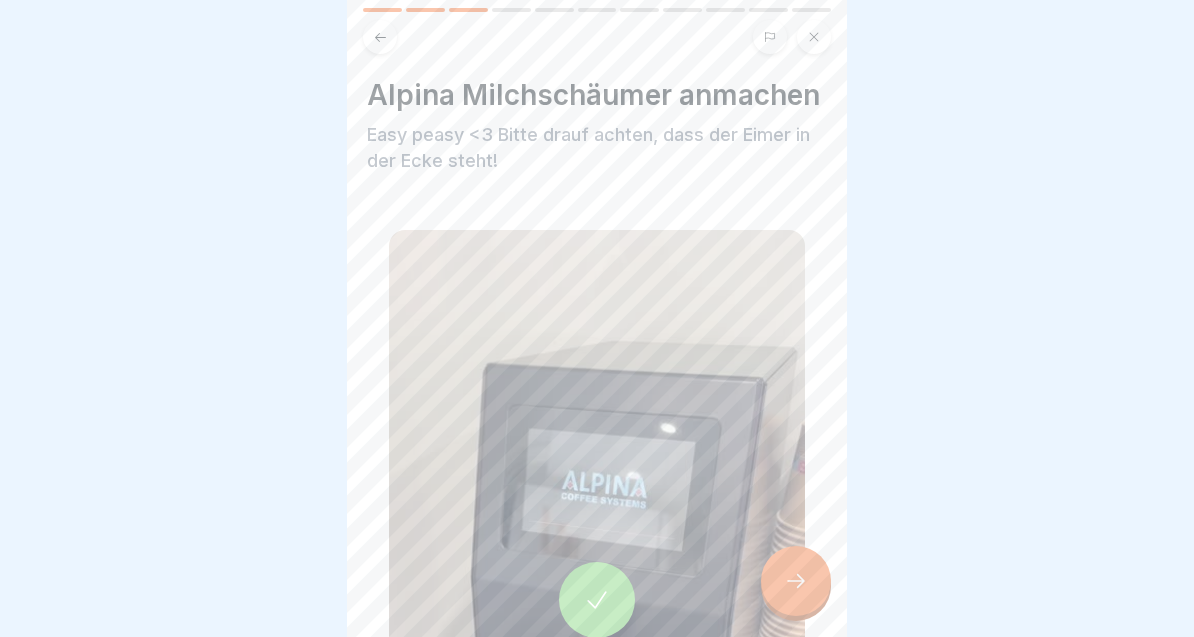 click at bounding box center [597, 600] 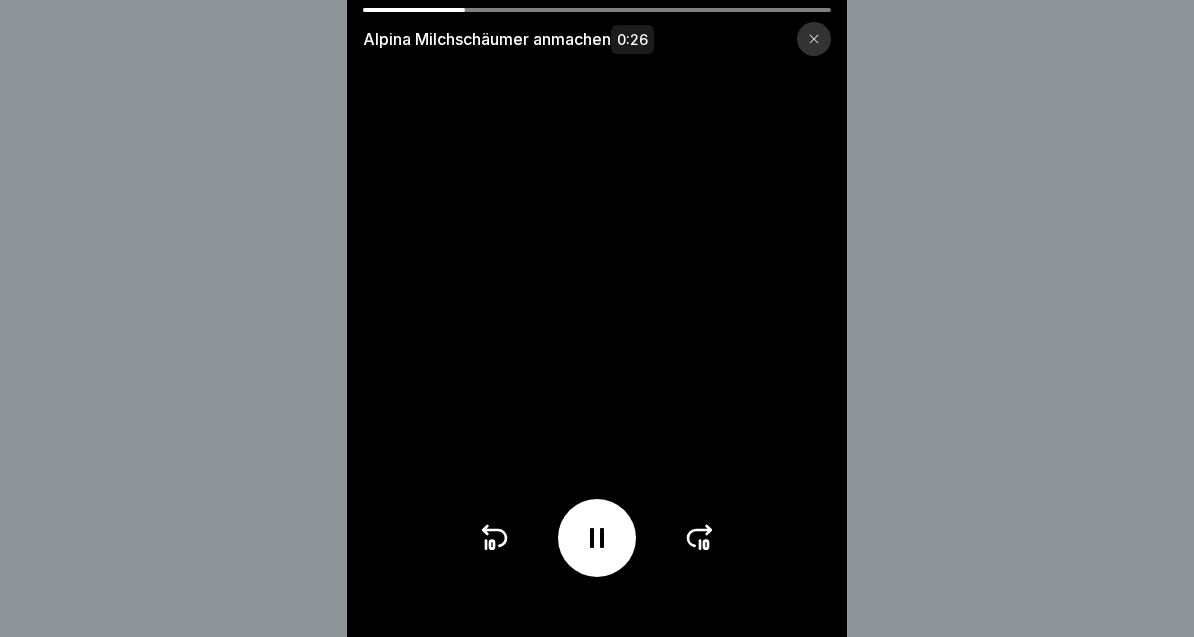 click at bounding box center [597, 538] 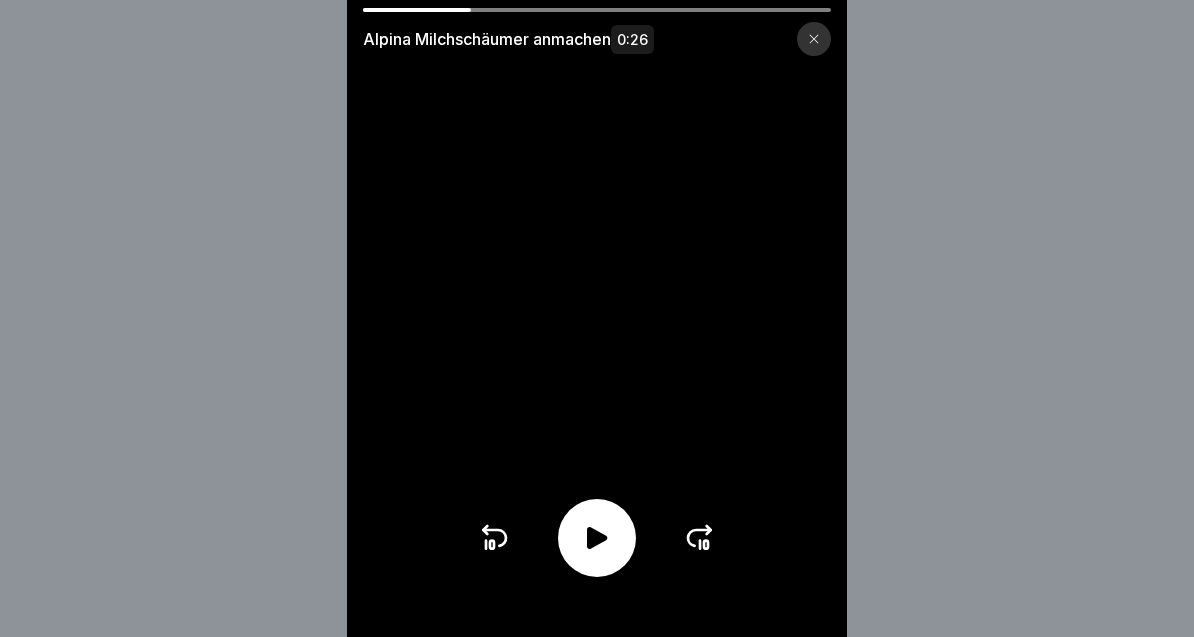 click at bounding box center [597, 538] 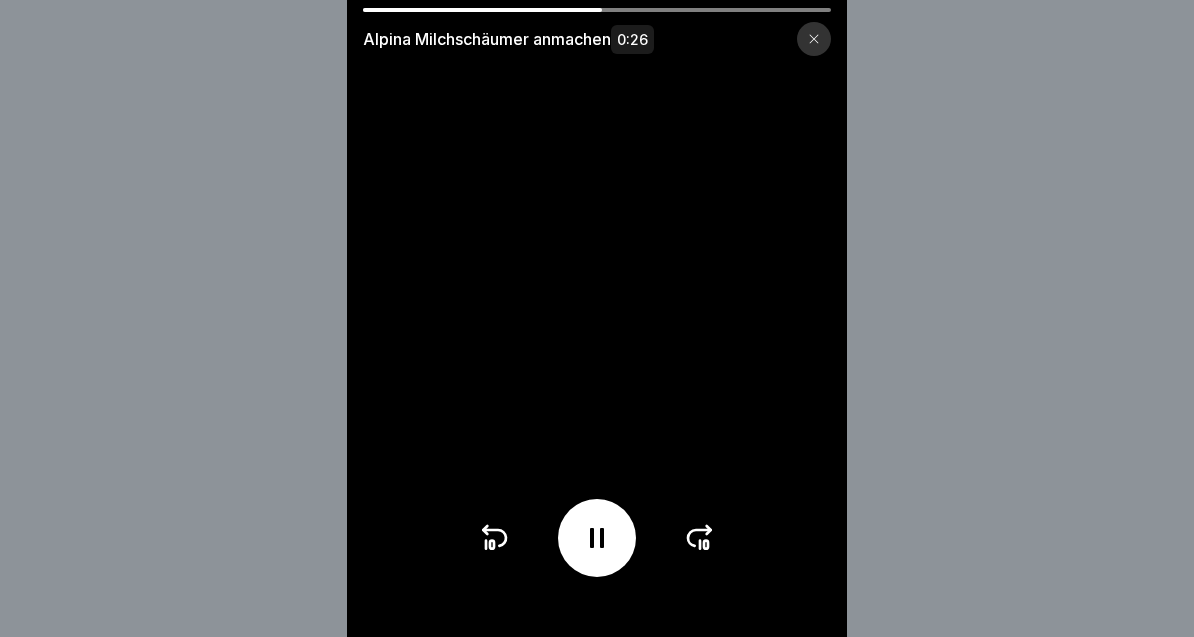 click at bounding box center [597, 538] 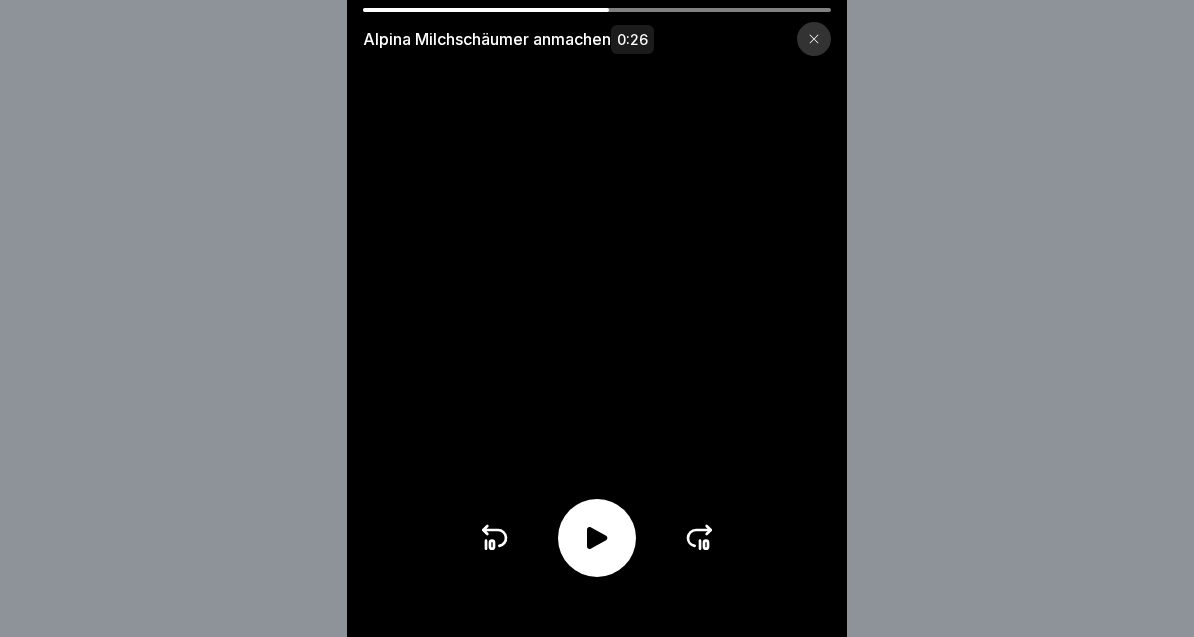 click at bounding box center [597, 538] 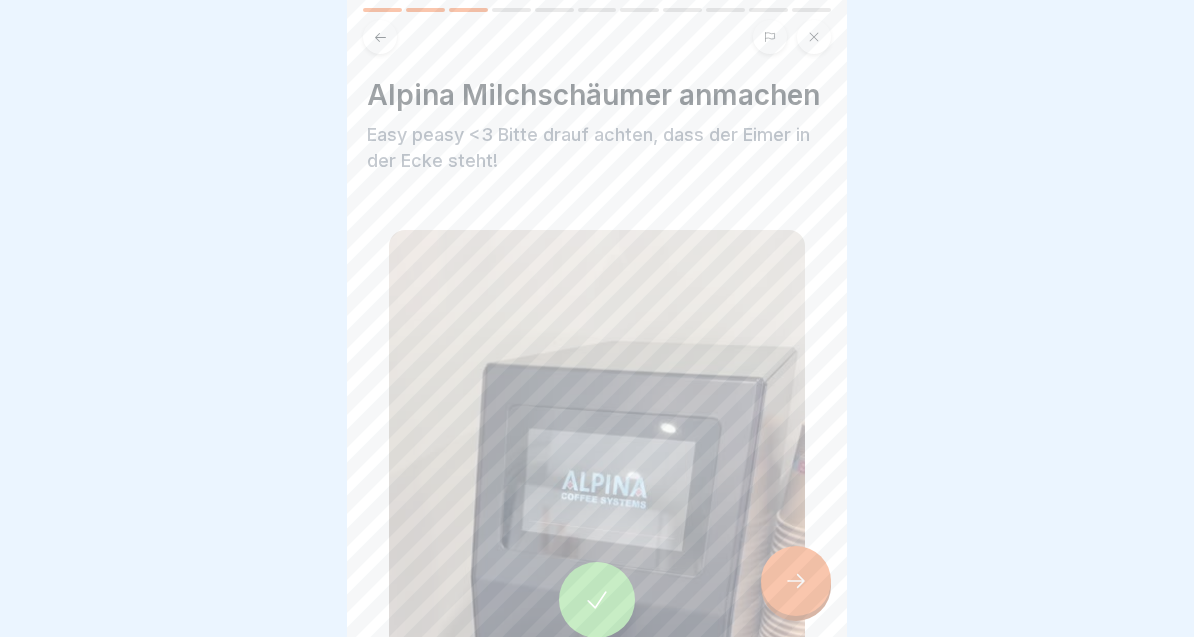 click at bounding box center [796, 581] 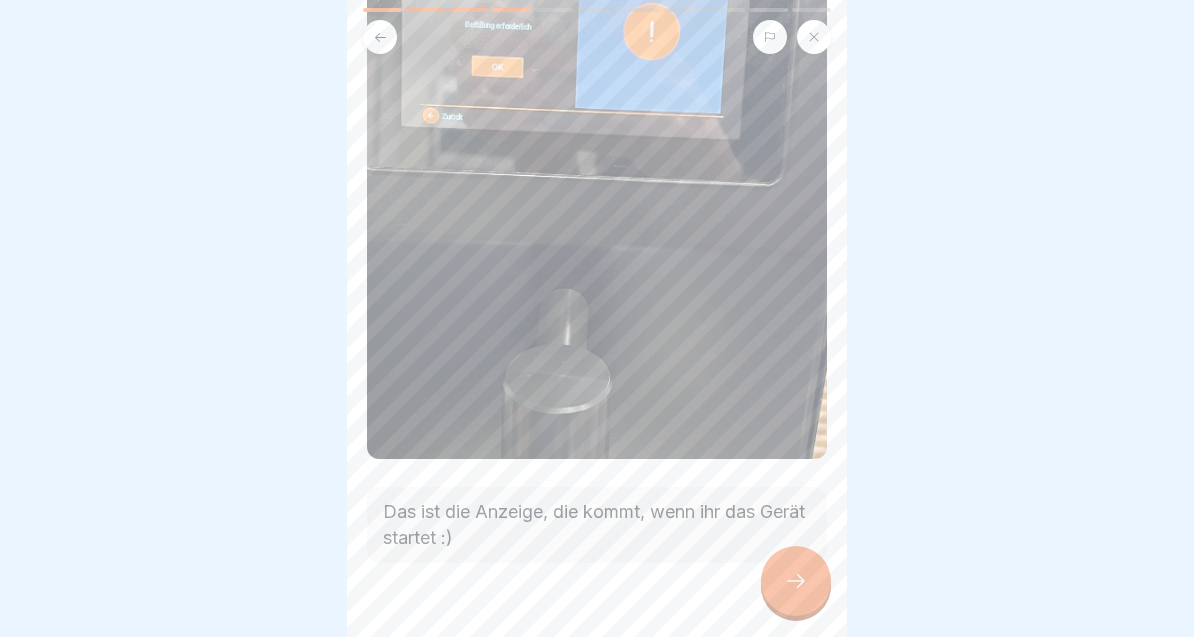 scroll, scrollTop: 327, scrollLeft: 0, axis: vertical 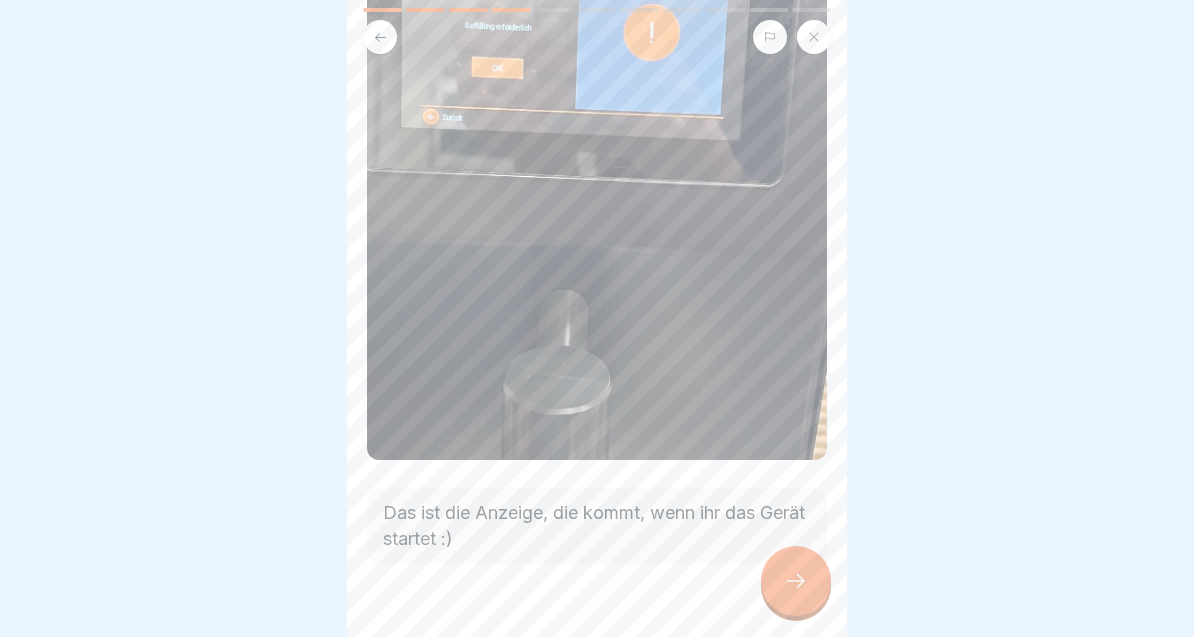 click at bounding box center (796, 581) 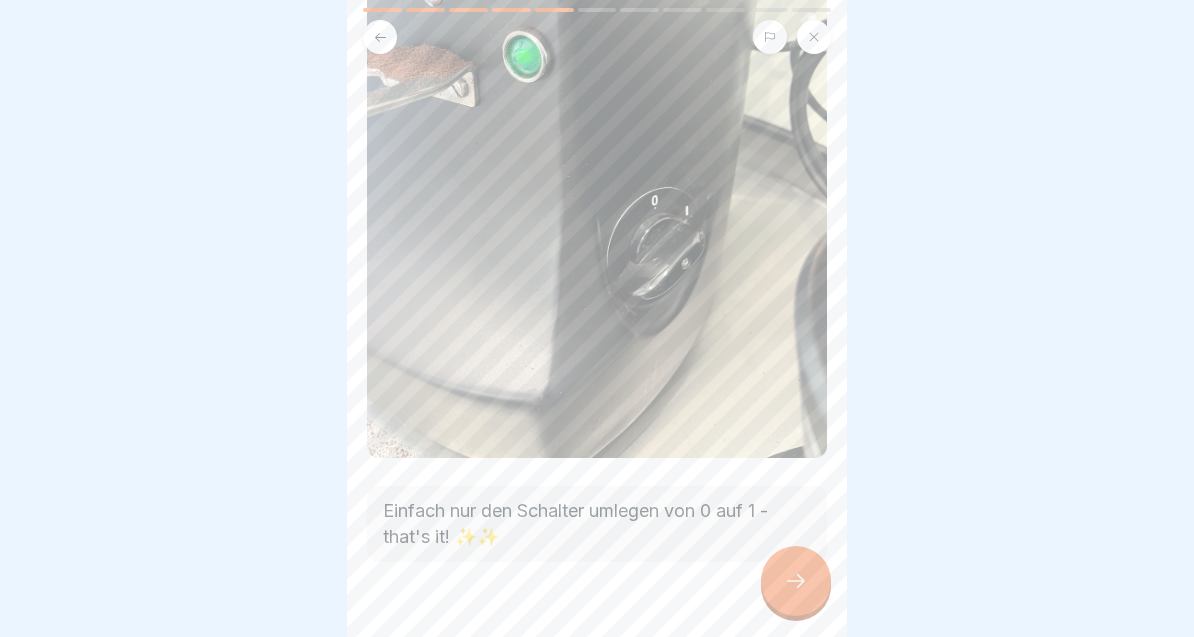scroll, scrollTop: 293, scrollLeft: 0, axis: vertical 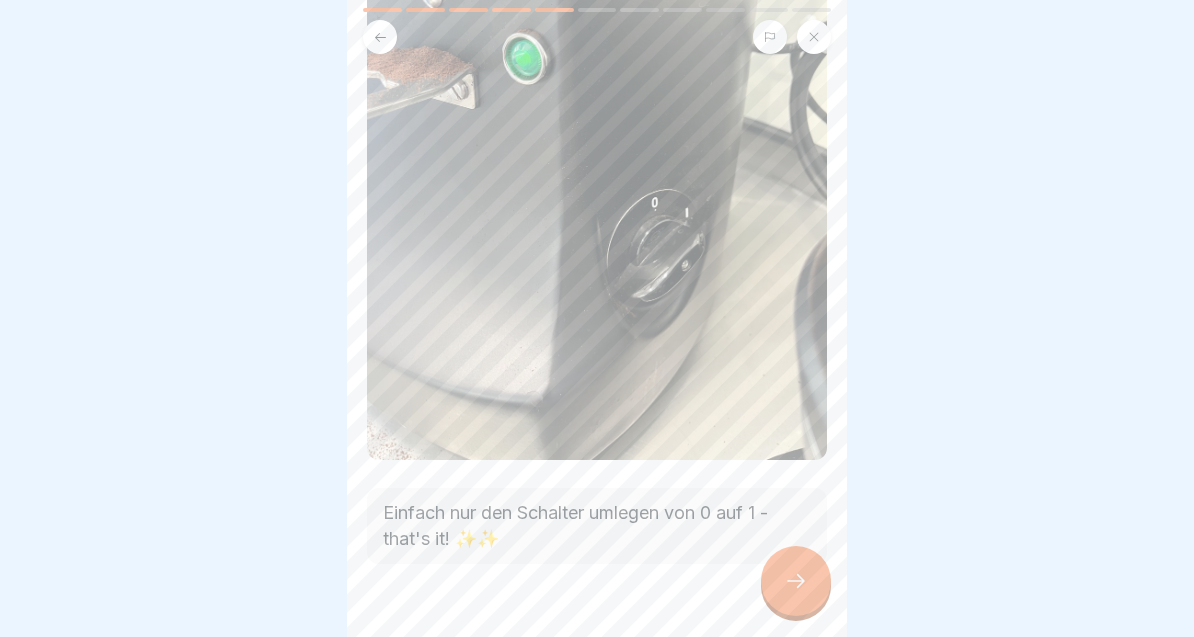 click at bounding box center (796, 581) 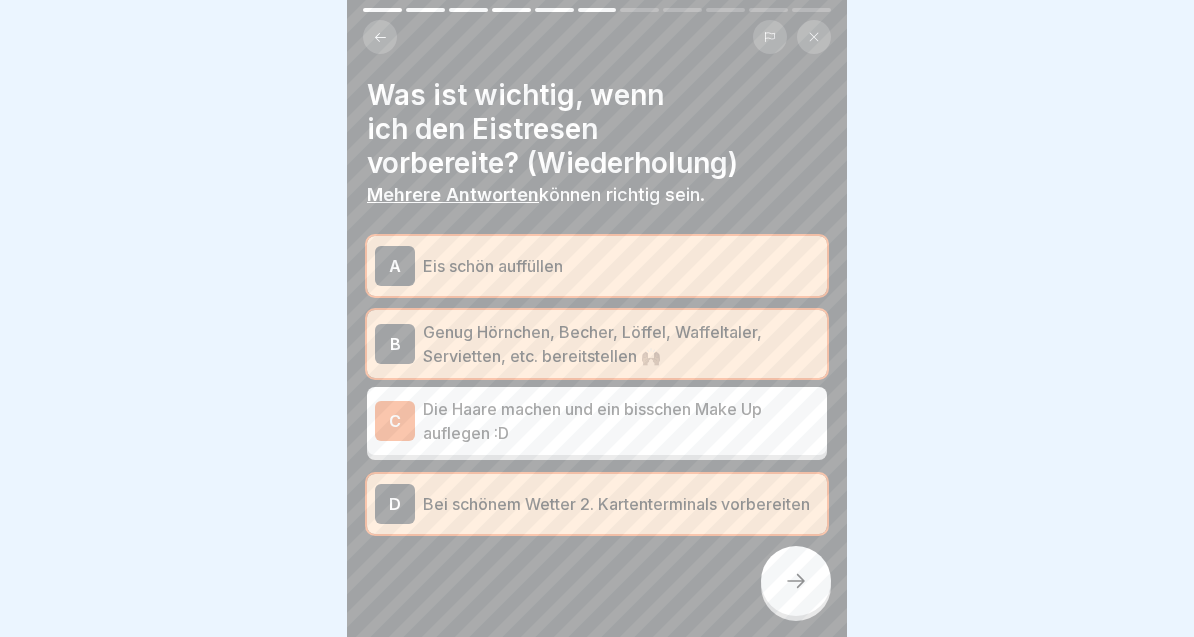 click 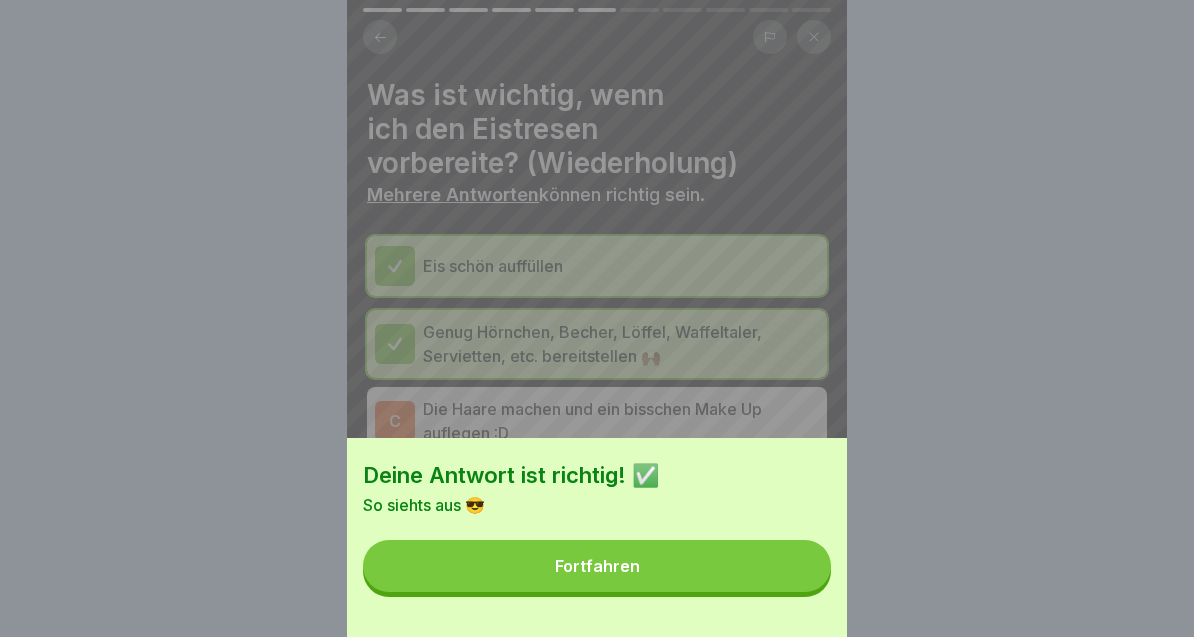 click on "Fortfahren" at bounding box center [597, 566] 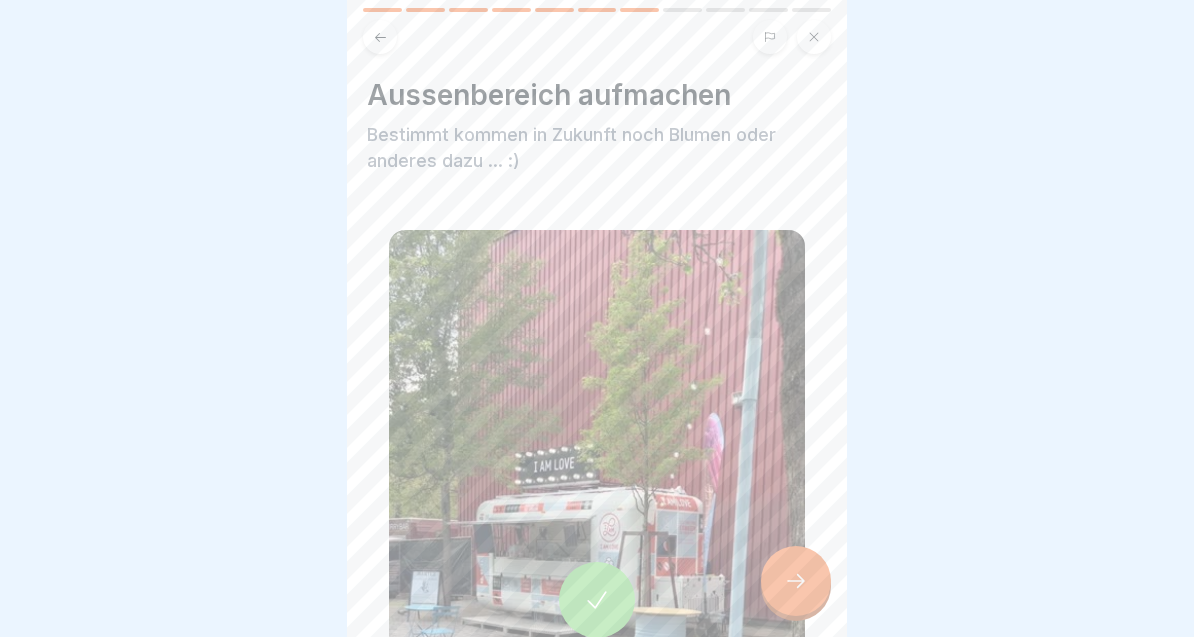 click at bounding box center (597, 600) 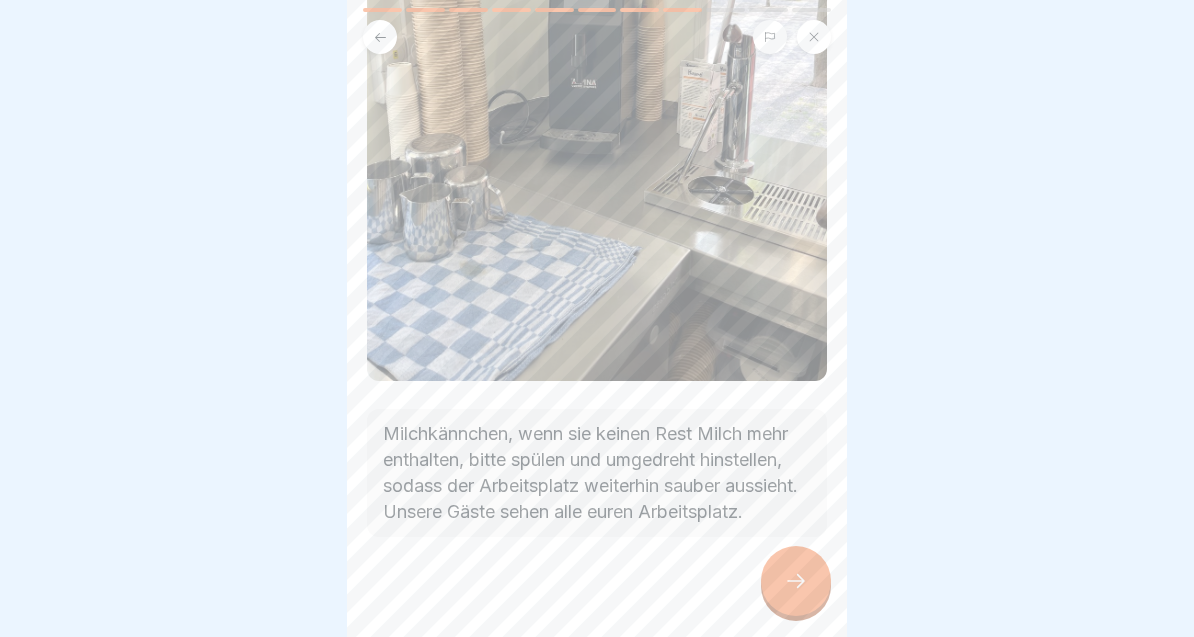 scroll, scrollTop: 371, scrollLeft: 0, axis: vertical 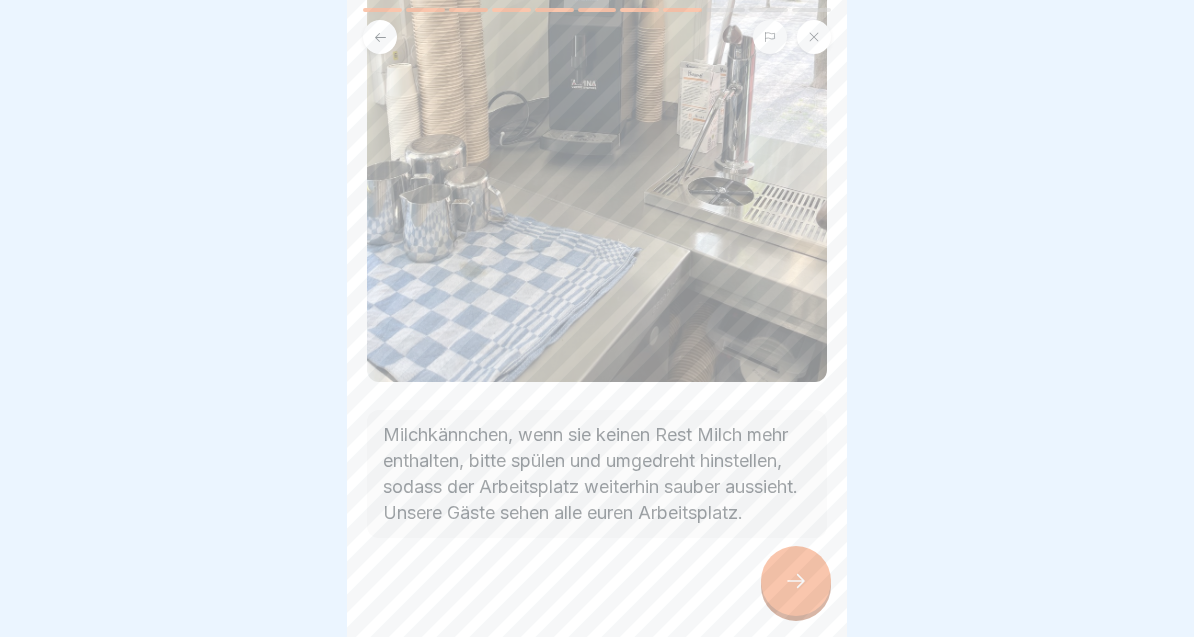 click 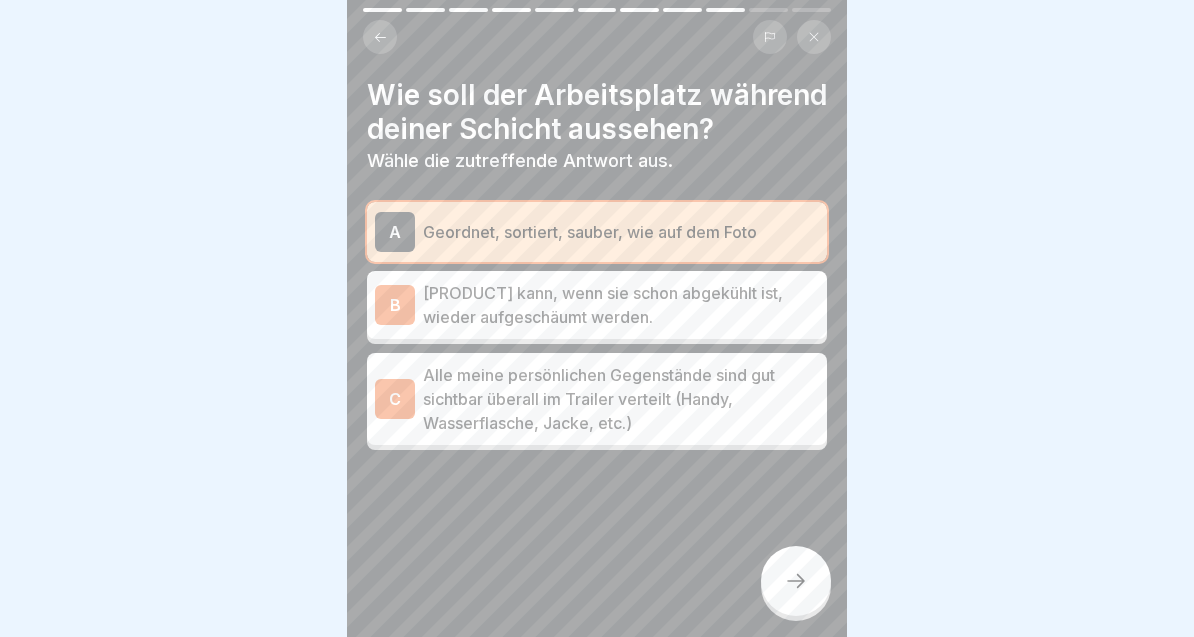 click 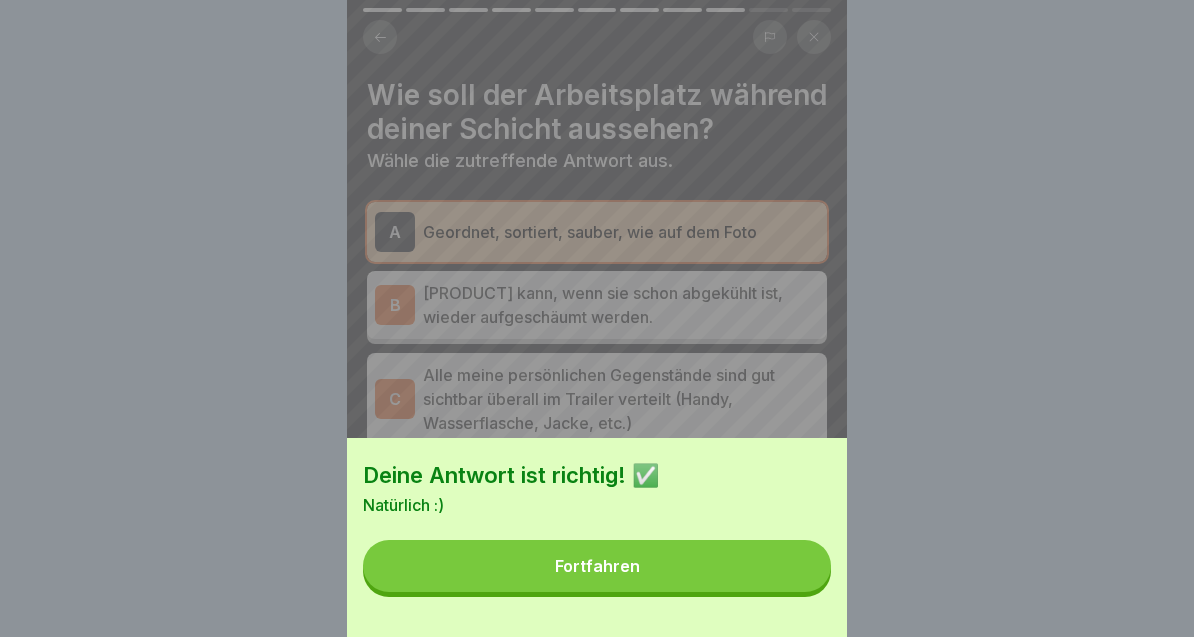 click on "Fortfahren" at bounding box center (597, 566) 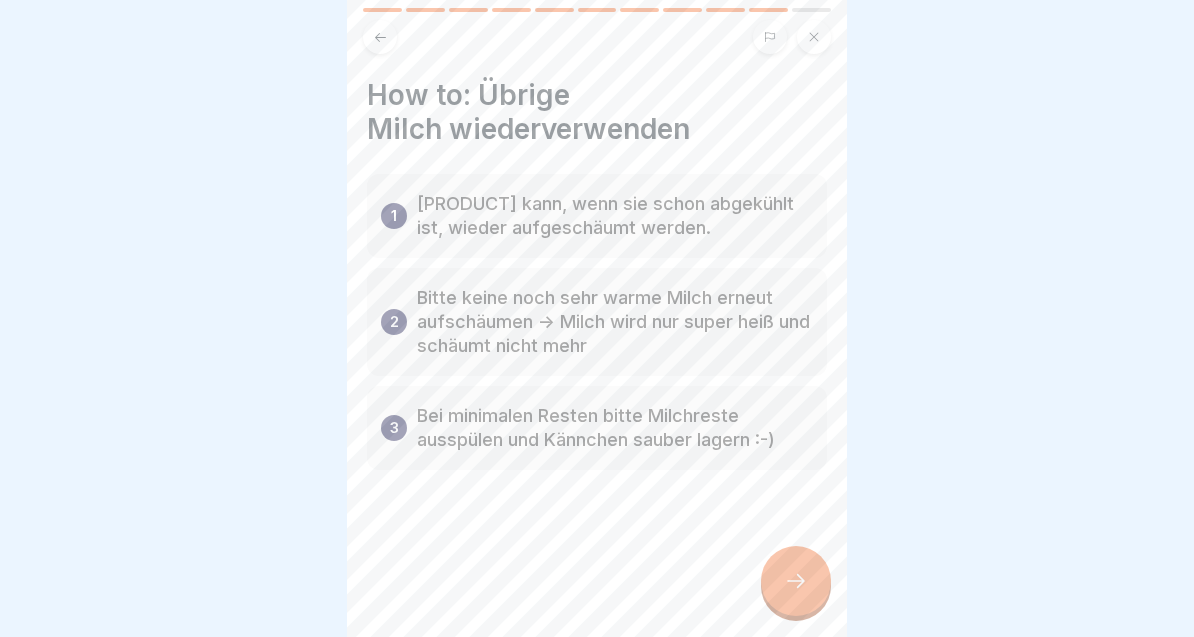 click at bounding box center [597, 530] 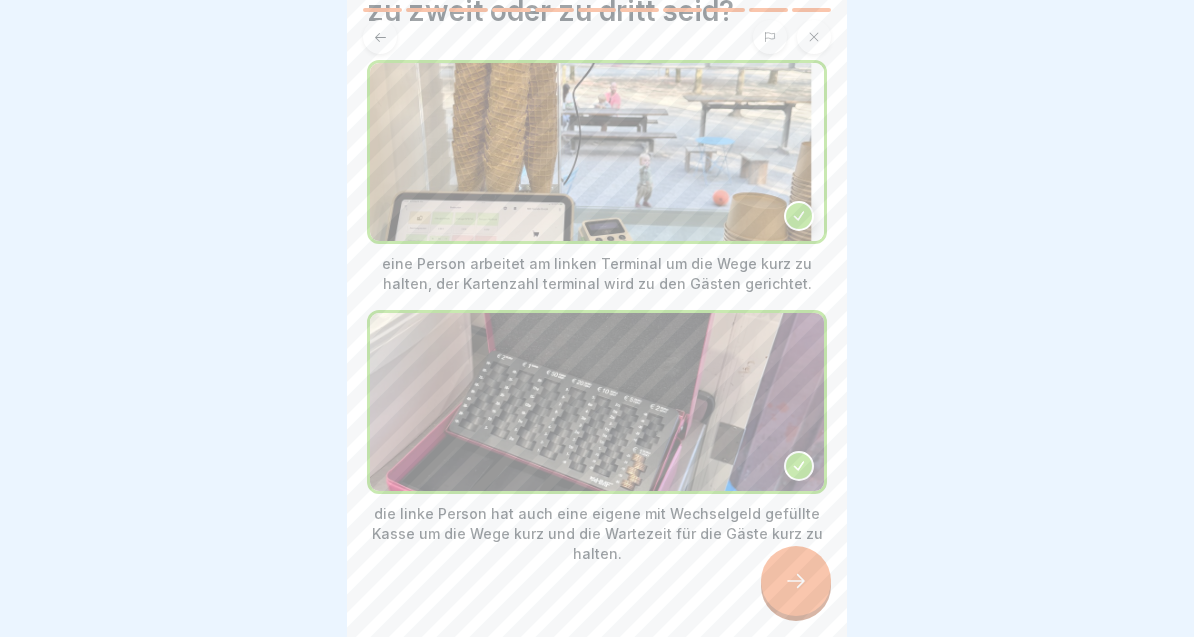 scroll, scrollTop: 118, scrollLeft: 0, axis: vertical 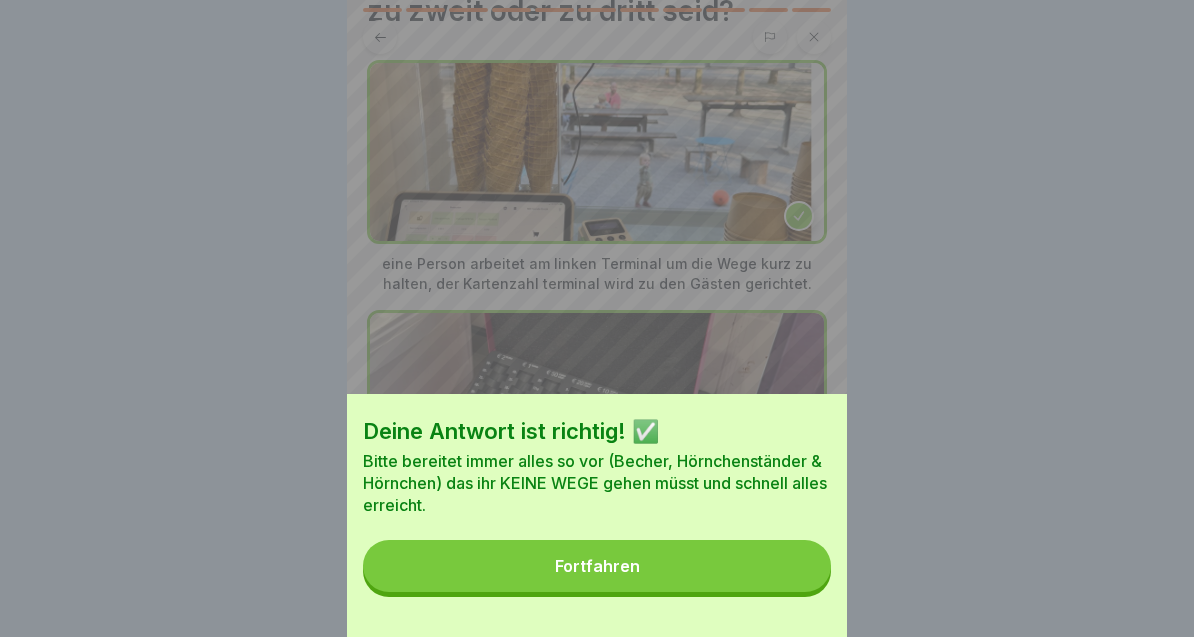 click on "Fortfahren" at bounding box center [597, 566] 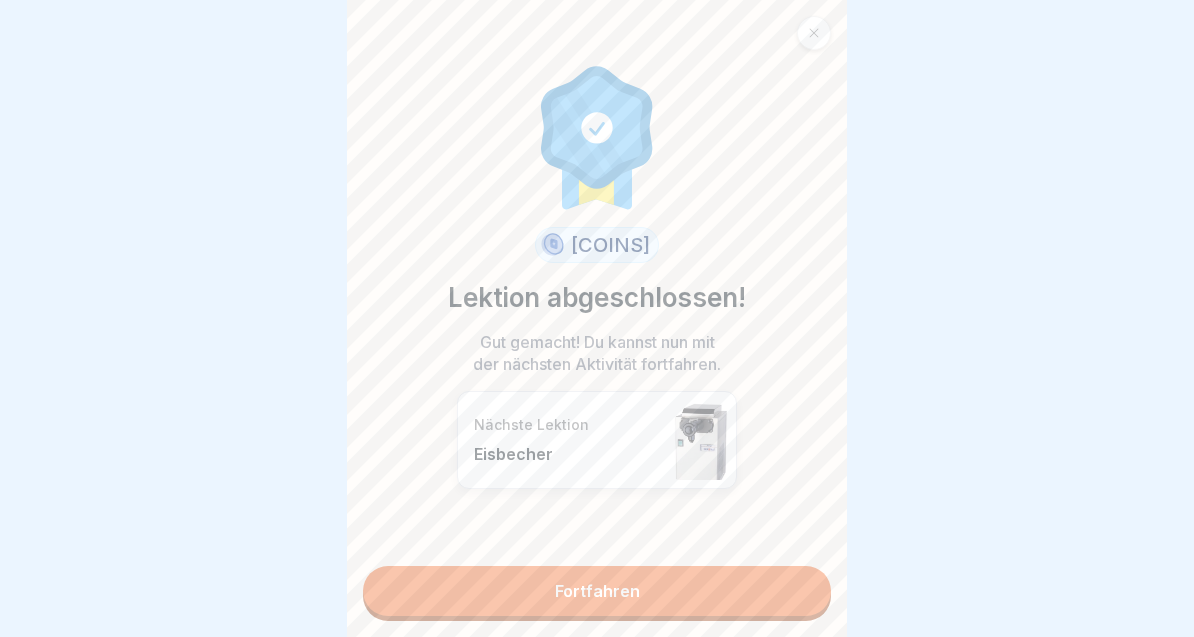 click on "Fortfahren" at bounding box center [597, 591] 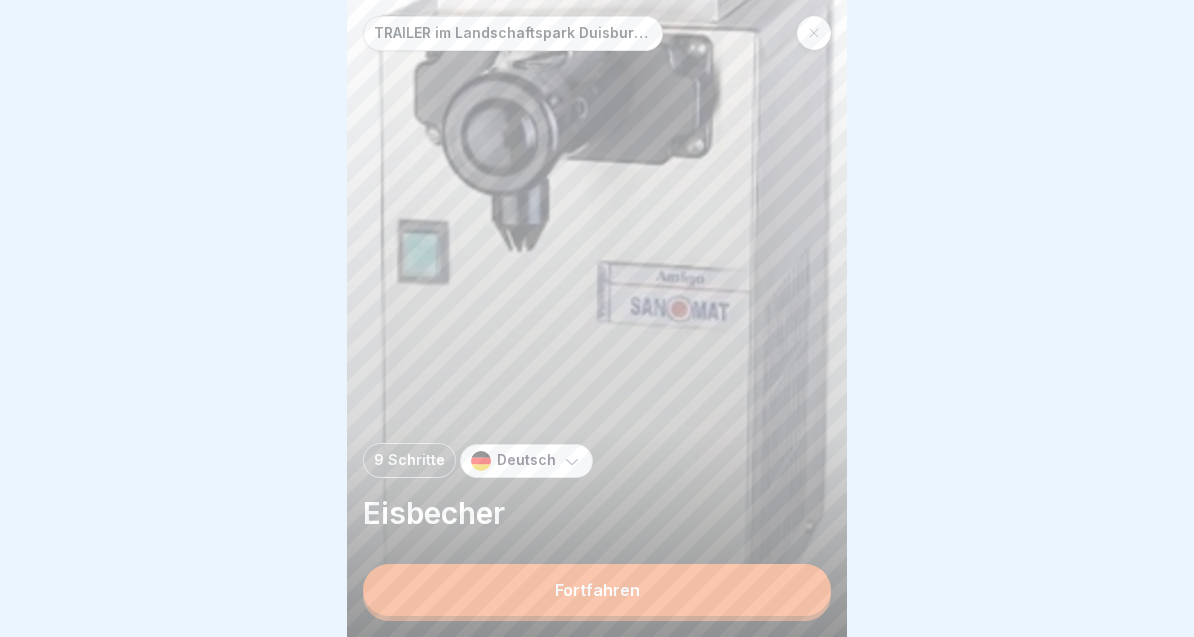 click at bounding box center [814, 33] 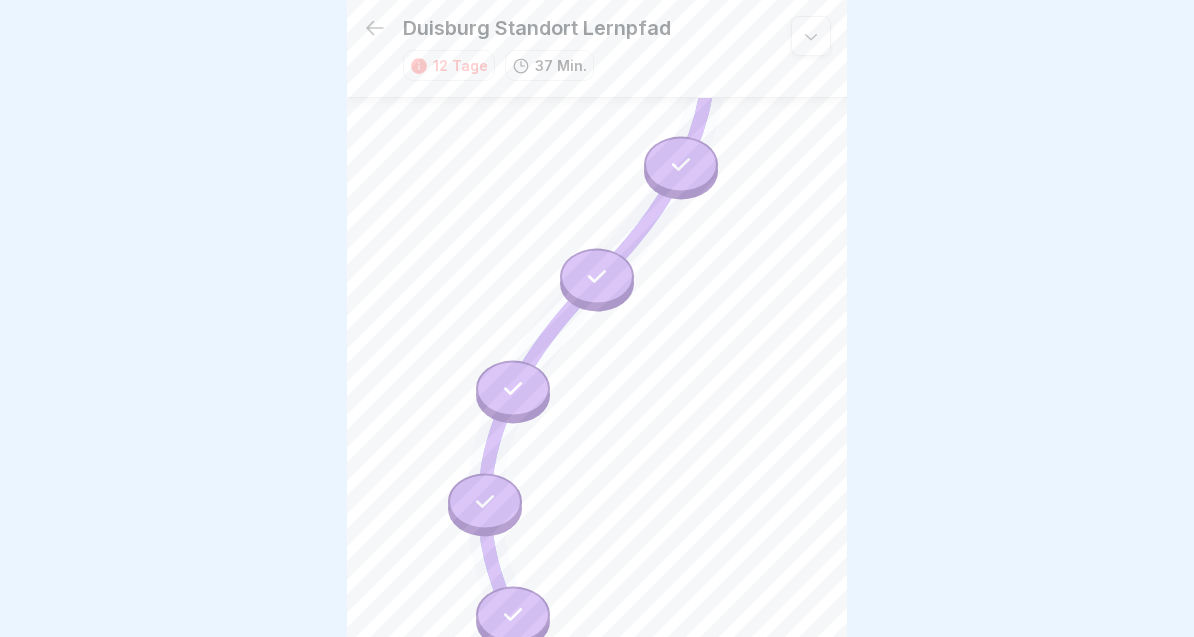 scroll, scrollTop: 322, scrollLeft: 0, axis: vertical 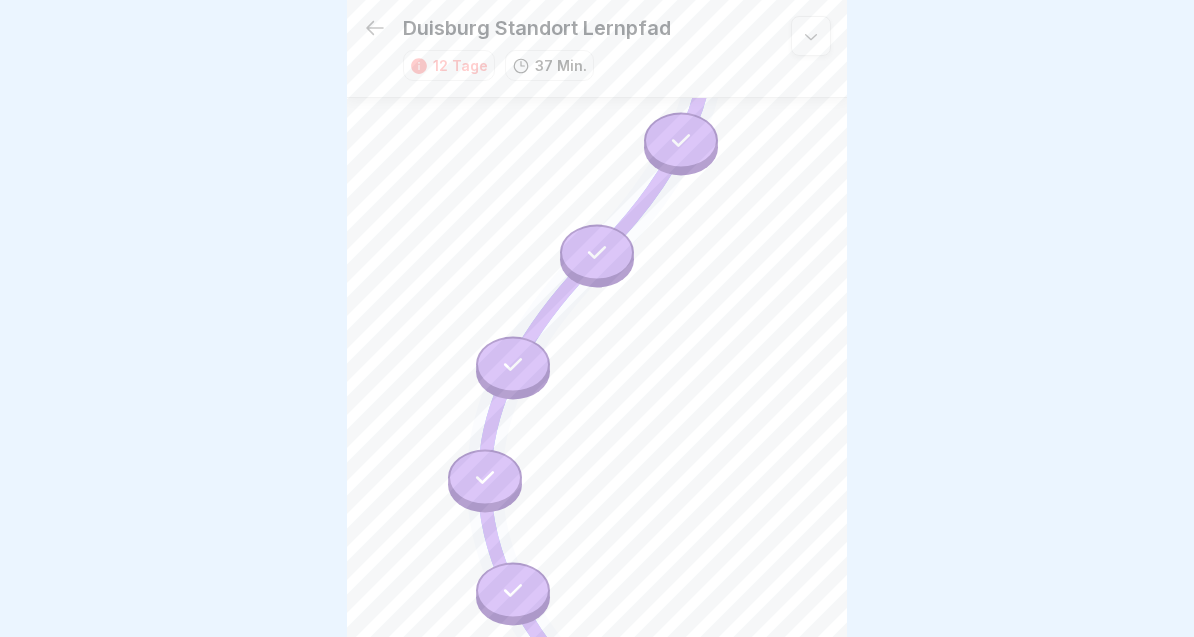 click at bounding box center [597, 253] 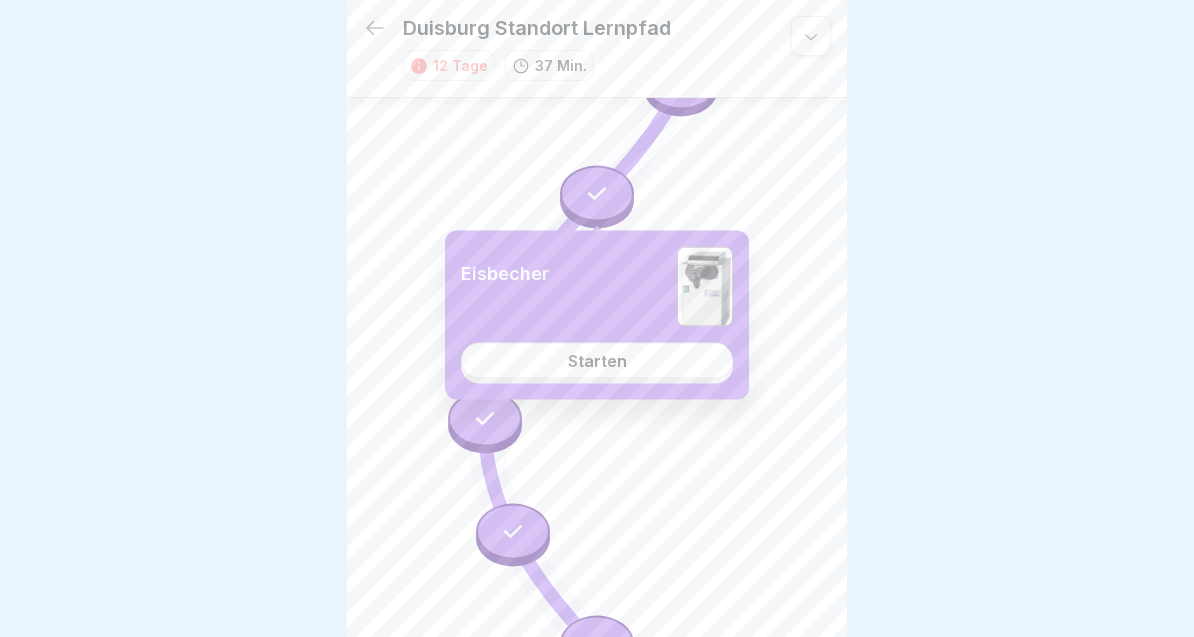 scroll, scrollTop: 386, scrollLeft: 0, axis: vertical 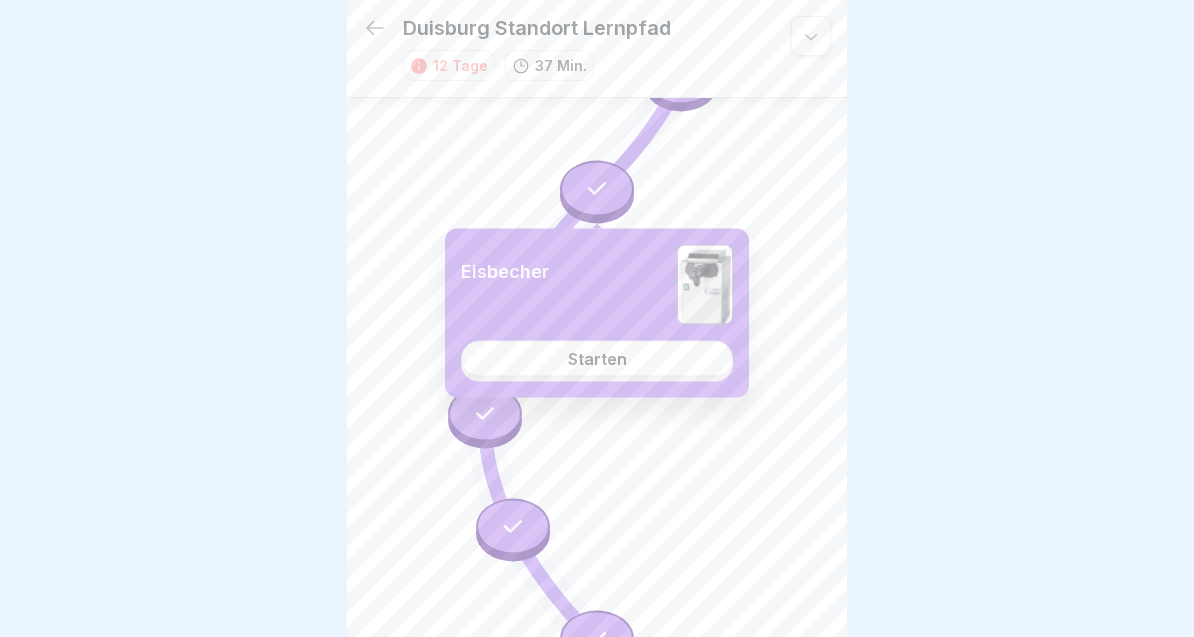click 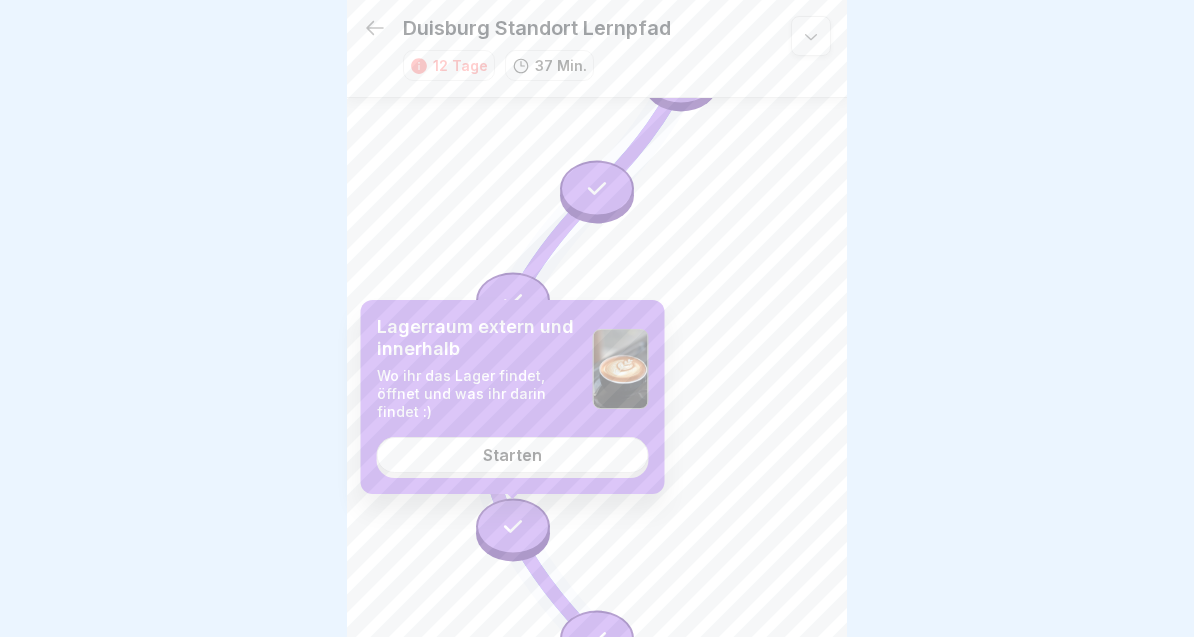 click 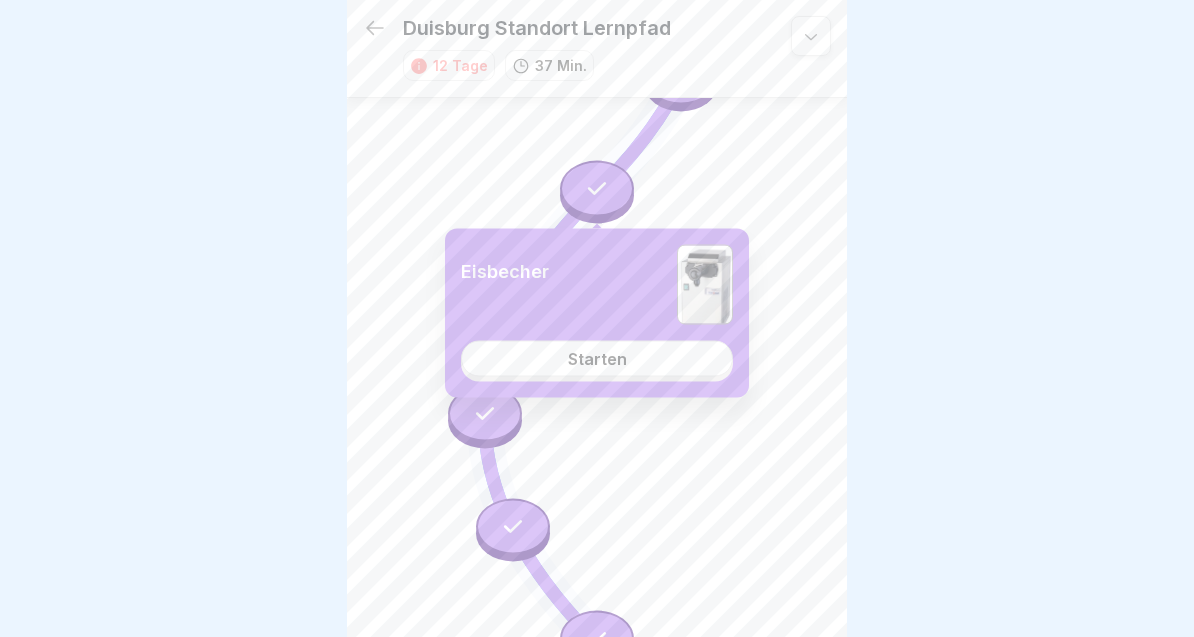 click on "Starten" at bounding box center [597, 359] 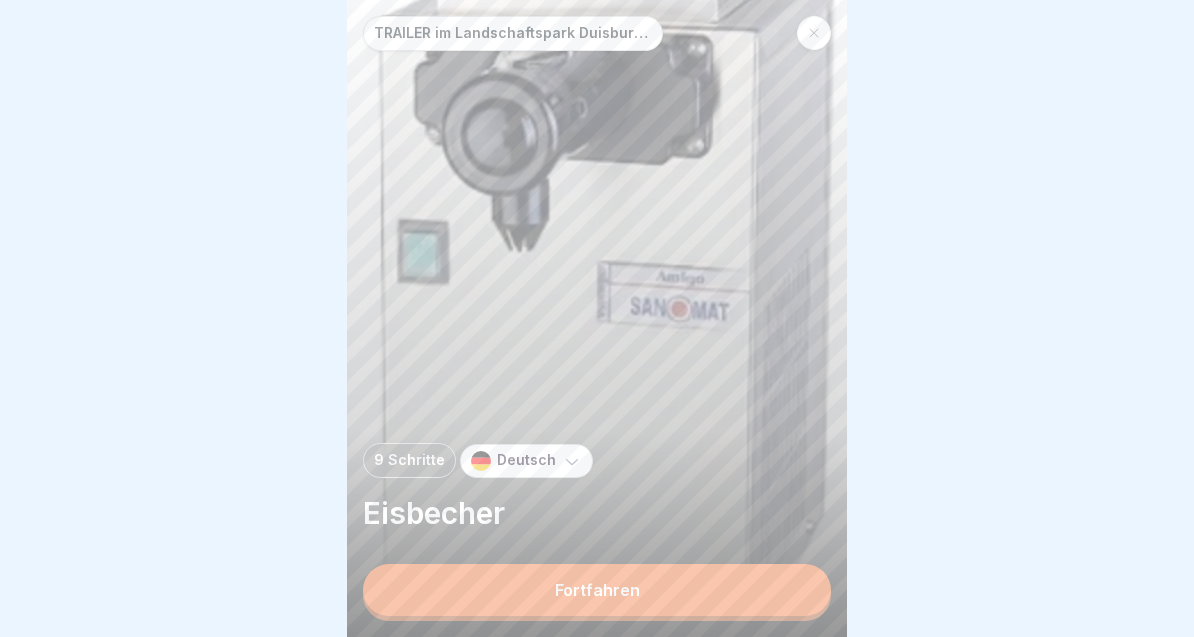 scroll, scrollTop: 0, scrollLeft: 0, axis: both 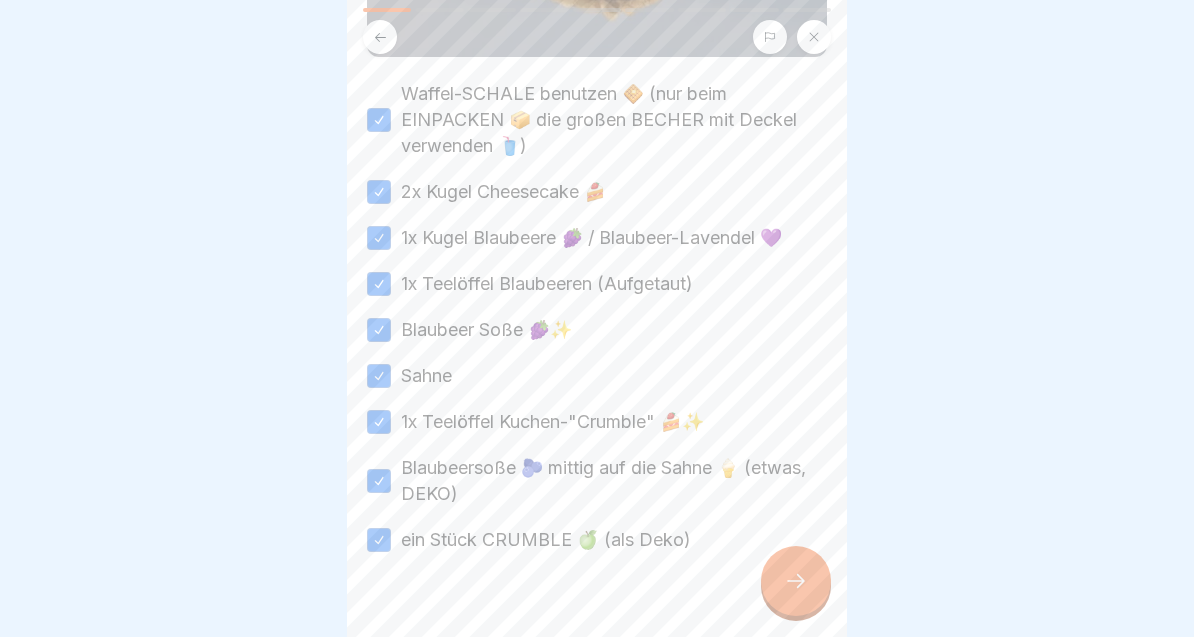 click at bounding box center [597, 318] 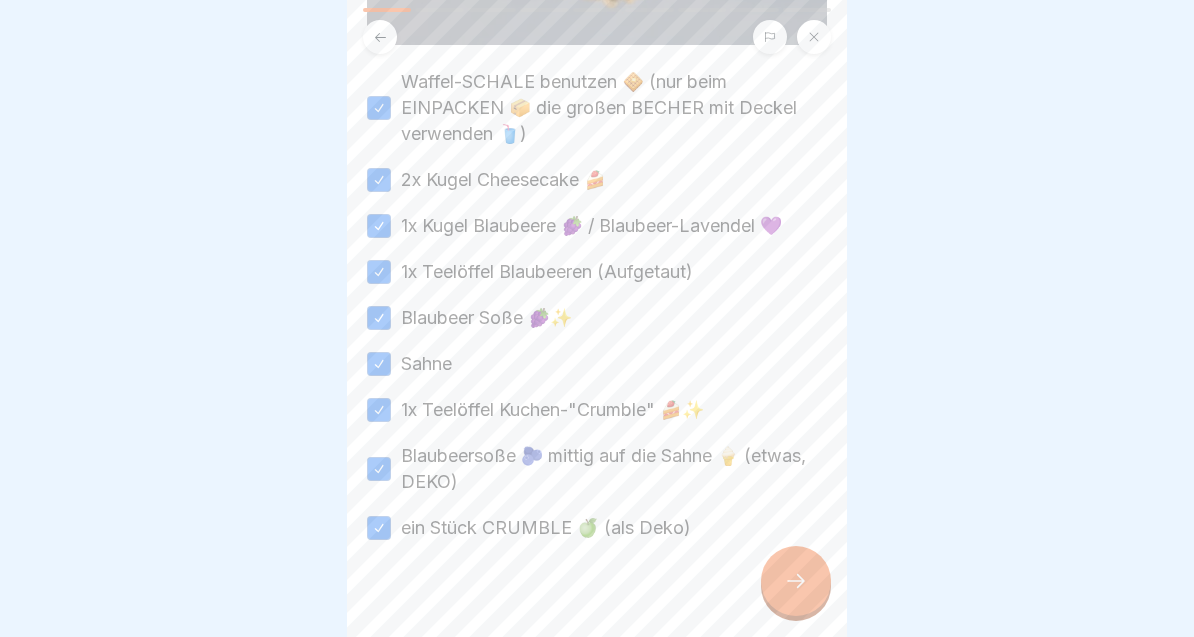 scroll, scrollTop: 648, scrollLeft: 0, axis: vertical 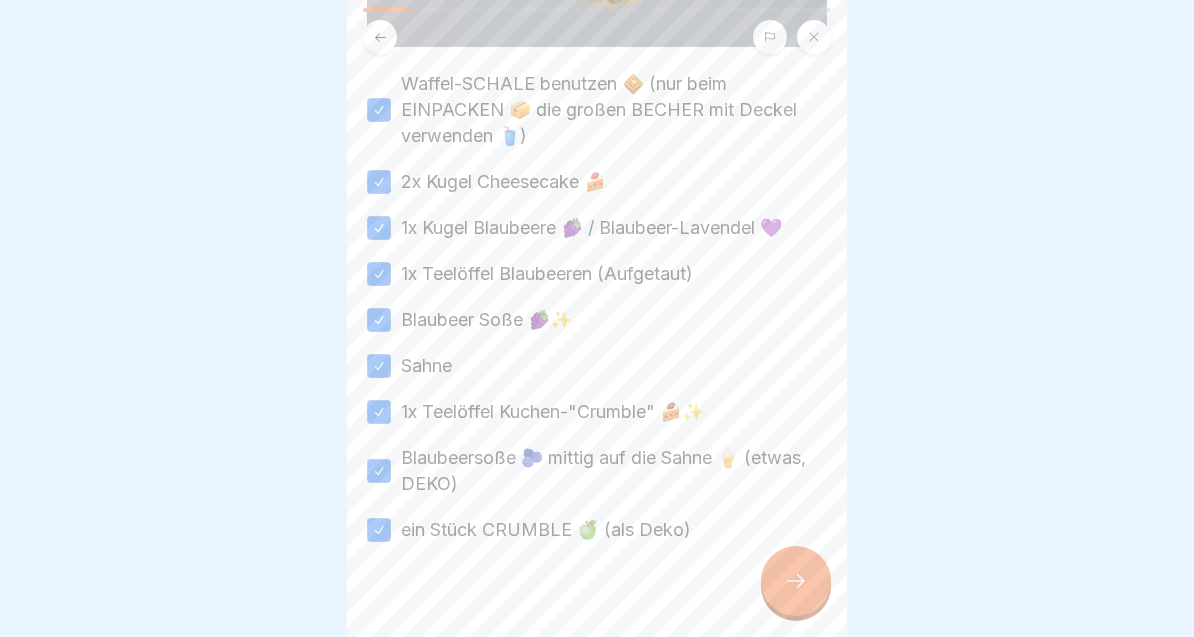 click 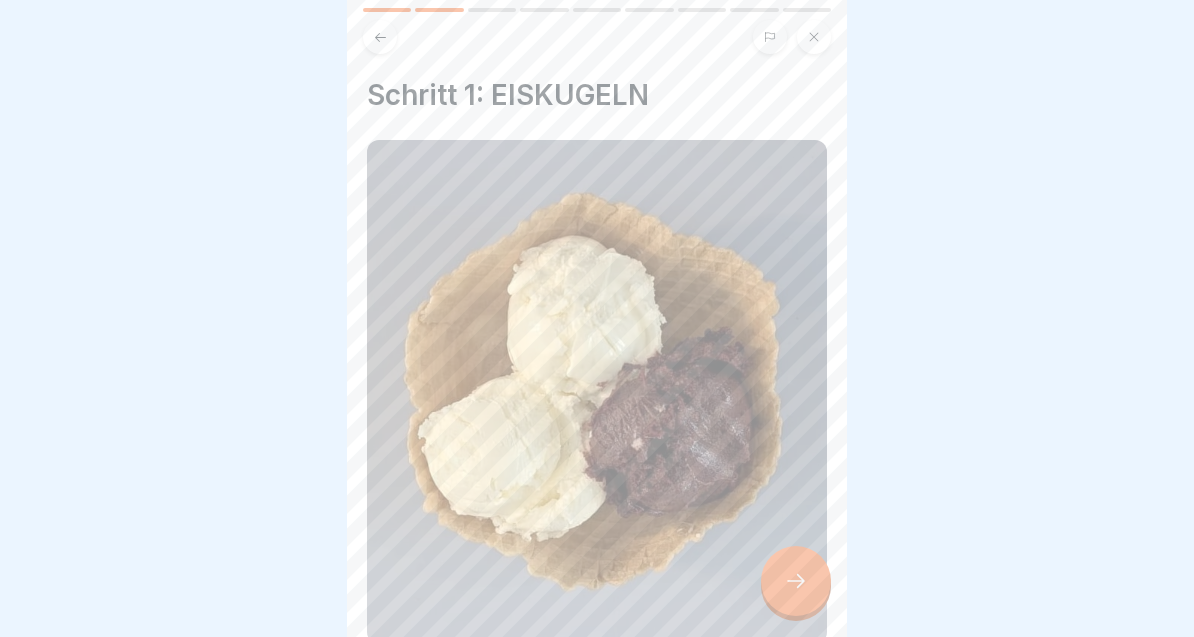 scroll, scrollTop: 0, scrollLeft: 0, axis: both 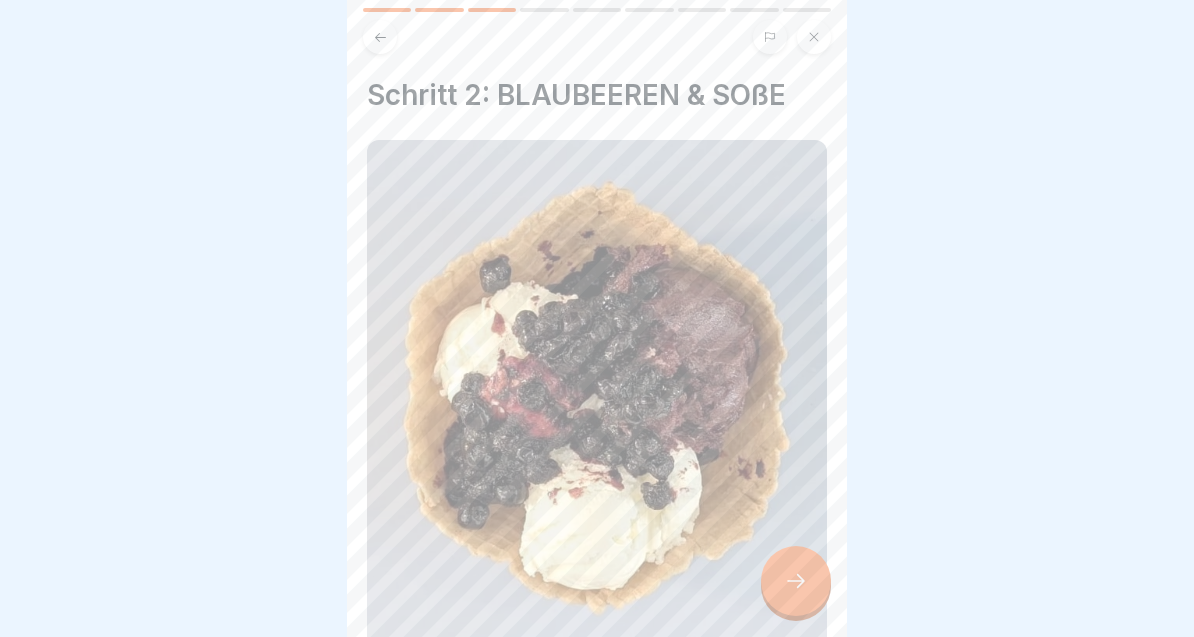 click 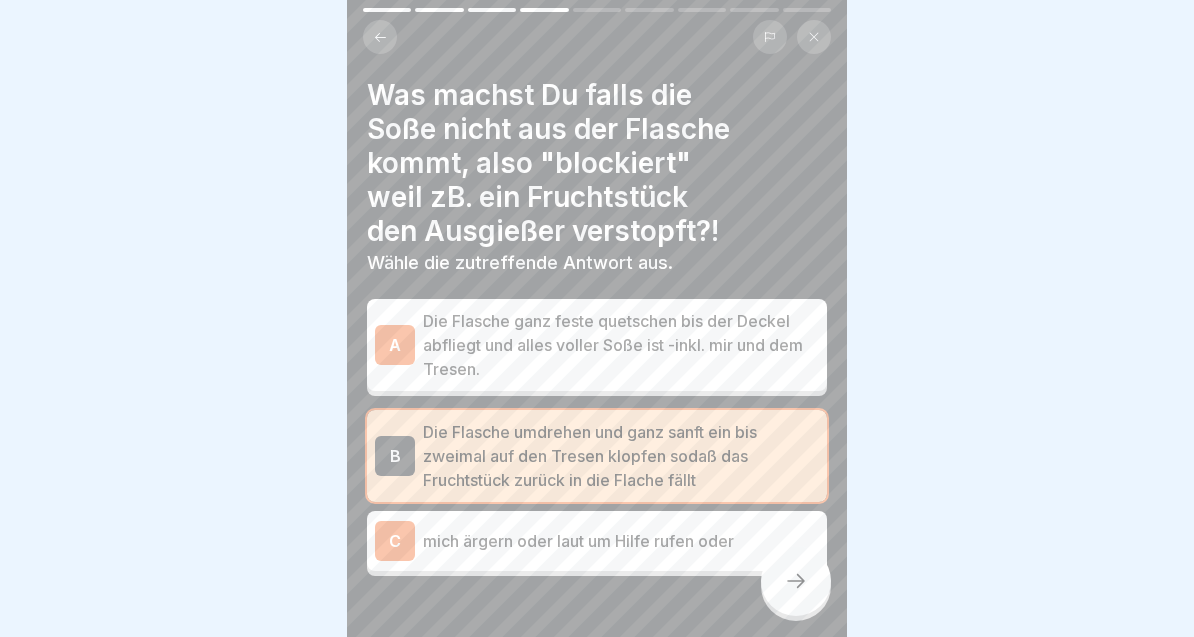 click at bounding box center [796, 581] 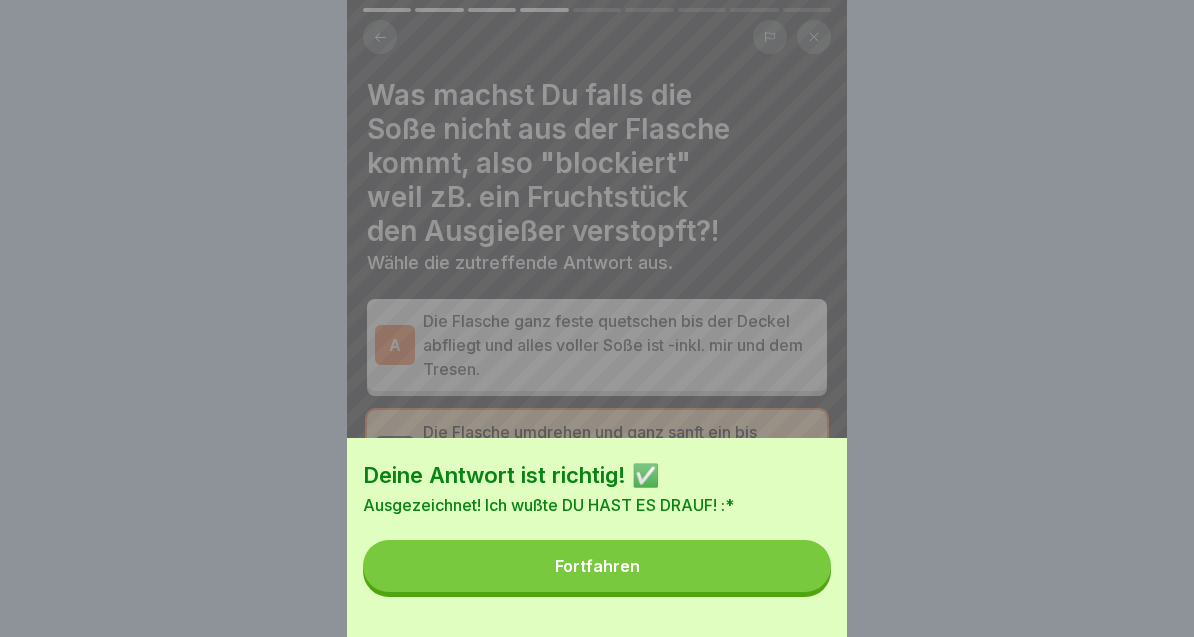 click on "Fortfahren" at bounding box center [597, 566] 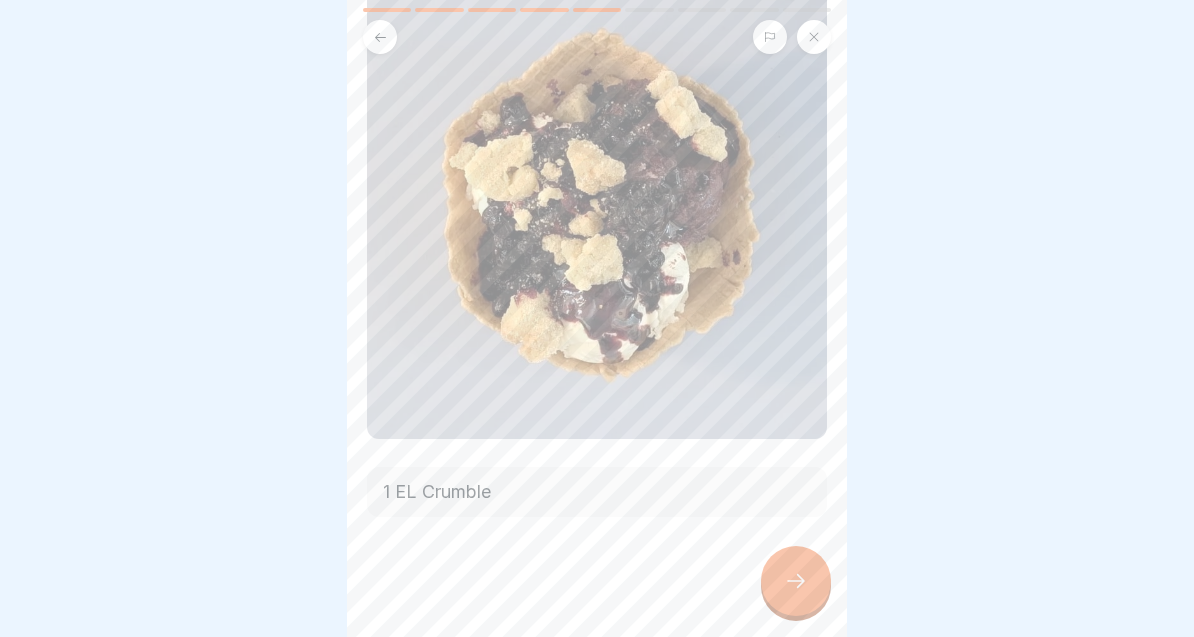 click 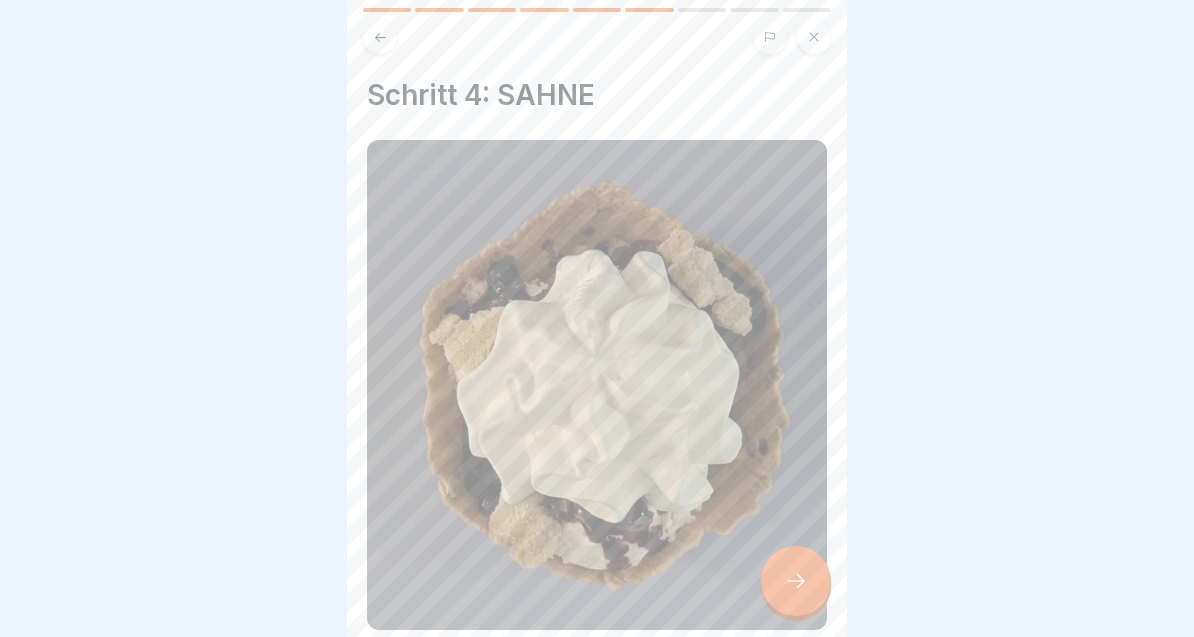 scroll, scrollTop: 176, scrollLeft: 0, axis: vertical 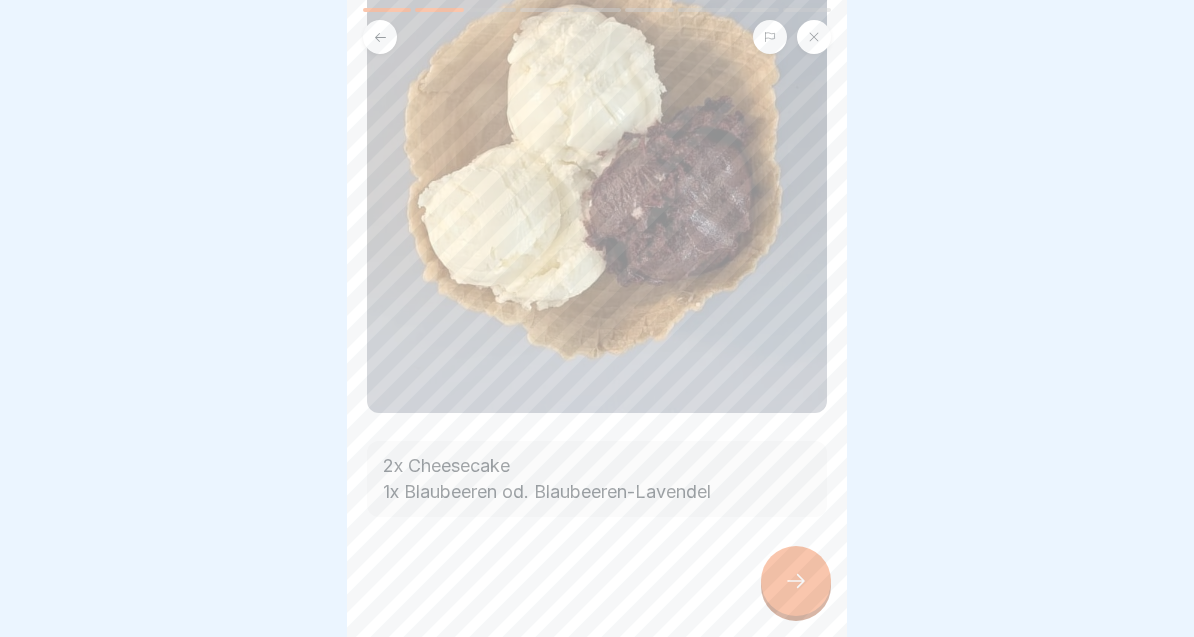 click 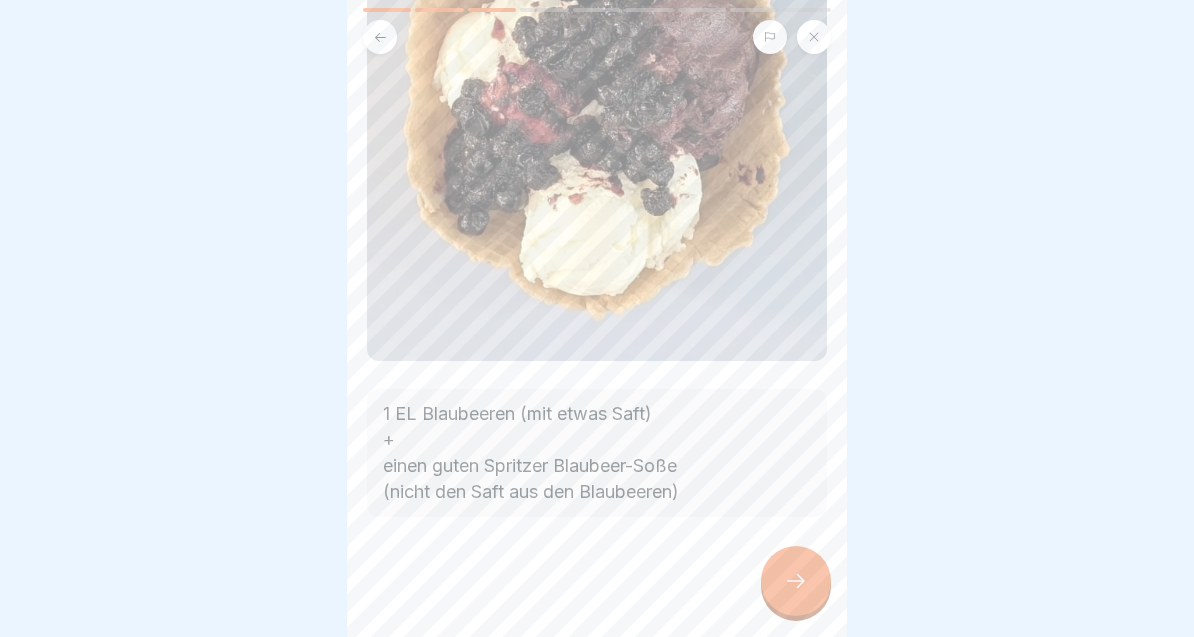 click at bounding box center [796, 581] 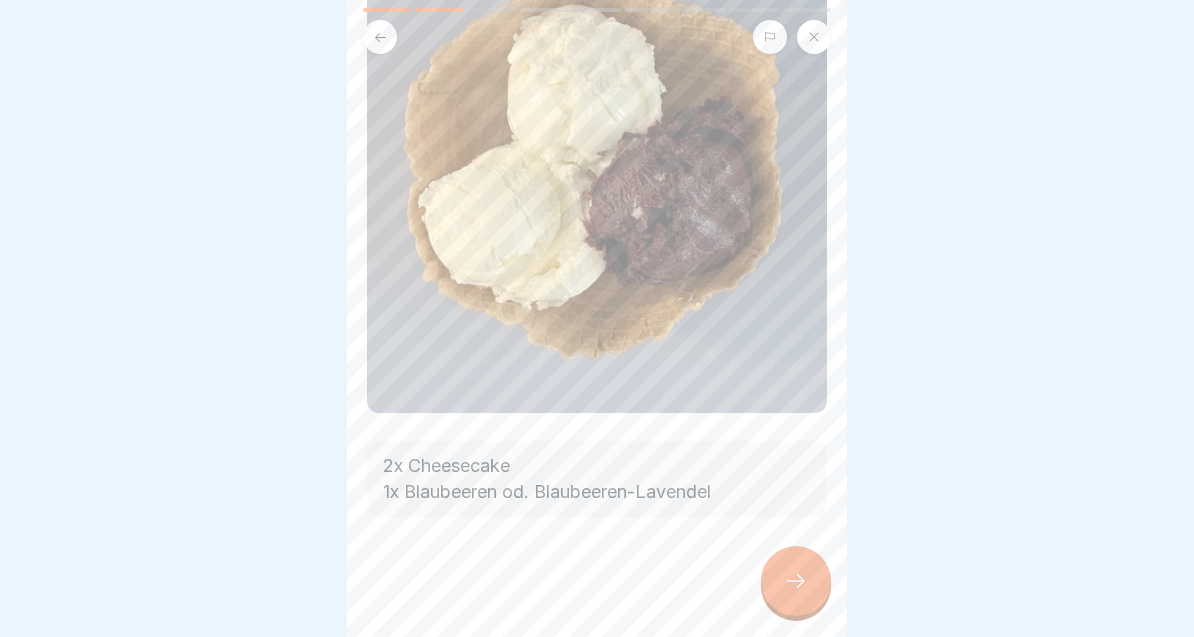 click at bounding box center (796, 581) 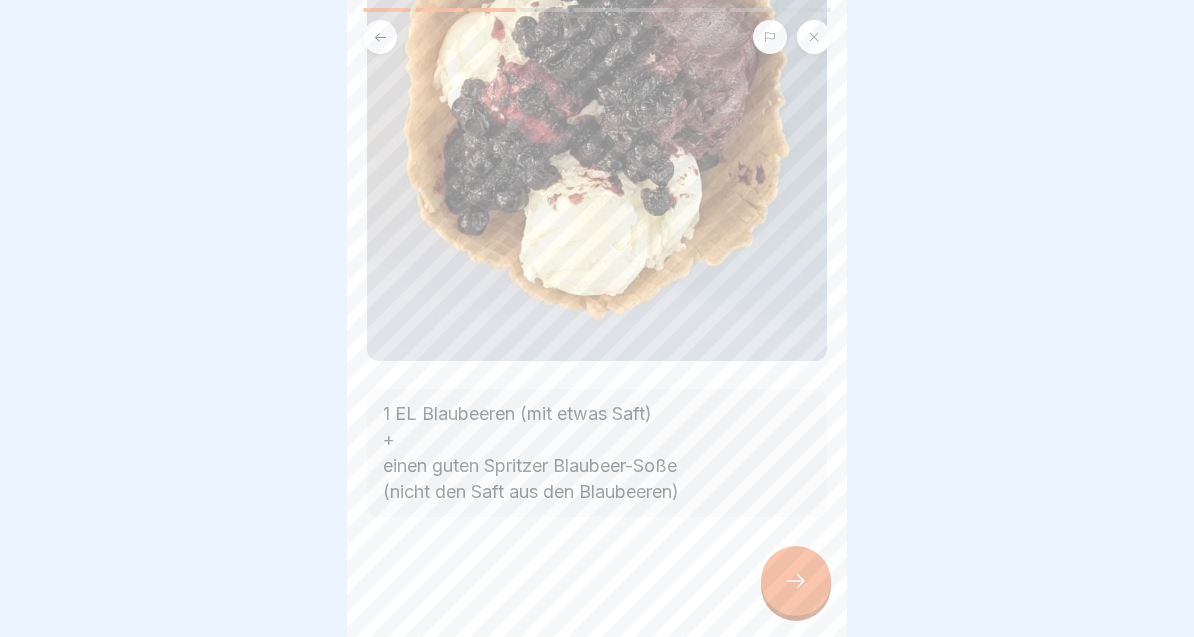 click at bounding box center (796, 581) 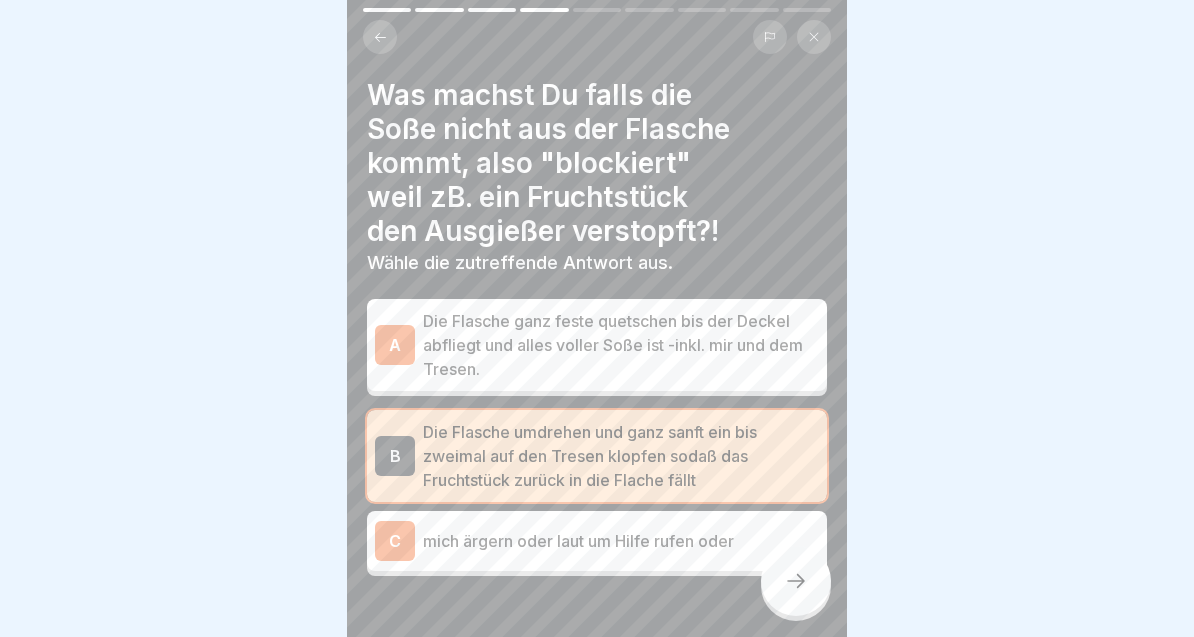 click at bounding box center (796, 581) 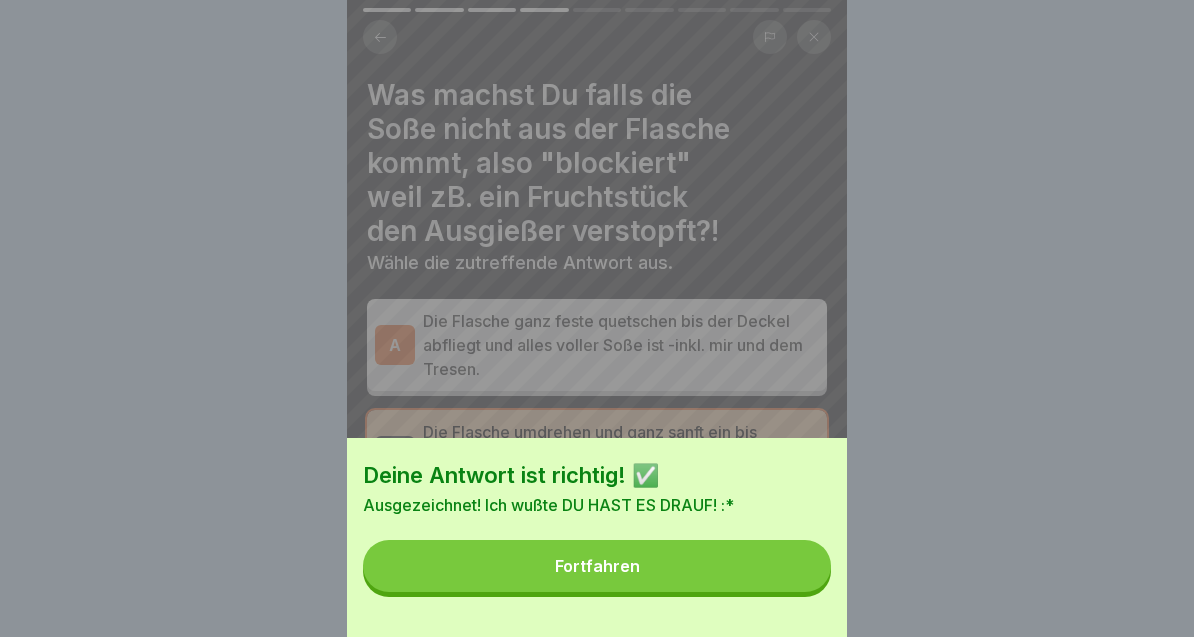 click on "Fortfahren" at bounding box center [597, 566] 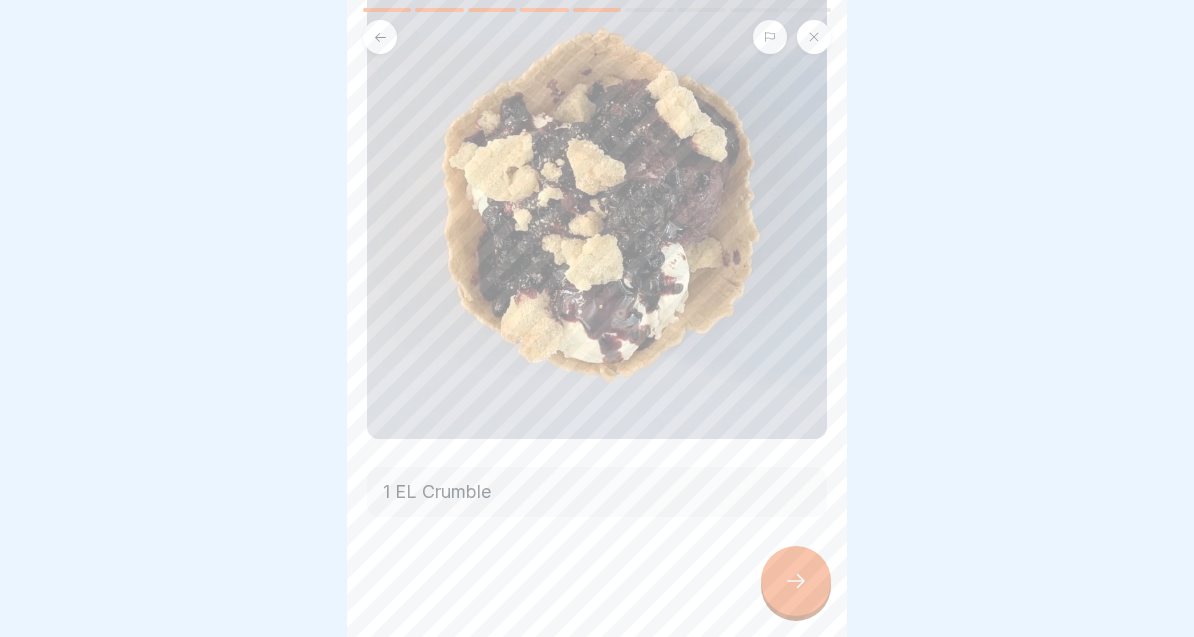 click 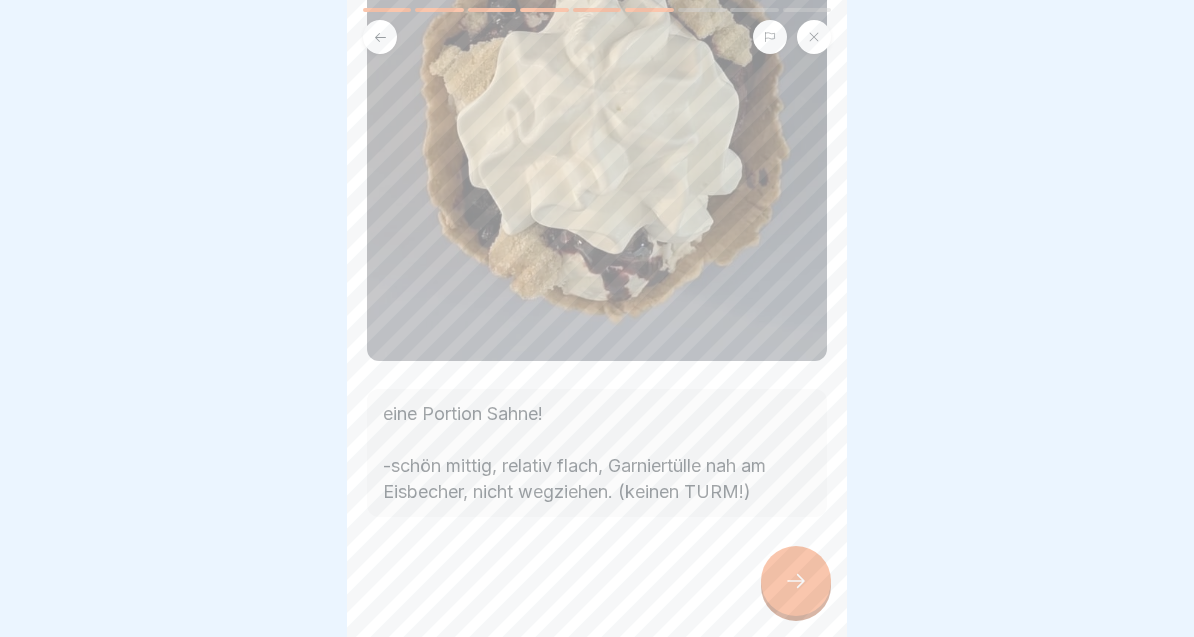 scroll, scrollTop: 269, scrollLeft: 0, axis: vertical 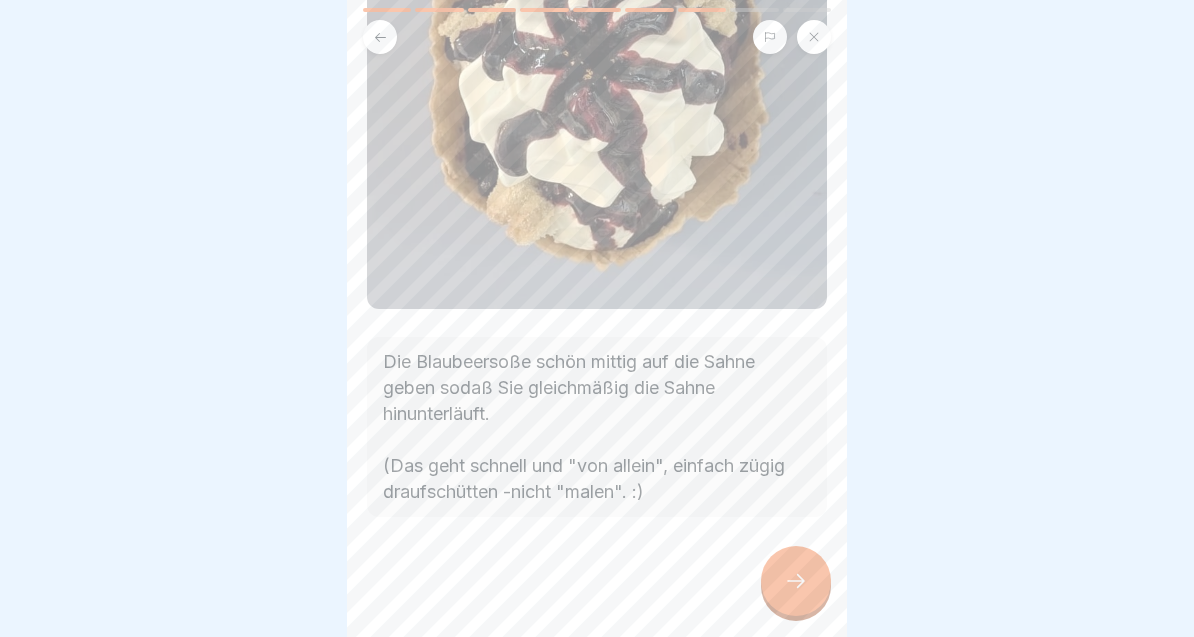 click 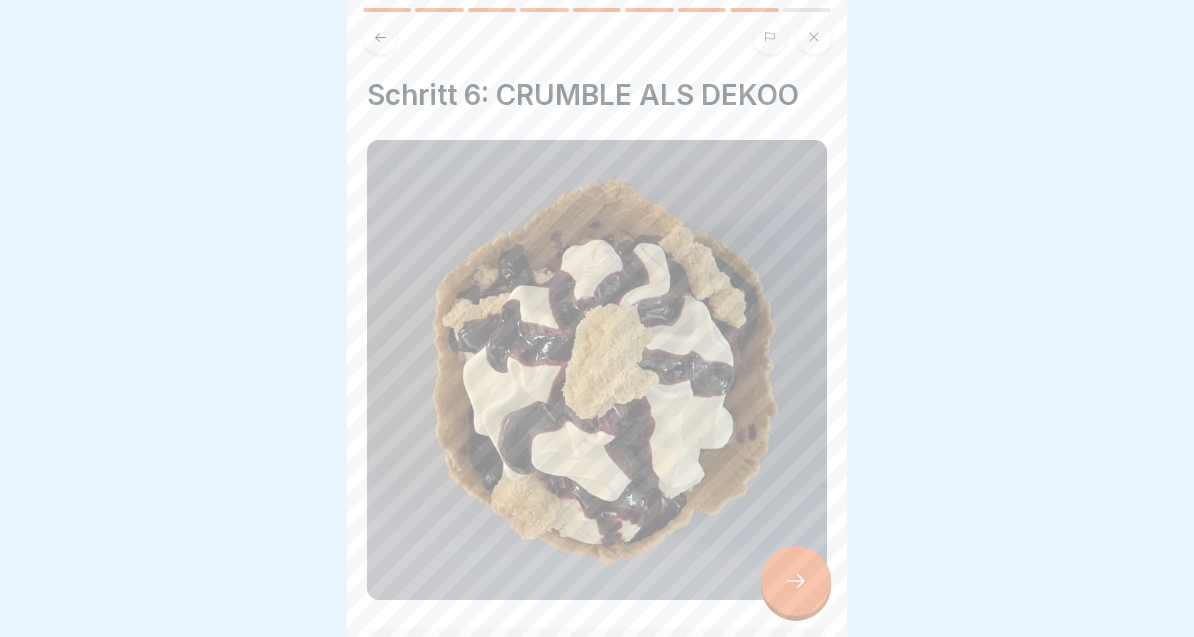 click at bounding box center (597, 370) 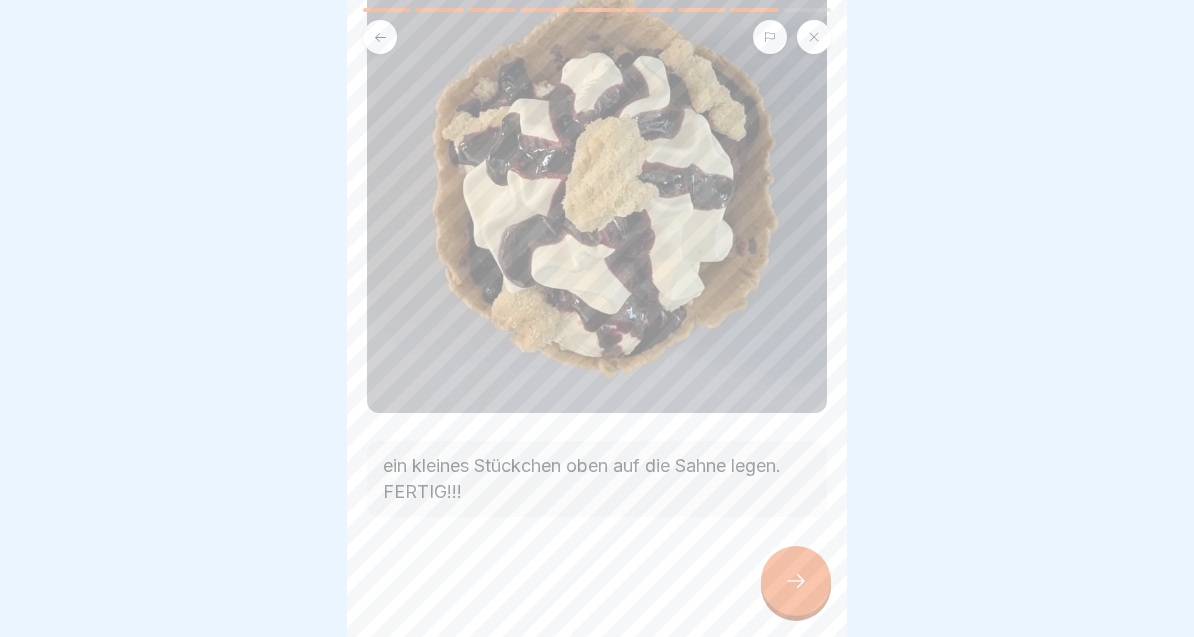 scroll, scrollTop: 187, scrollLeft: 0, axis: vertical 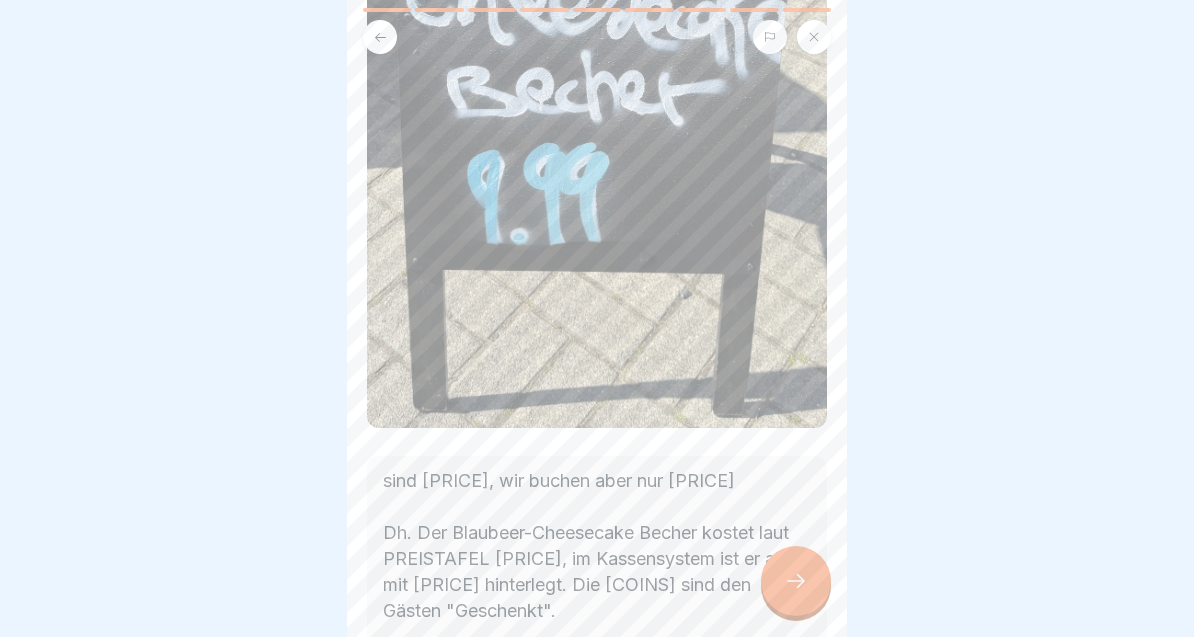 click at bounding box center [796, 581] 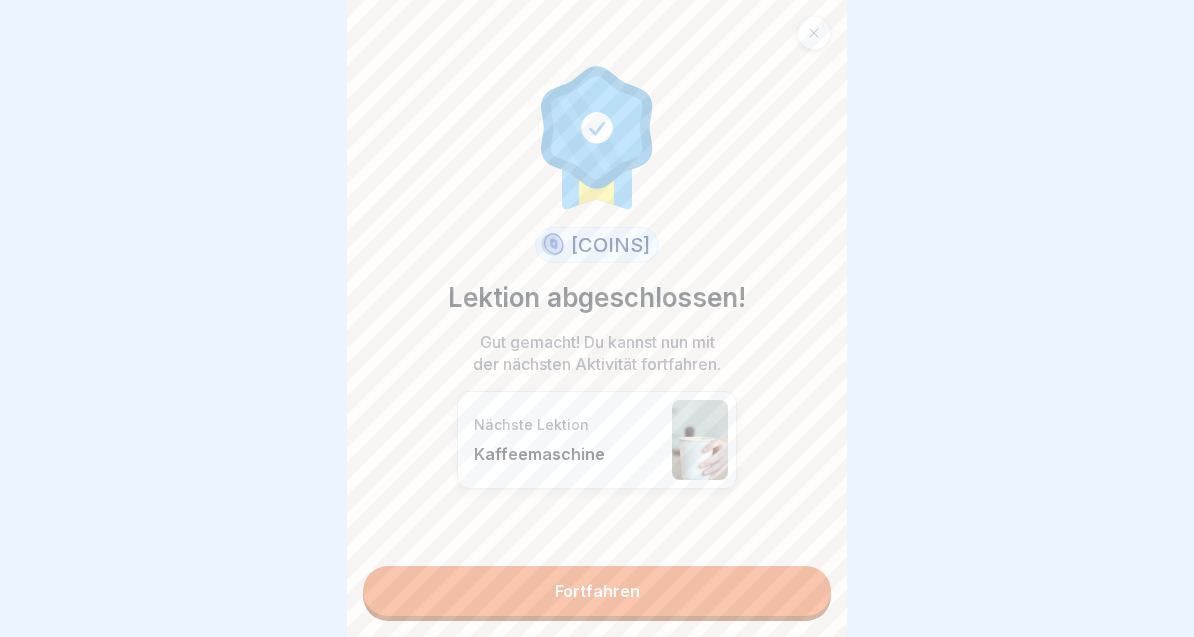 click on "Fortfahren" at bounding box center [597, 591] 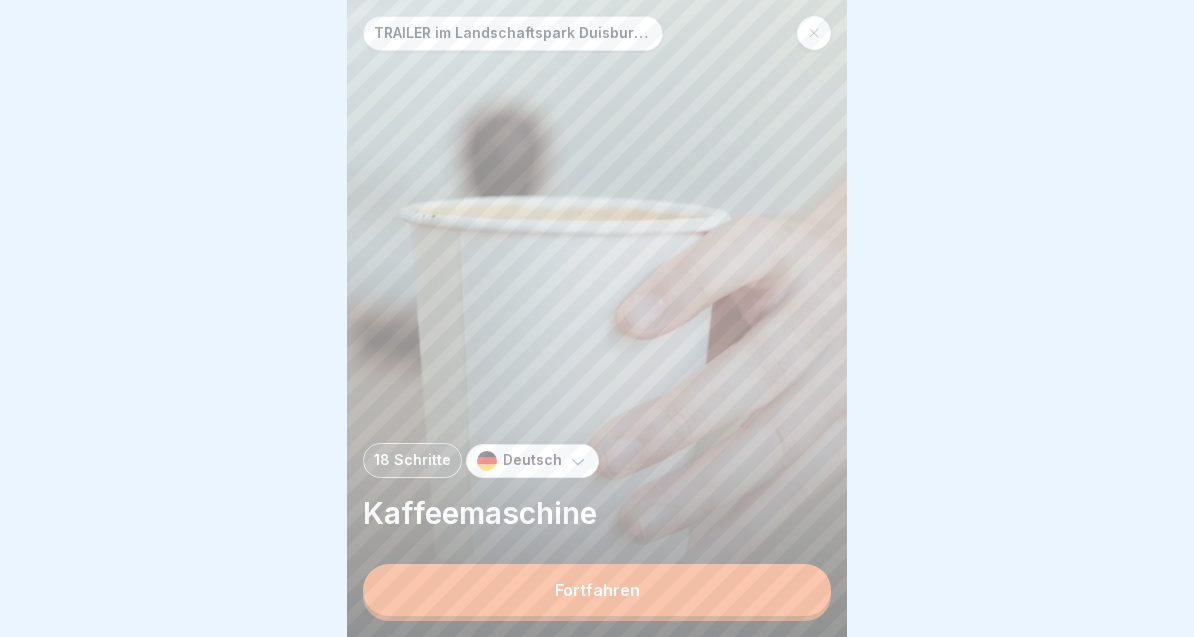 click on "Fortfahren" at bounding box center (597, 590) 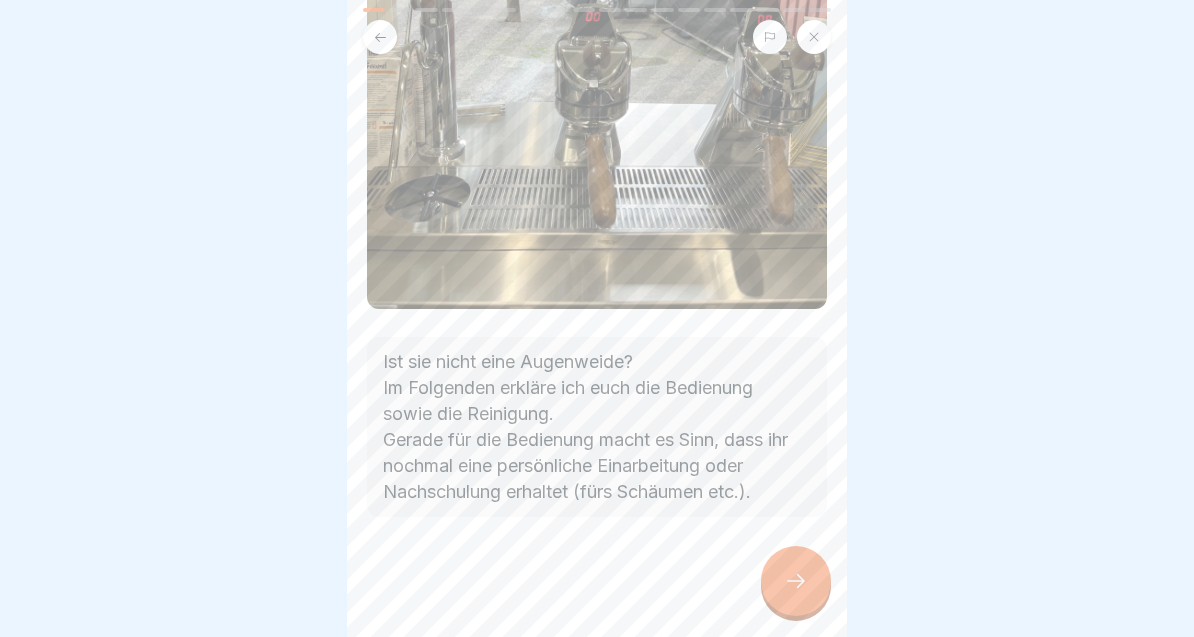 scroll, scrollTop: 177, scrollLeft: 0, axis: vertical 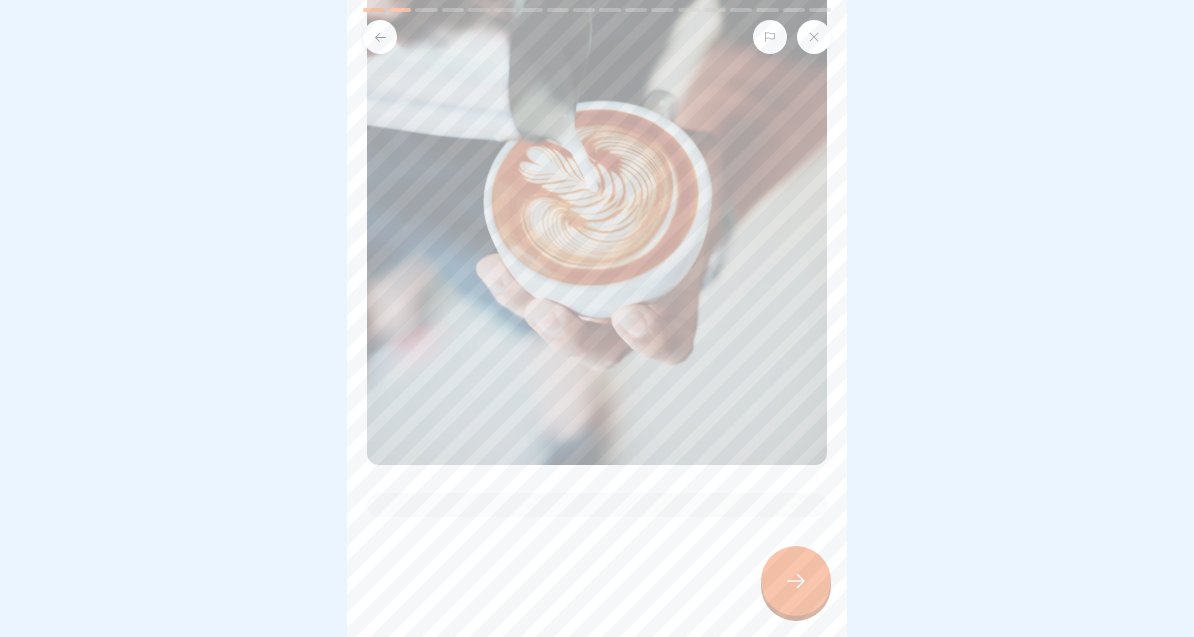 click 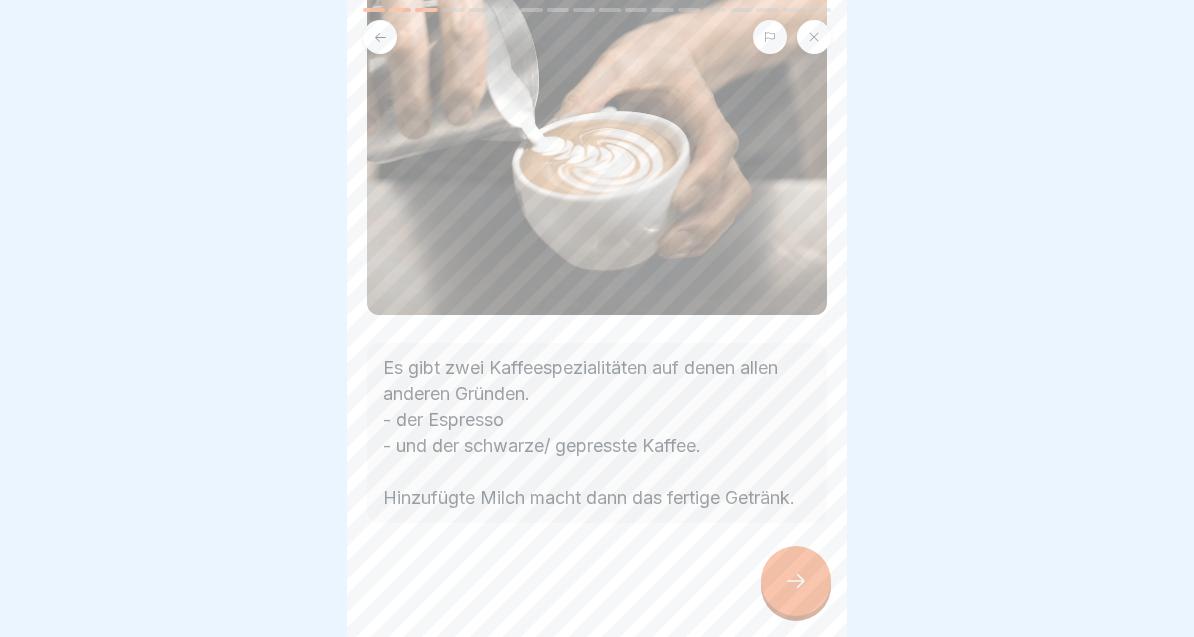scroll, scrollTop: 229, scrollLeft: 0, axis: vertical 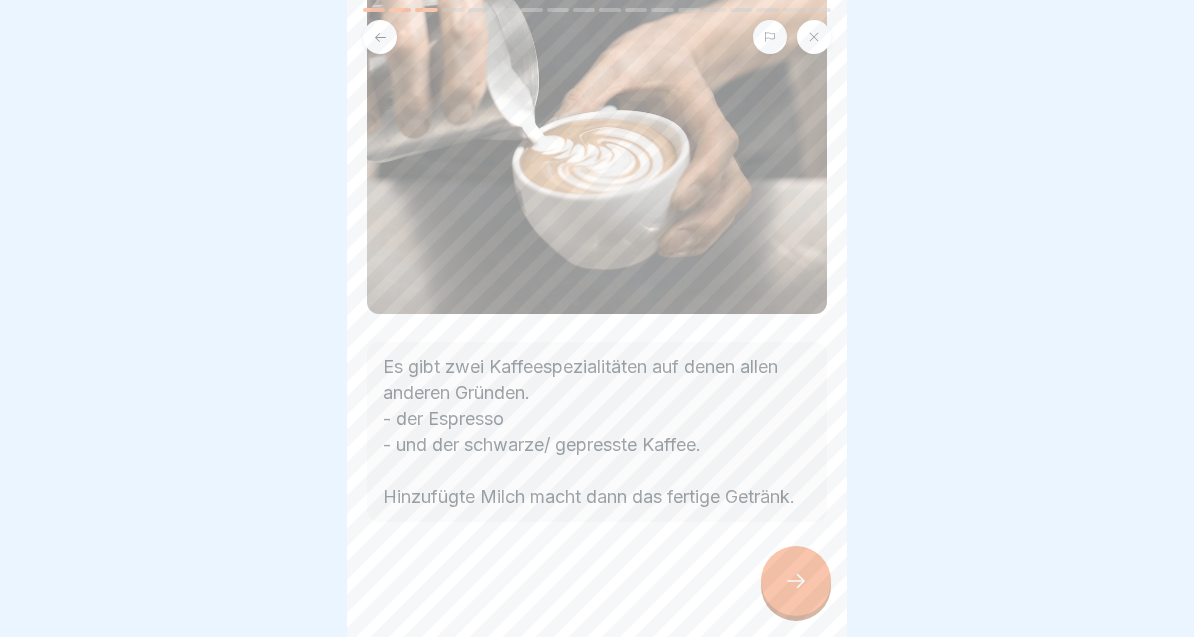 click 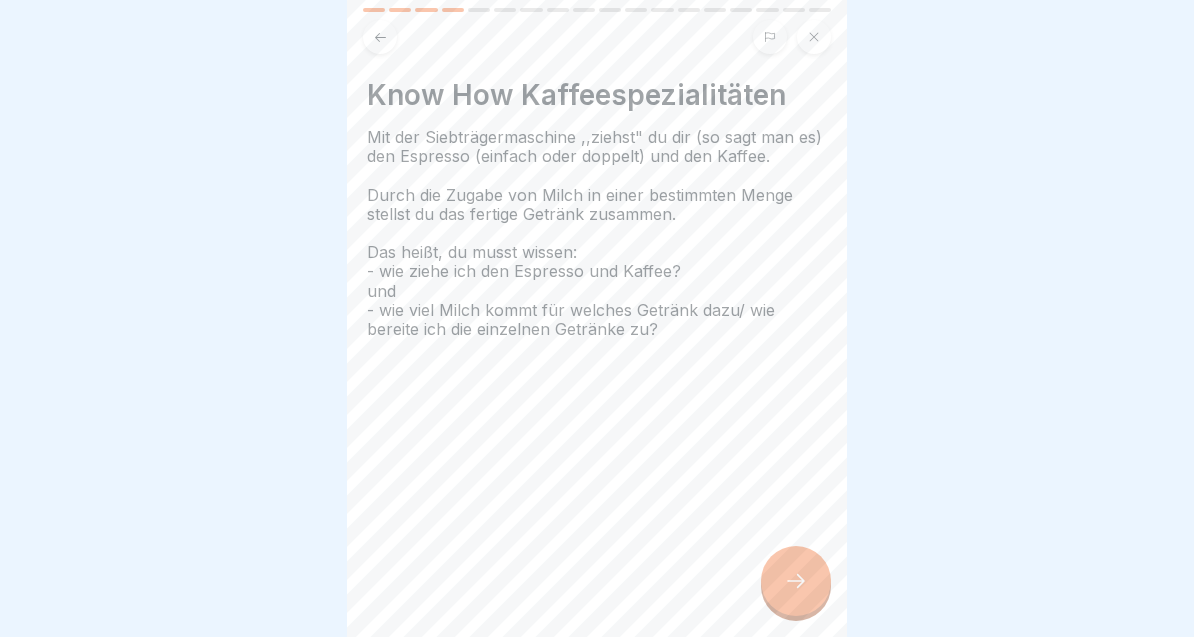 click 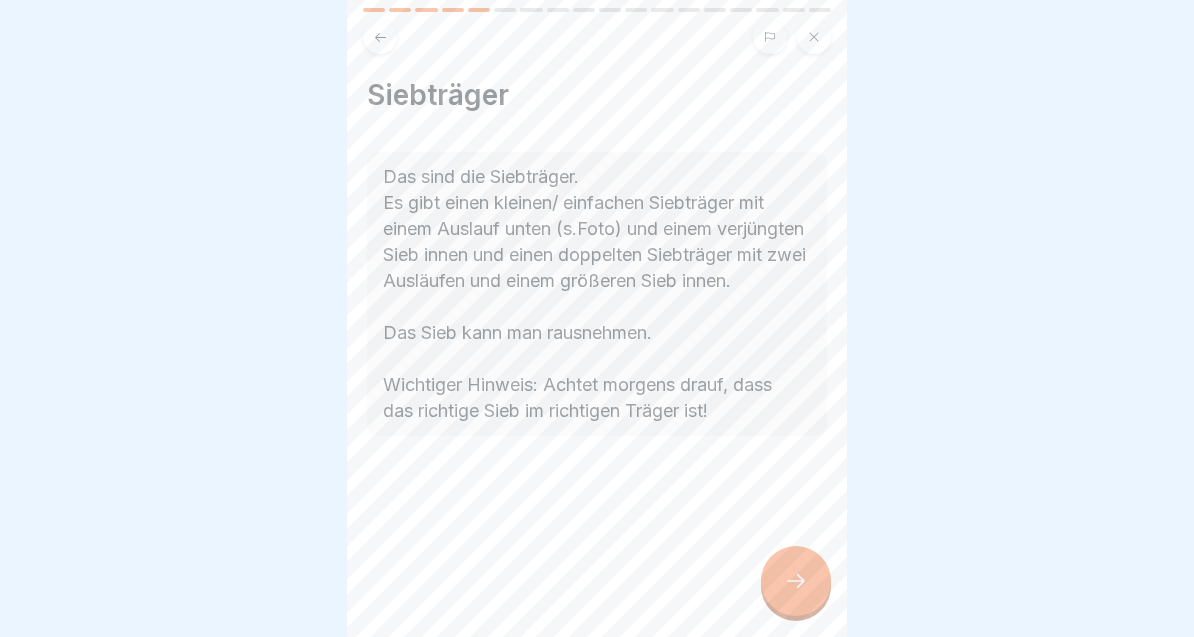 click at bounding box center (796, 581) 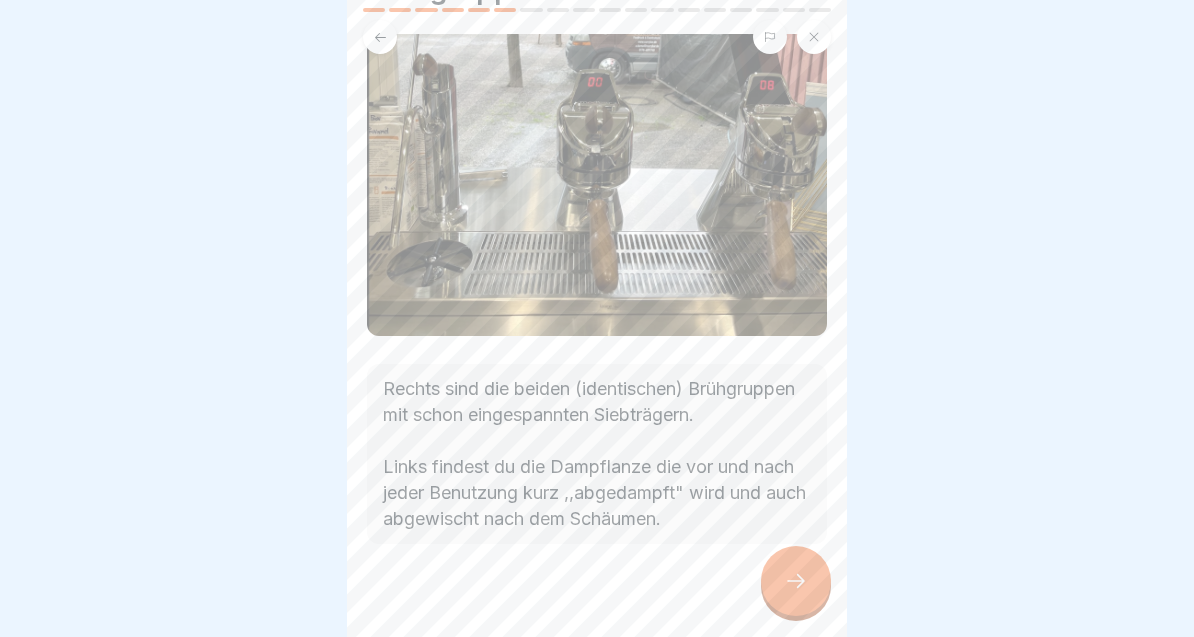 scroll, scrollTop: 119, scrollLeft: 0, axis: vertical 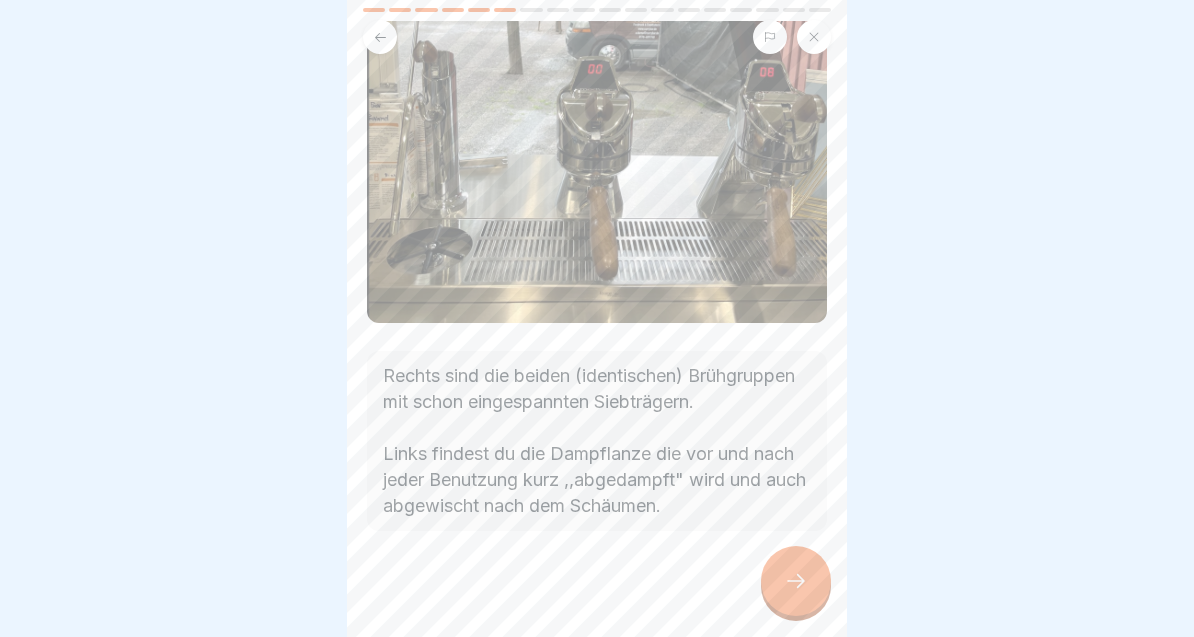 click at bounding box center [796, 581] 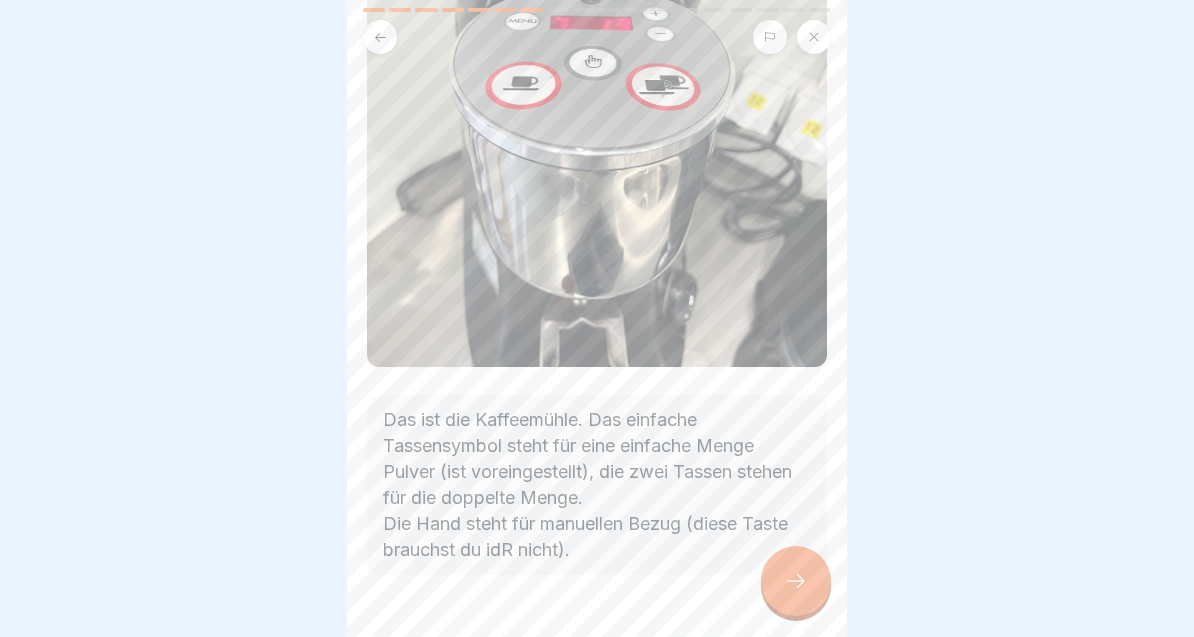 scroll, scrollTop: 354, scrollLeft: 0, axis: vertical 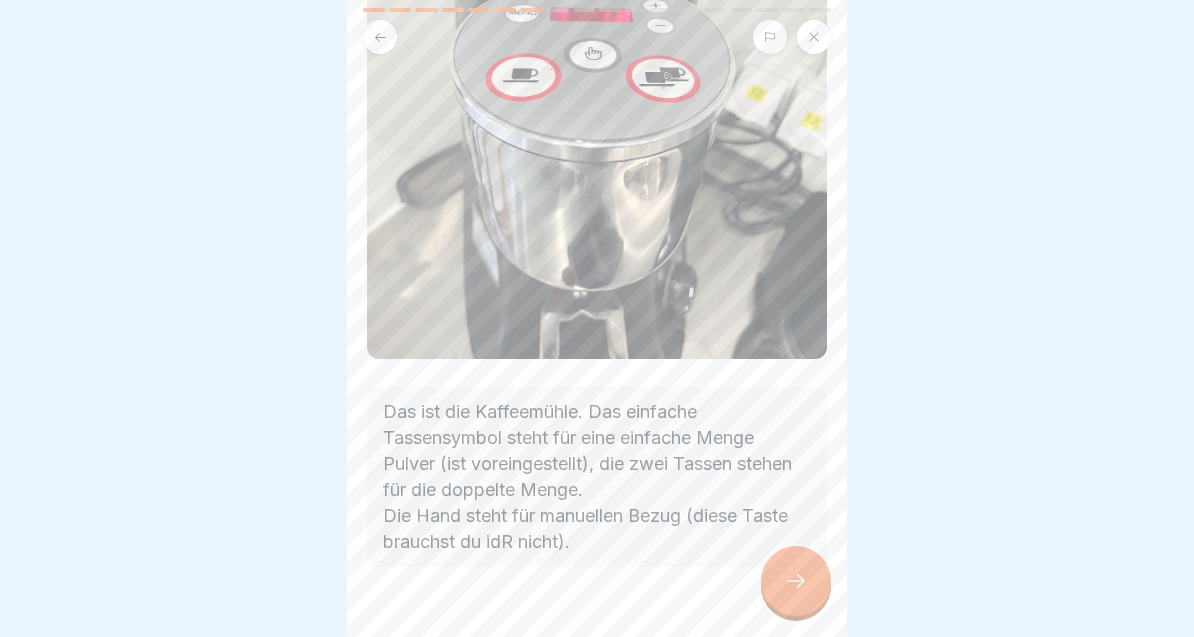 click at bounding box center (796, 581) 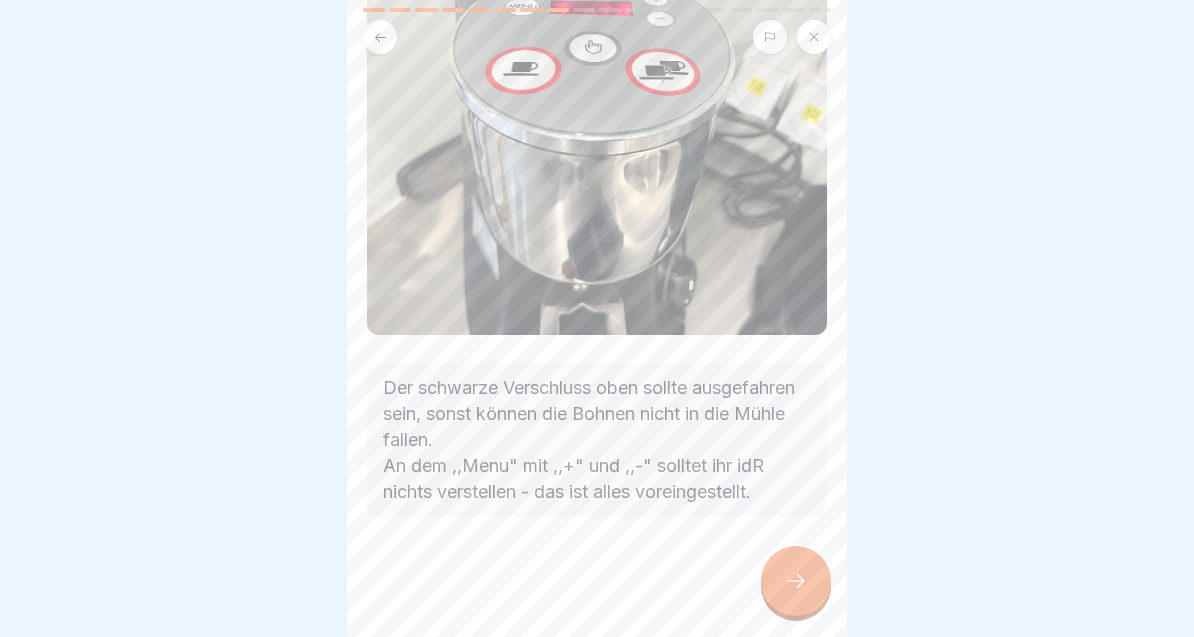 scroll, scrollTop: 364, scrollLeft: 0, axis: vertical 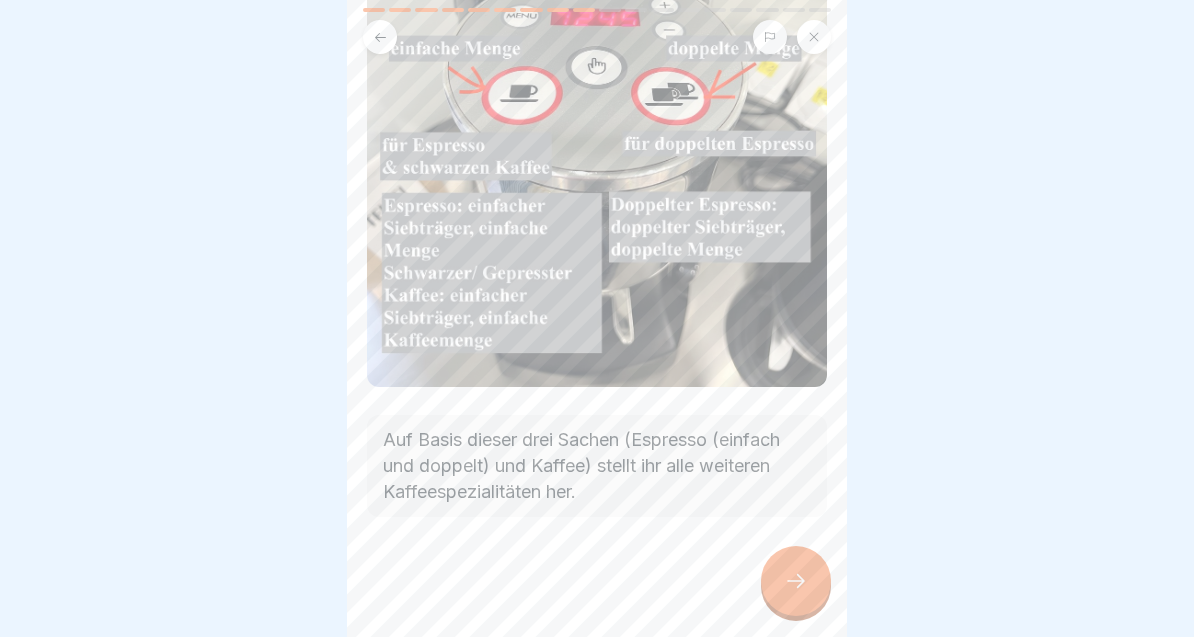 click on "Kaffeespezialitäten herstellen Auf Basis dieser drei Sachen (Espresso (einfach und doppelt) und Kaffee) stellt ihr alle weiteren Kaffeespezialitäten her." at bounding box center [597, 318] 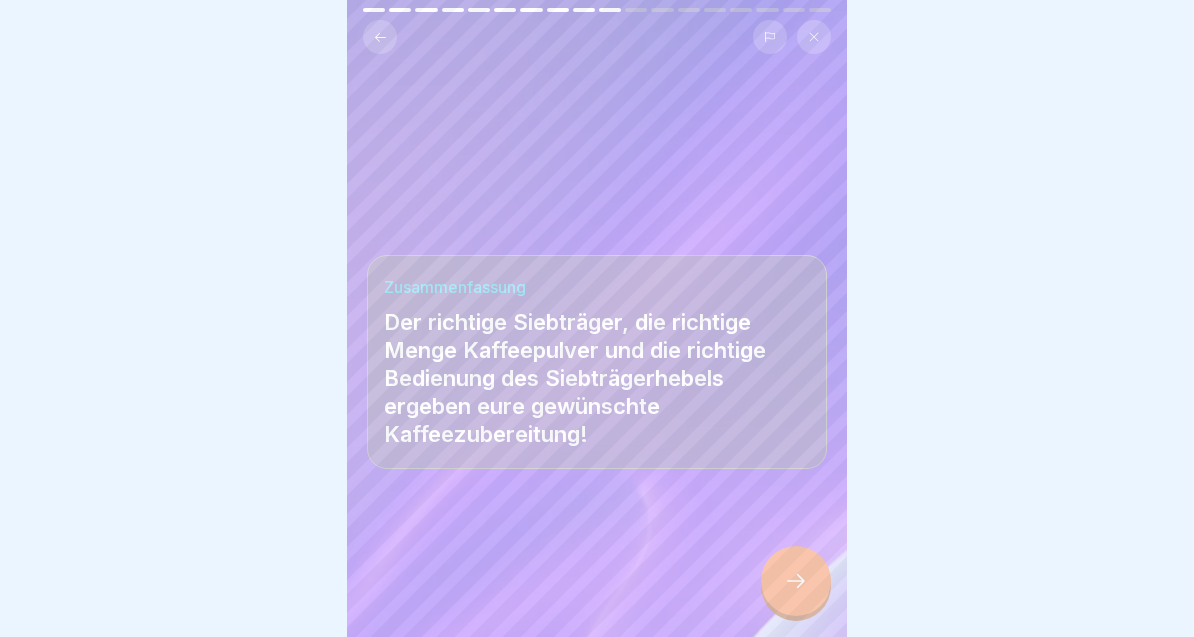 click at bounding box center [796, 581] 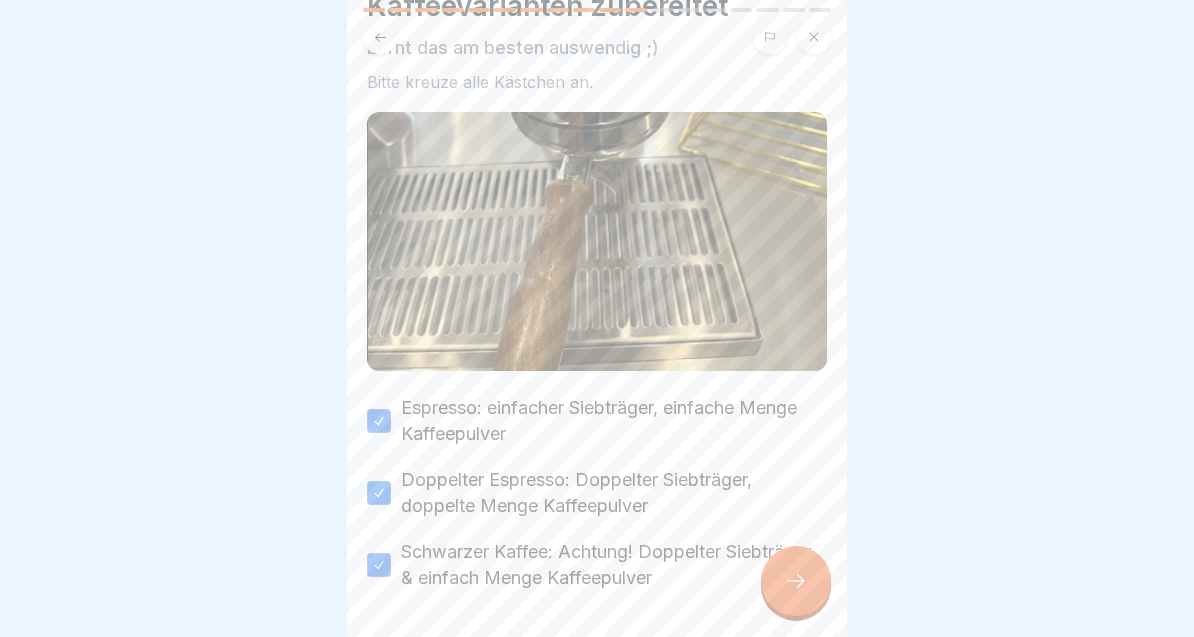 scroll, scrollTop: 126, scrollLeft: 0, axis: vertical 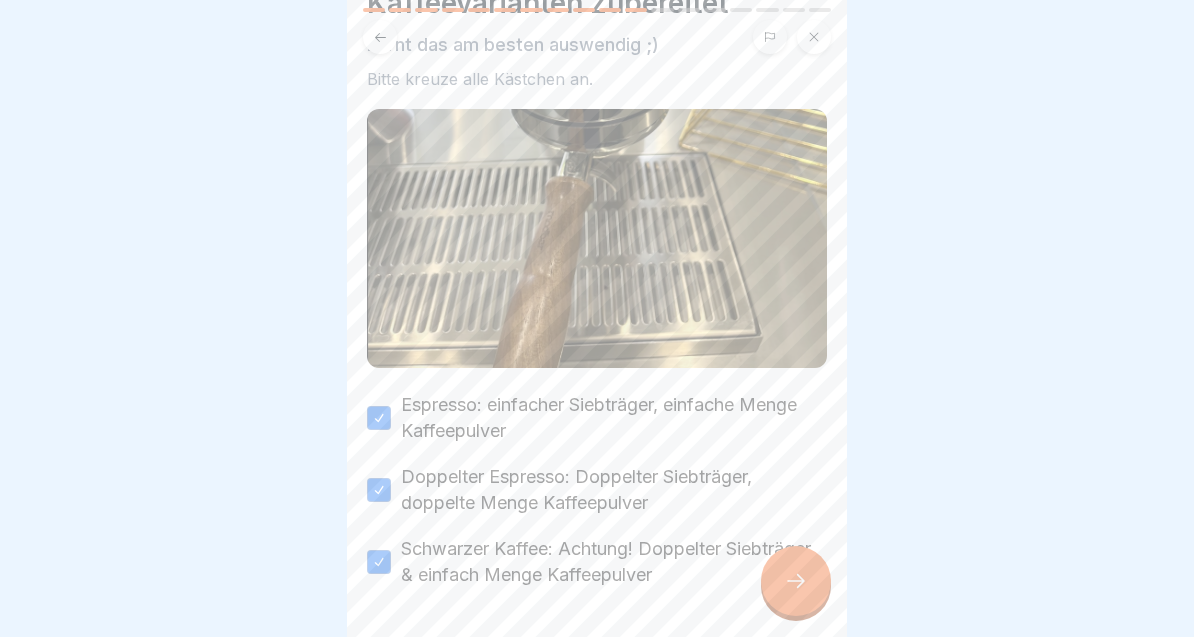 click 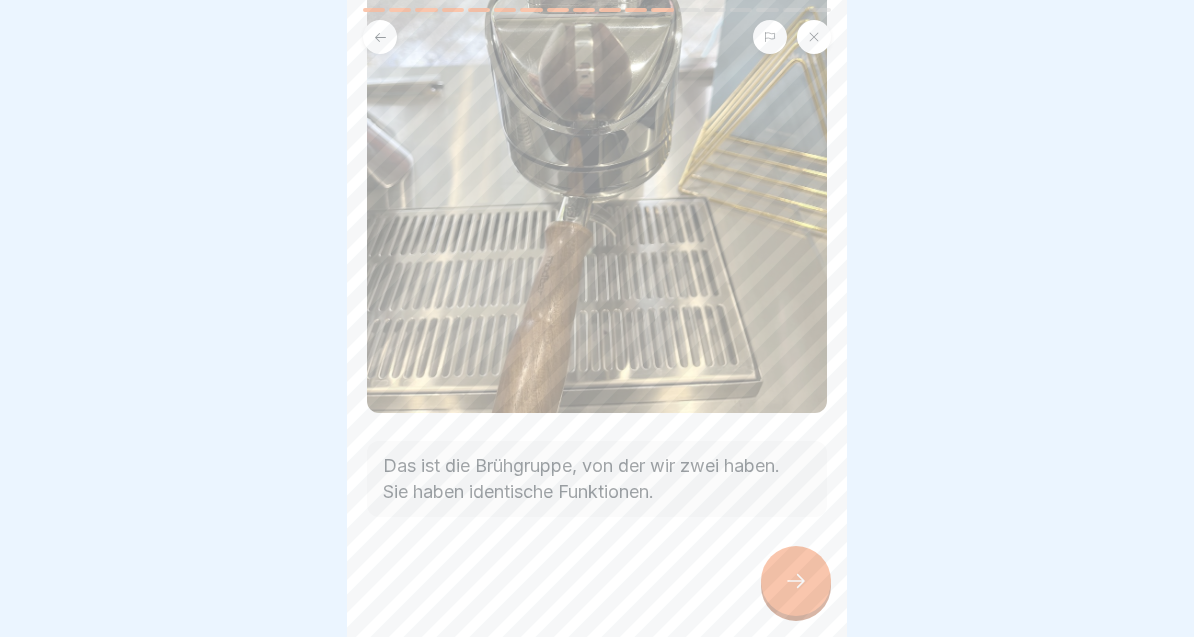 scroll, scrollTop: 340, scrollLeft: 0, axis: vertical 